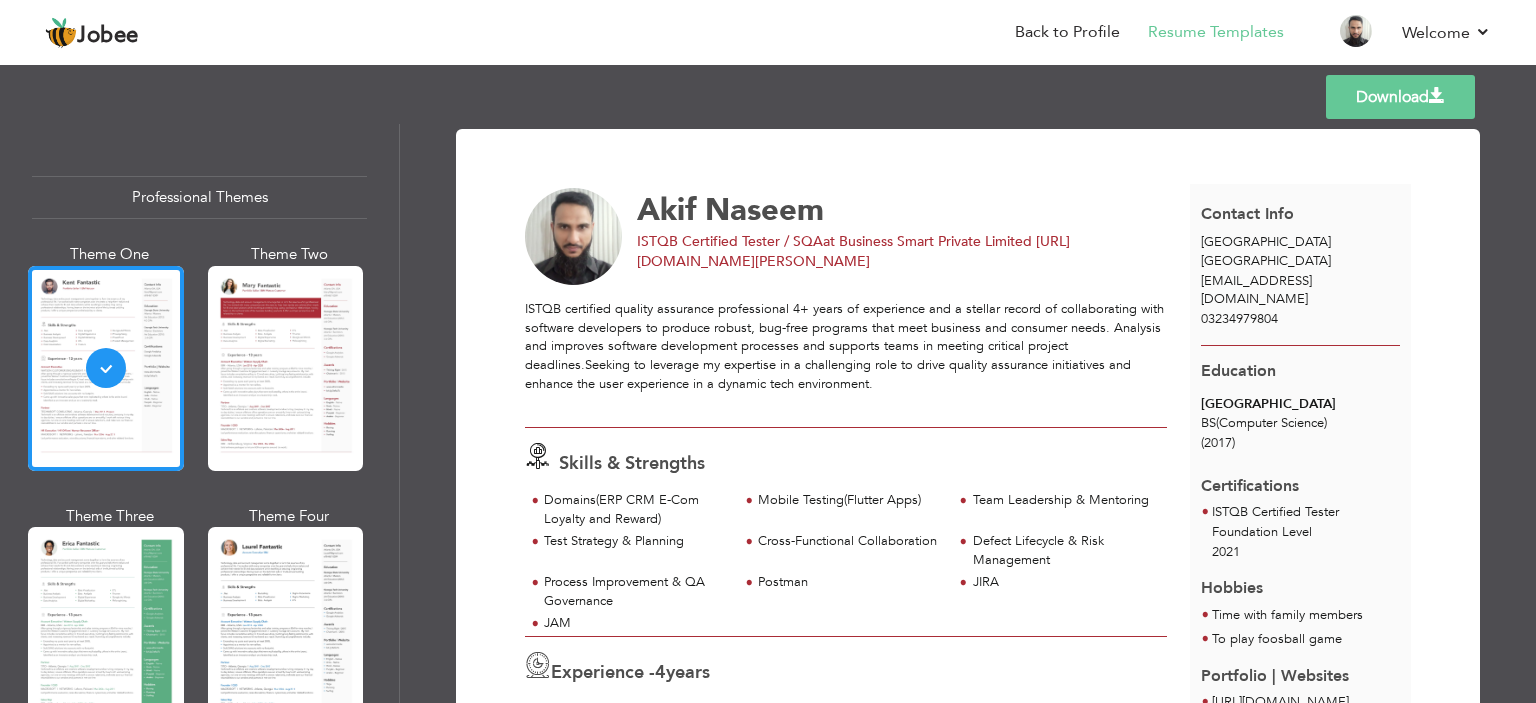 scroll, scrollTop: 0, scrollLeft: 0, axis: both 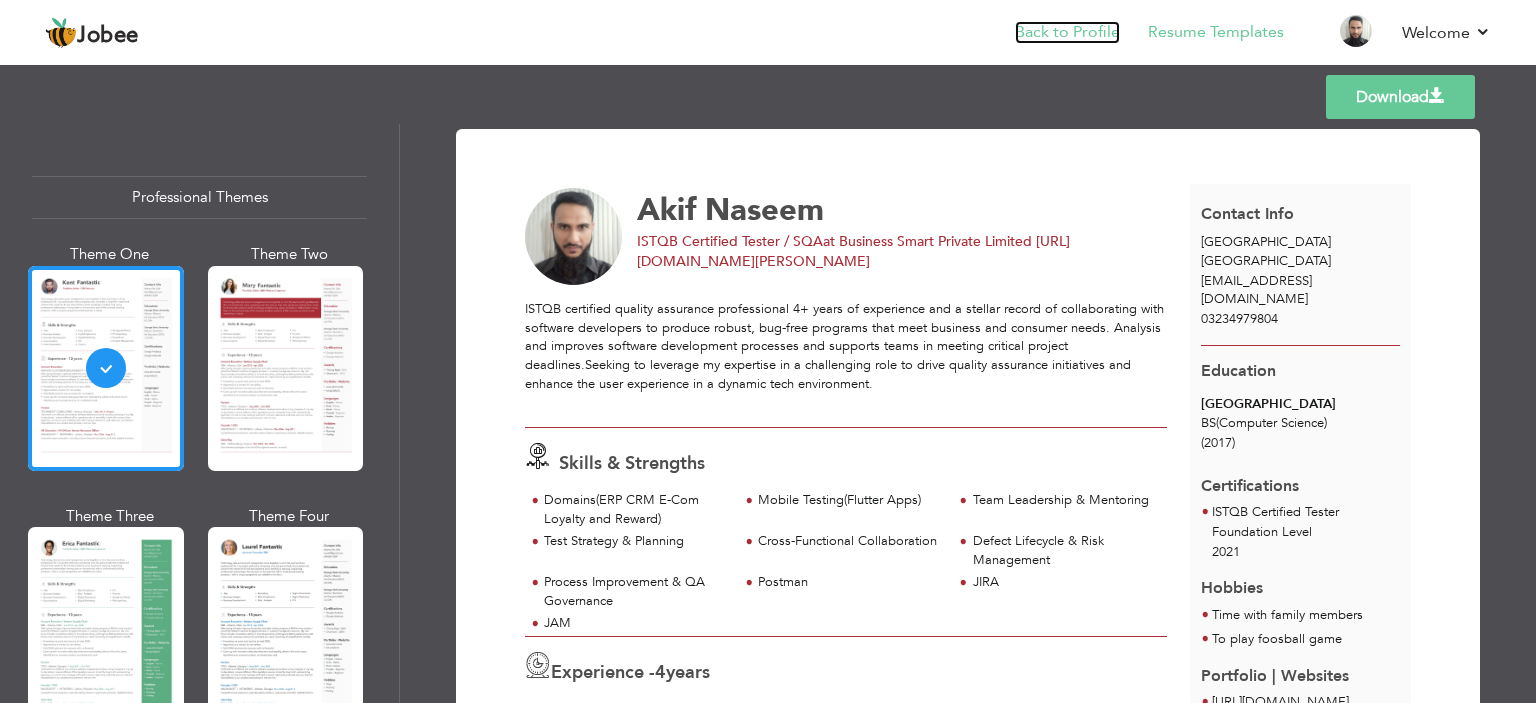 click on "Back to Profile" at bounding box center [1067, 32] 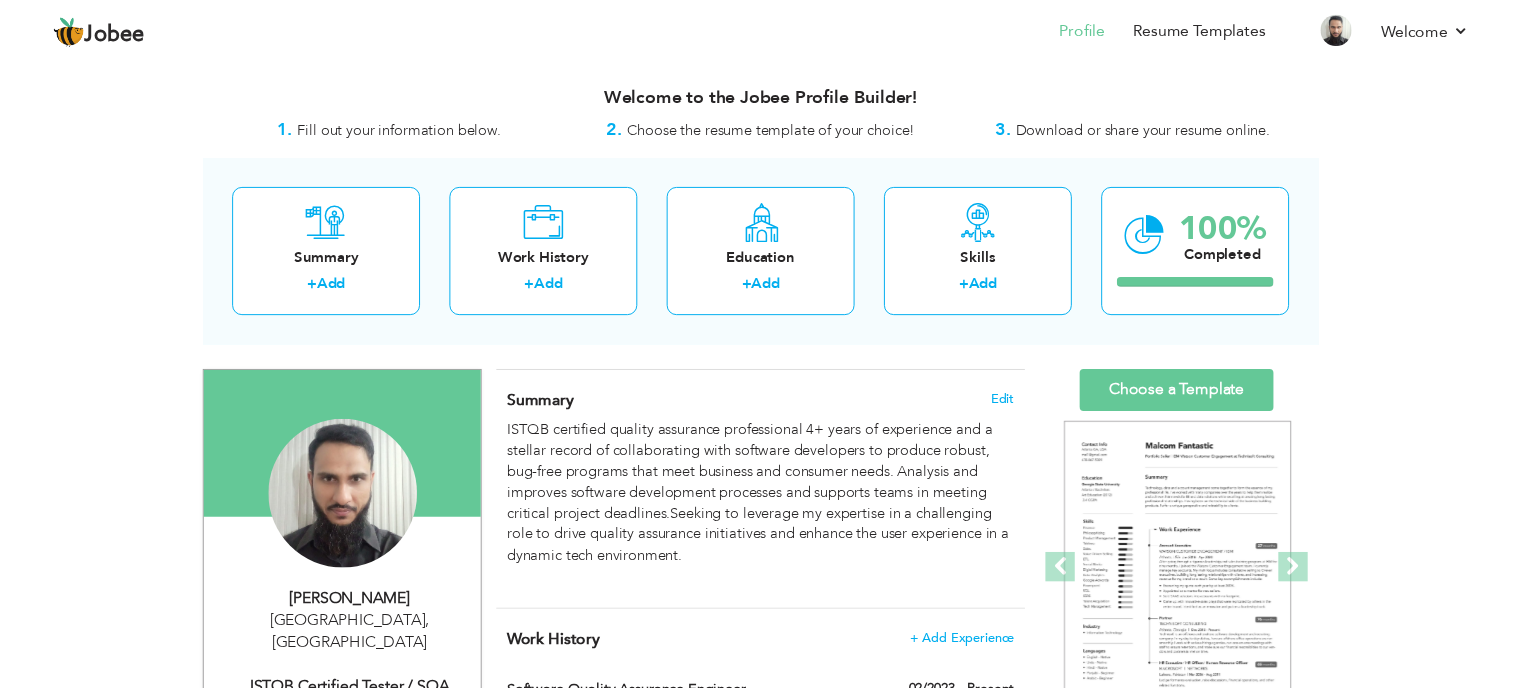 scroll, scrollTop: 0, scrollLeft: 0, axis: both 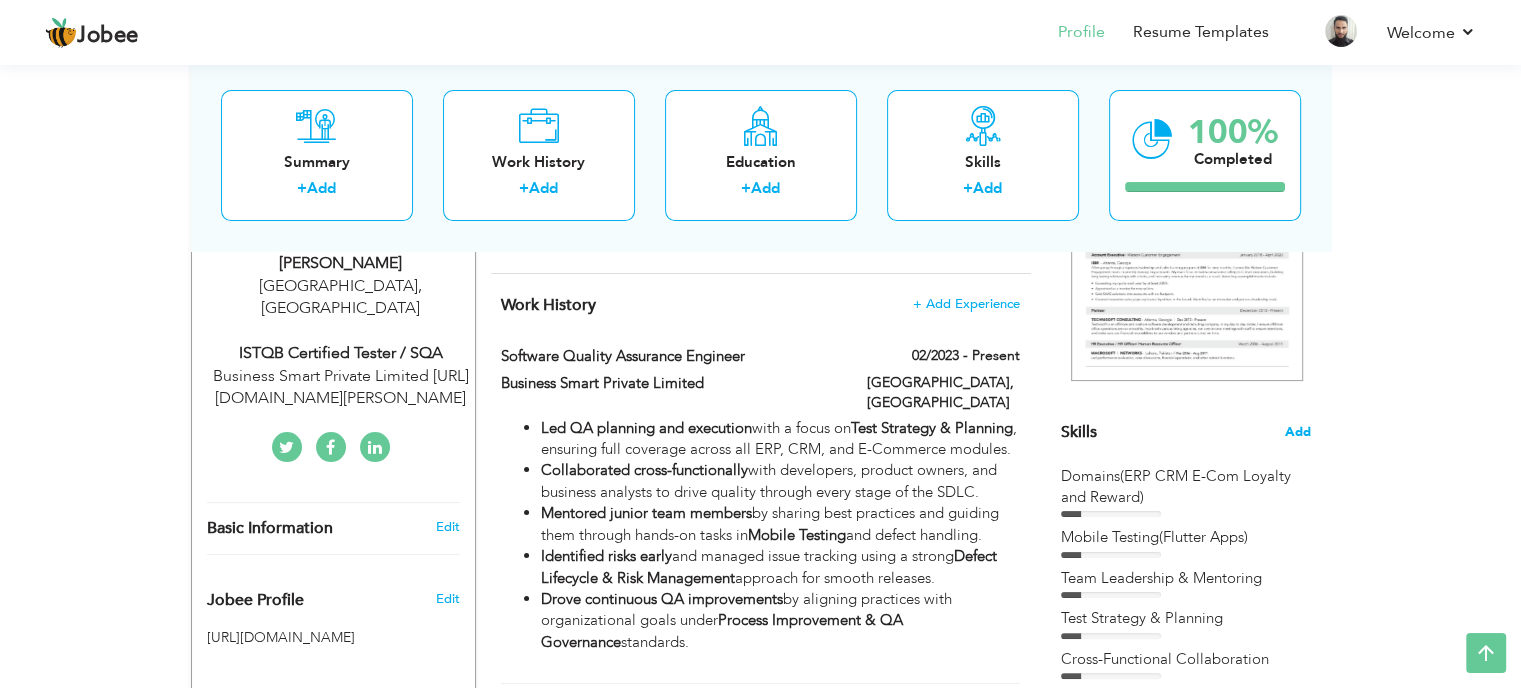 click on "Add" at bounding box center (1298, 432) 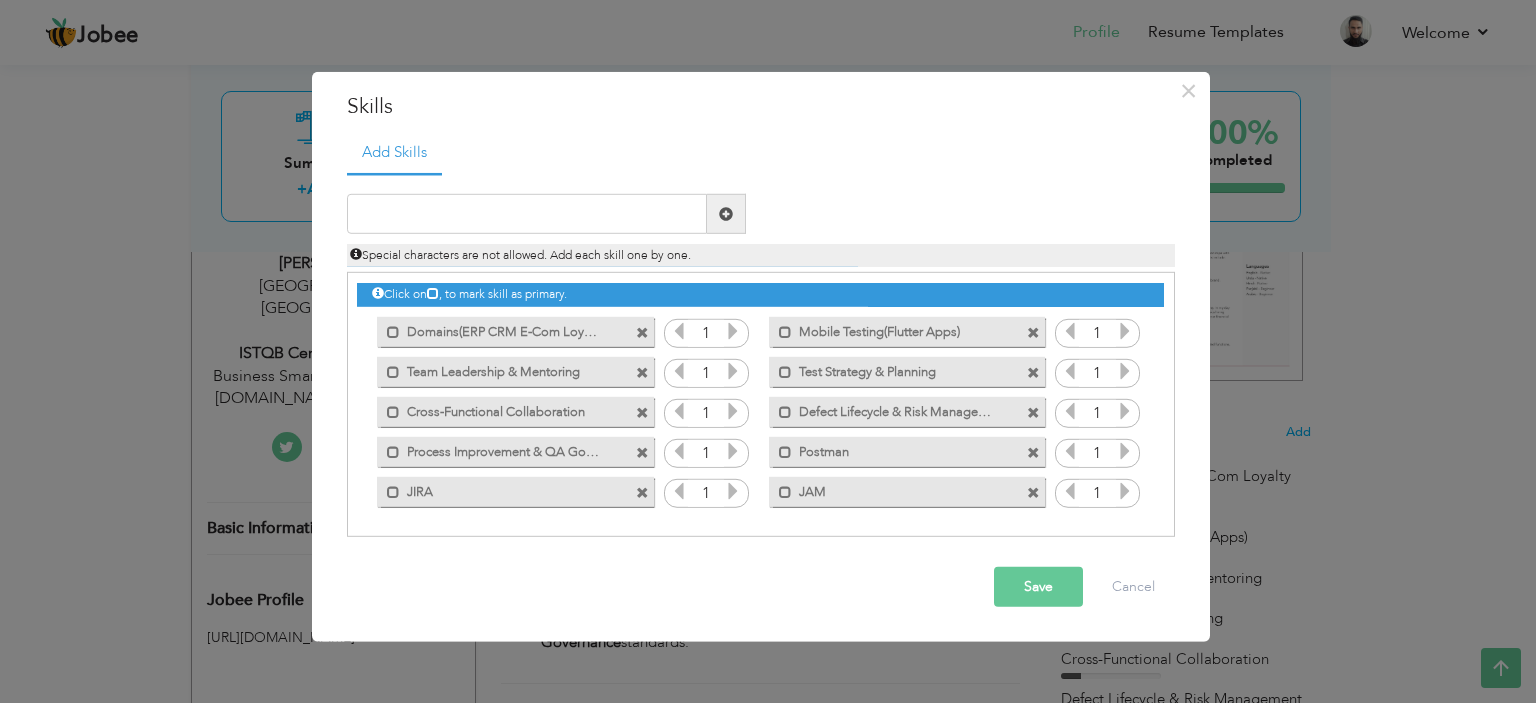 click at bounding box center (642, 372) 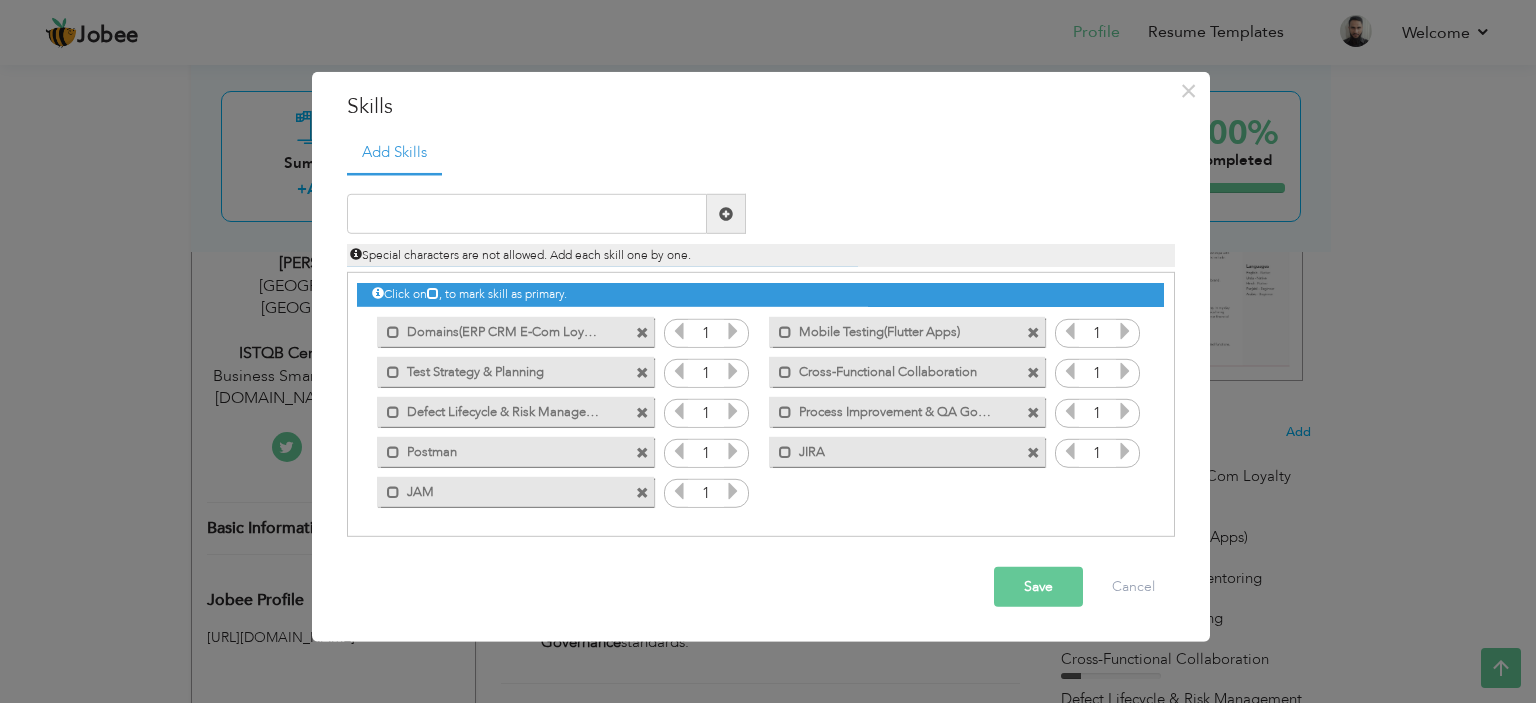 click at bounding box center (642, 372) 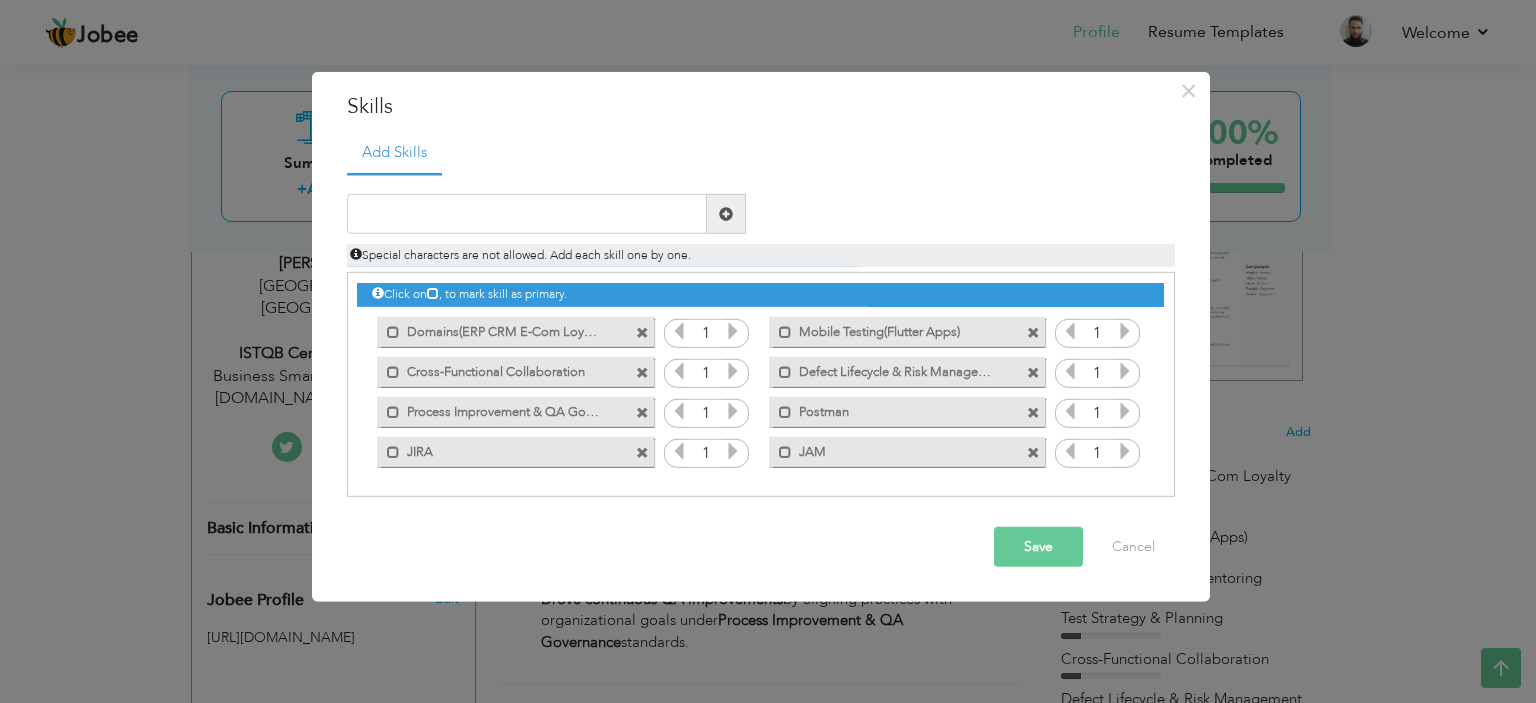 click at bounding box center [642, 372] 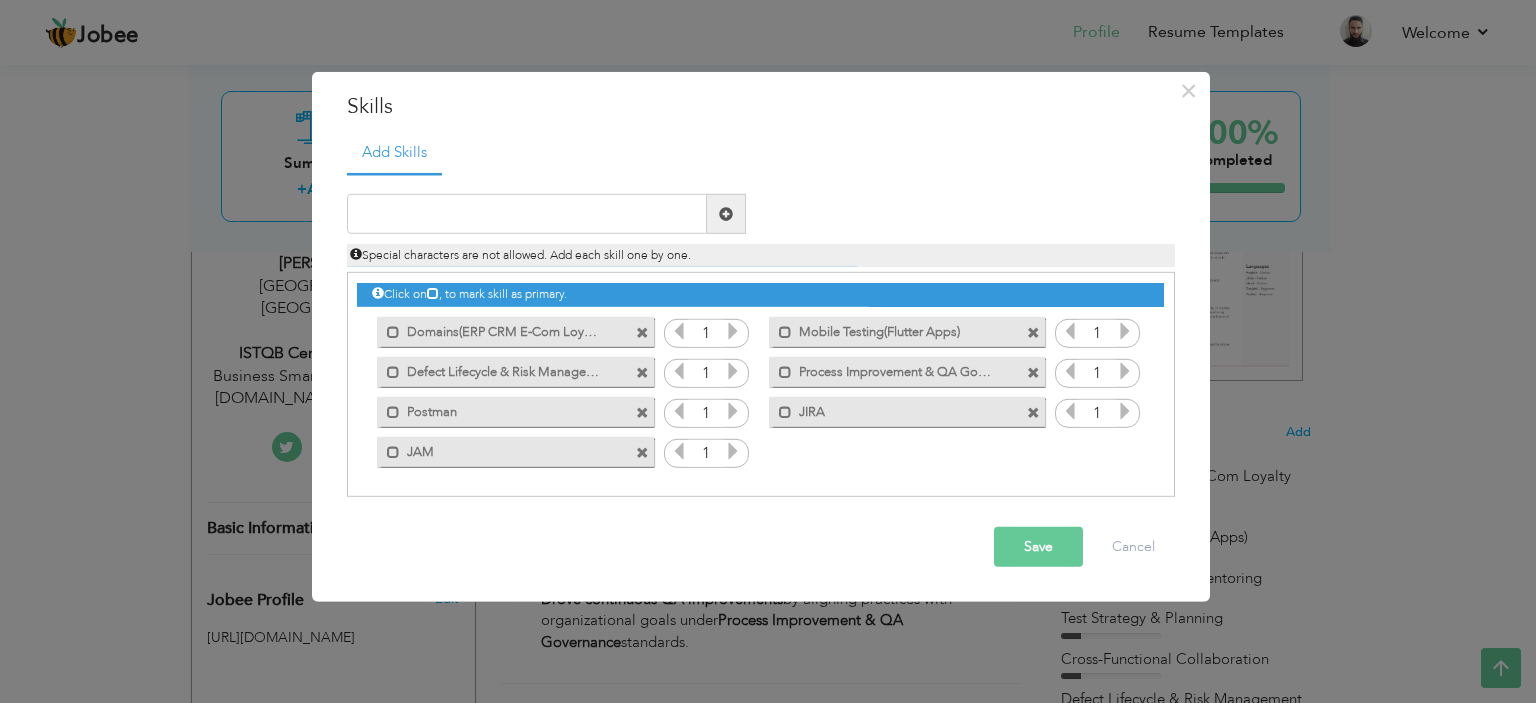 click at bounding box center (642, 372) 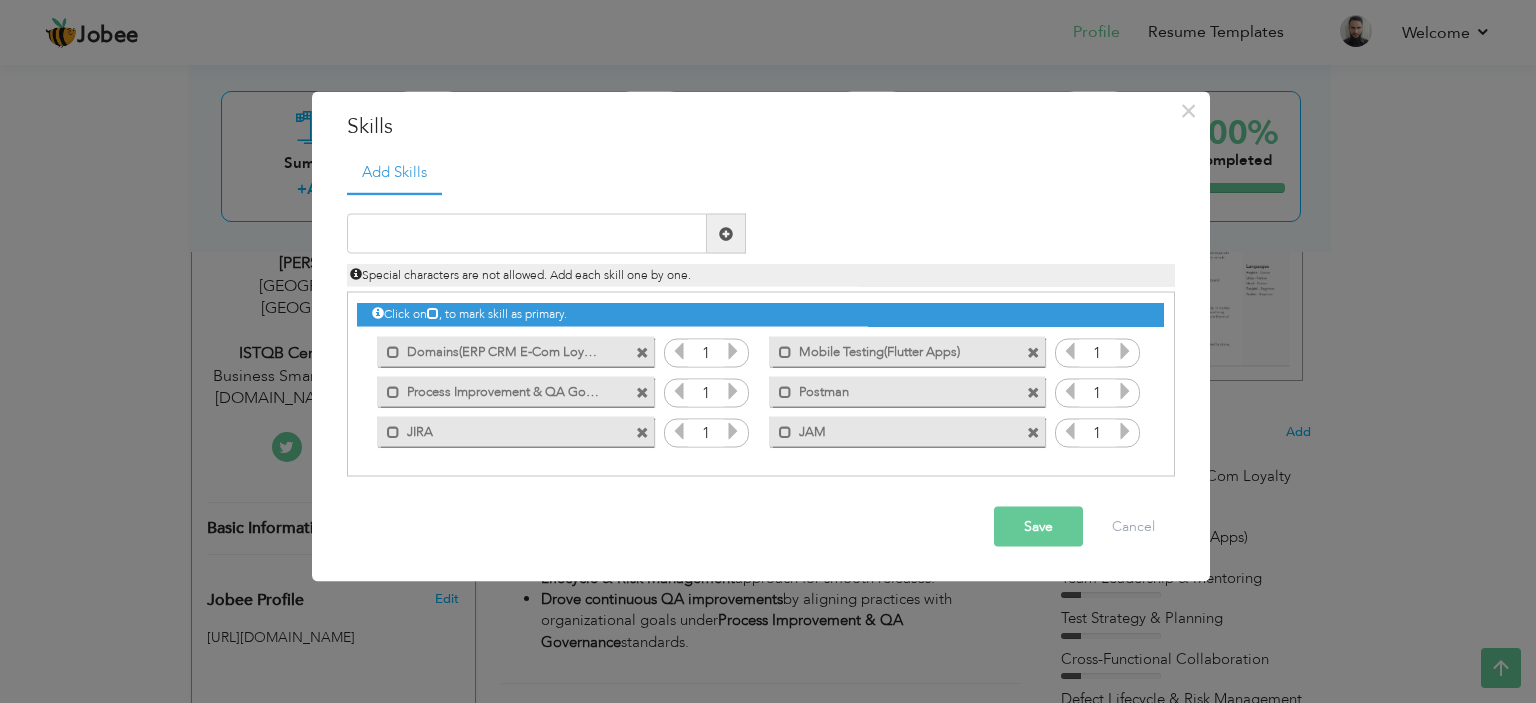 click on "Mark as primary skill." at bounding box center [510, 351] 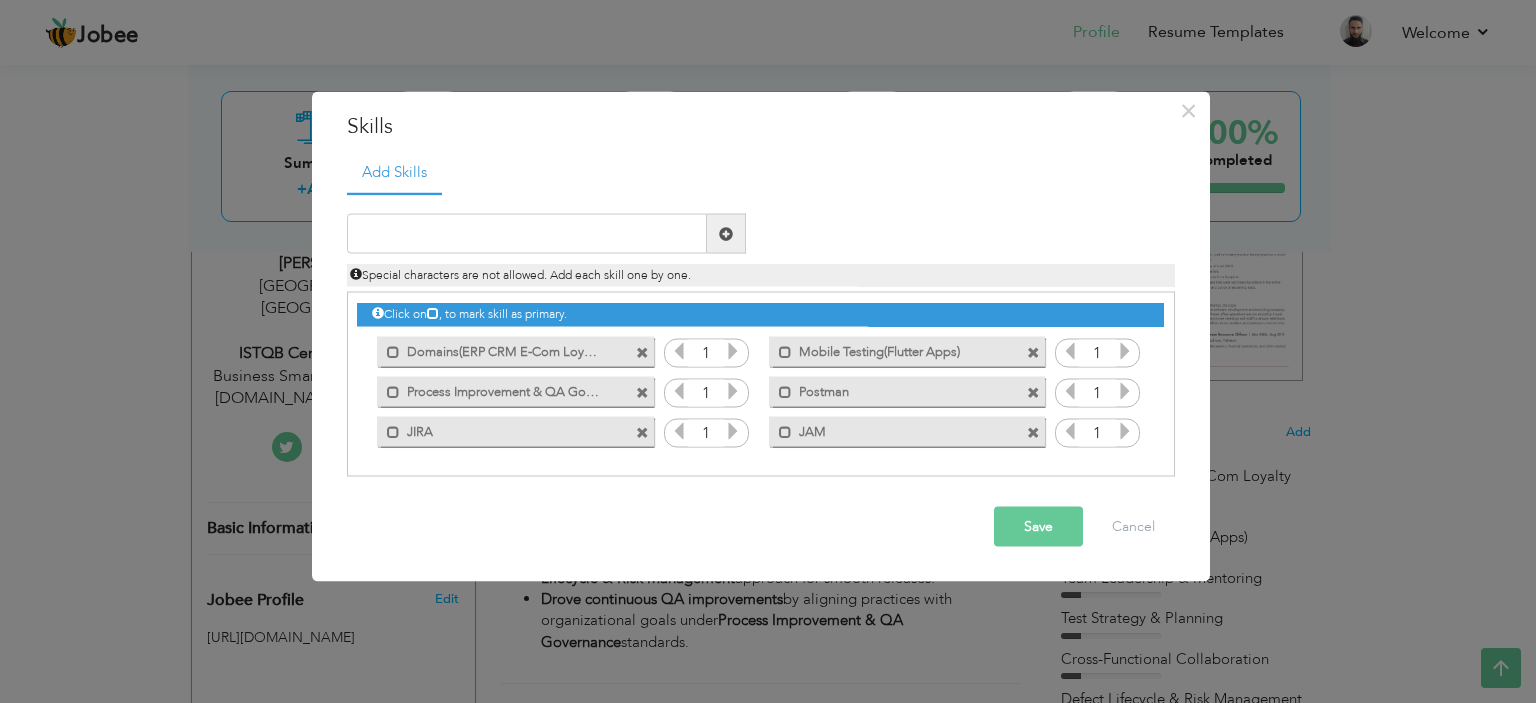 click at bounding box center (642, 392) 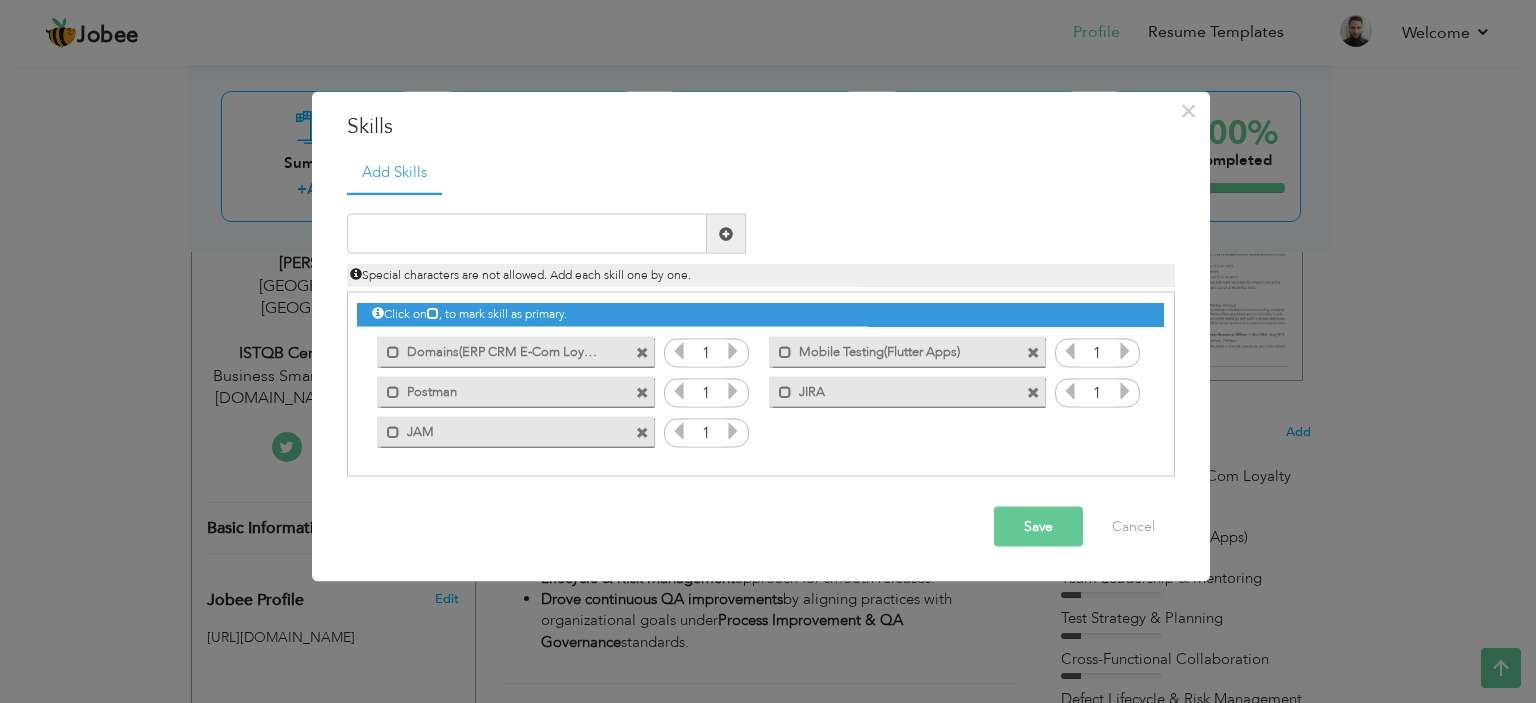 click at bounding box center (642, 392) 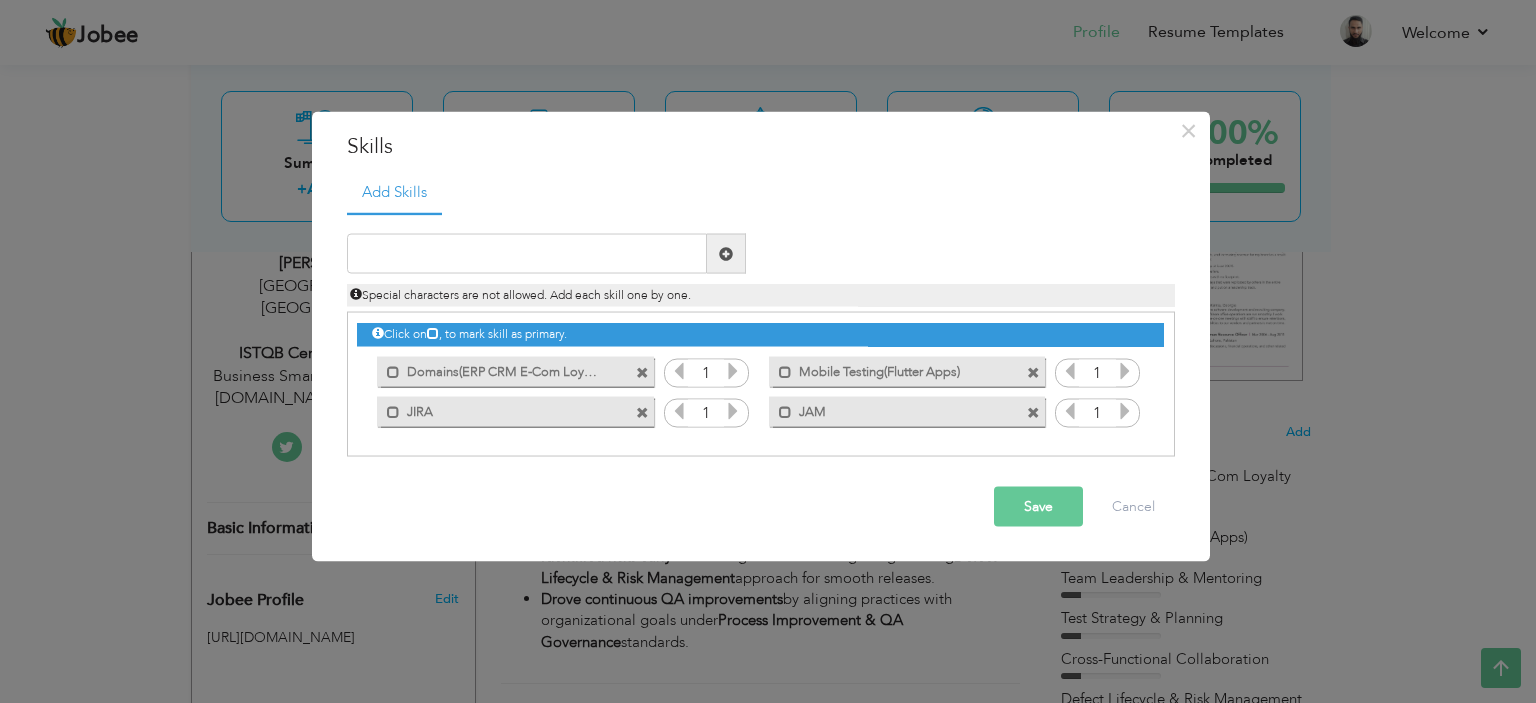 click at bounding box center [642, 412] 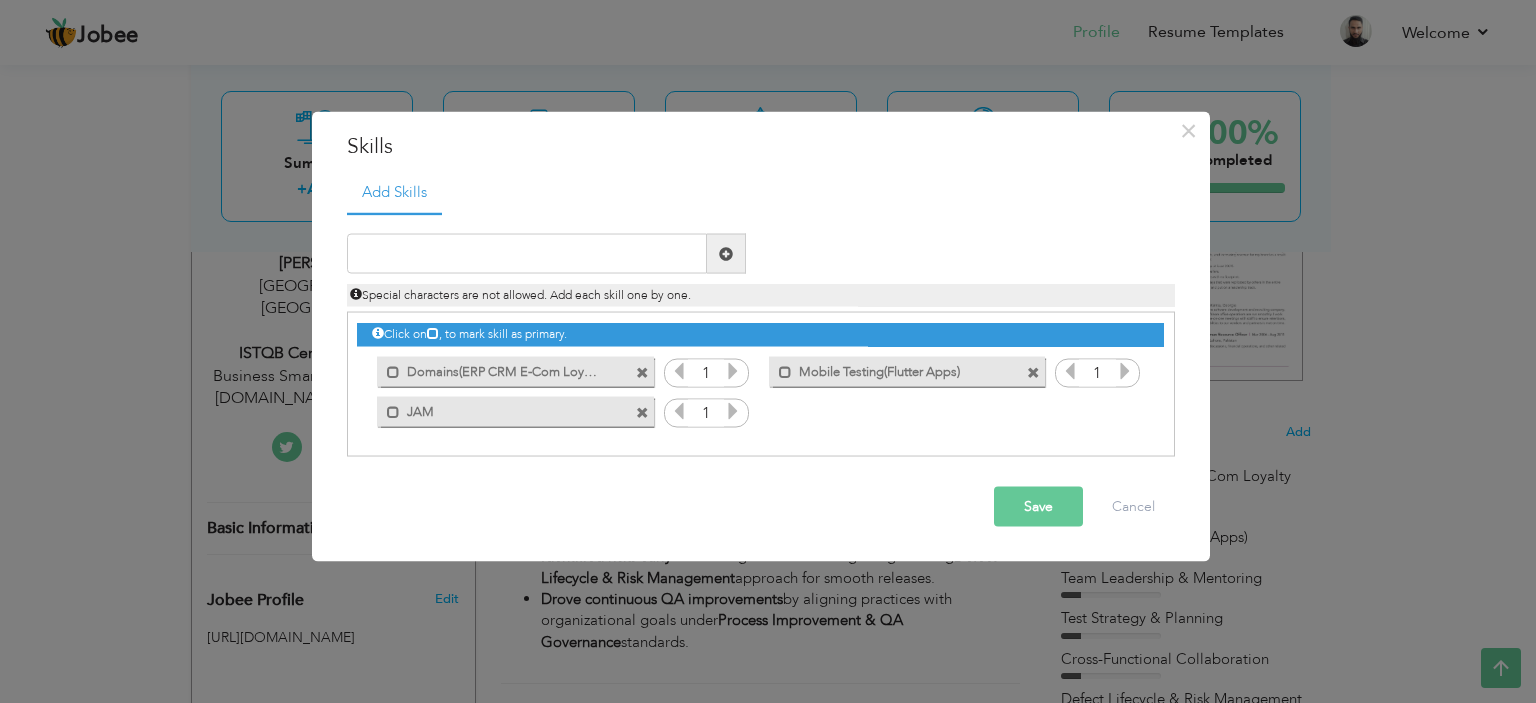 click at bounding box center (642, 412) 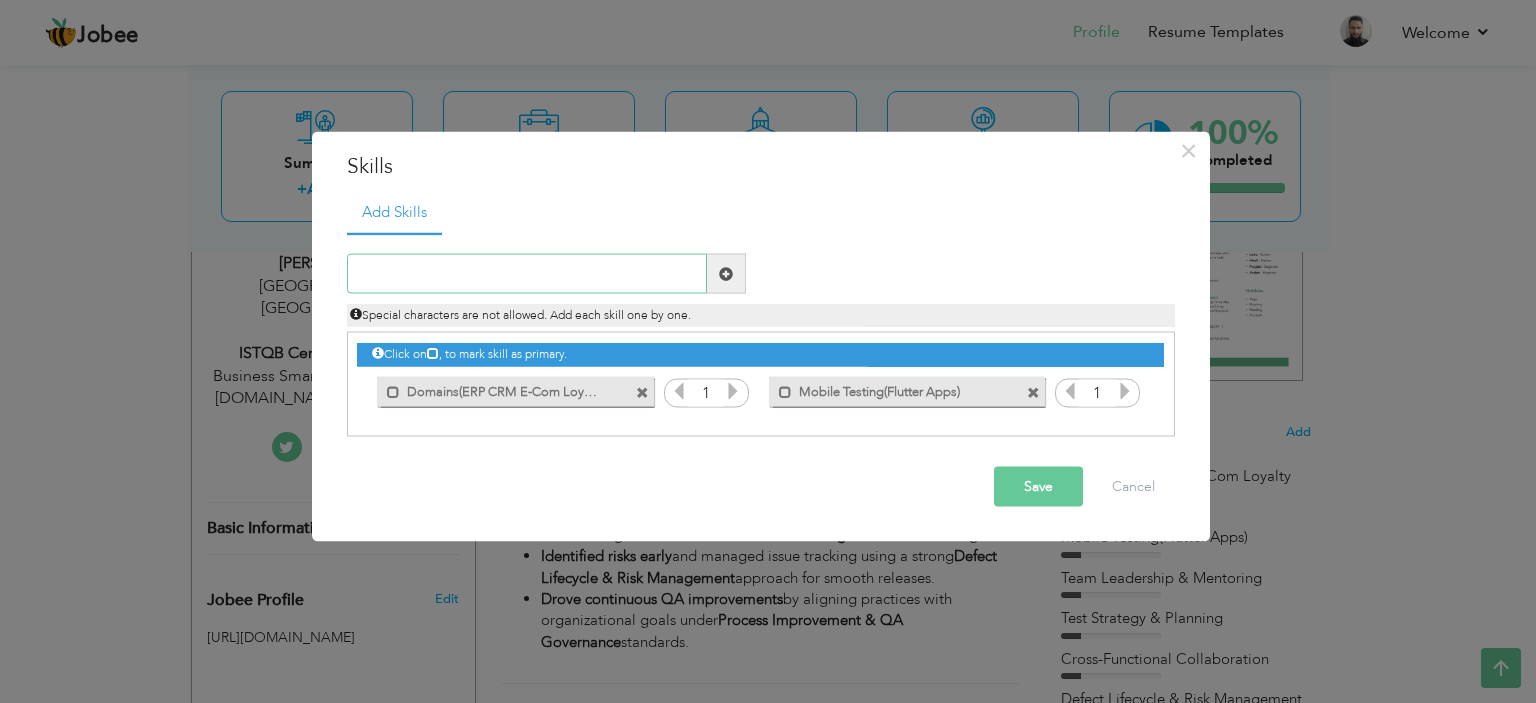 click at bounding box center [527, 274] 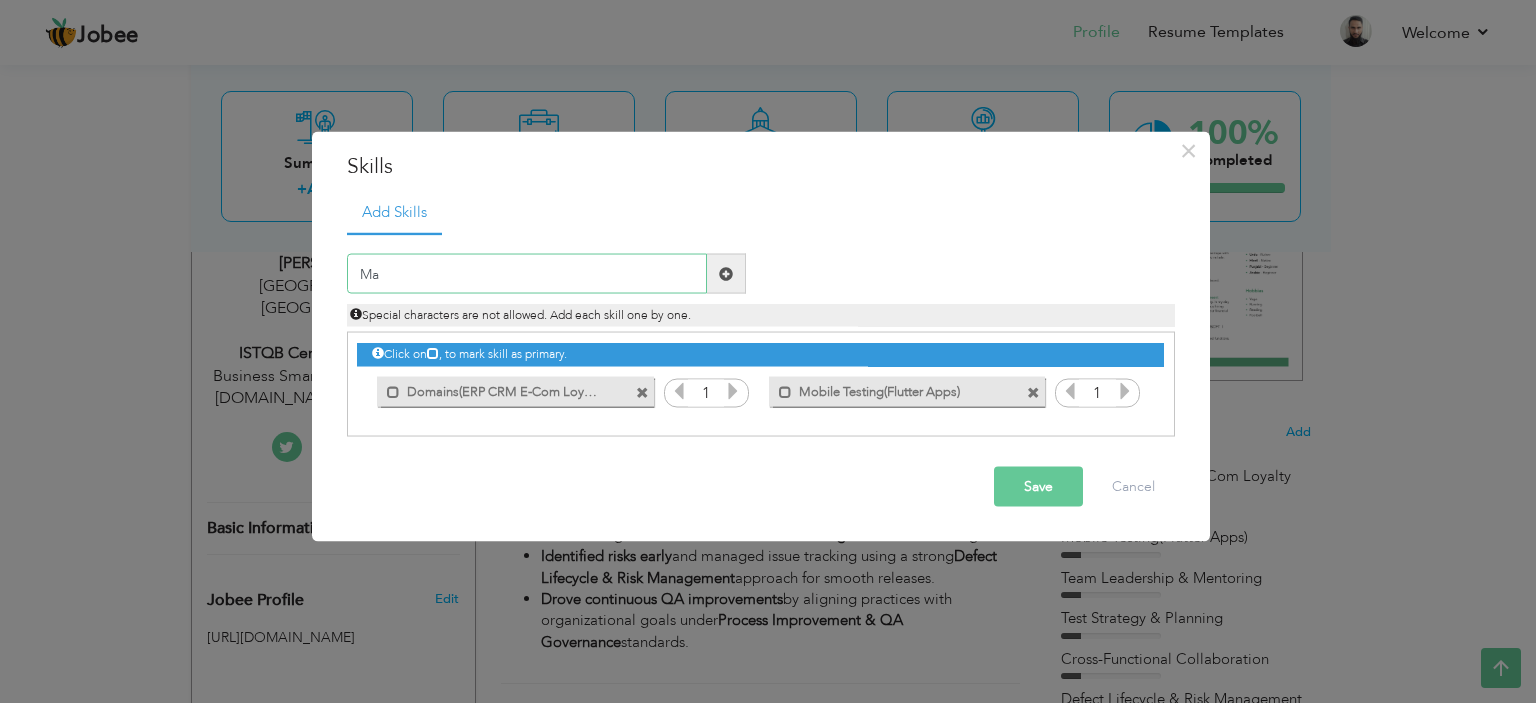 type on "M" 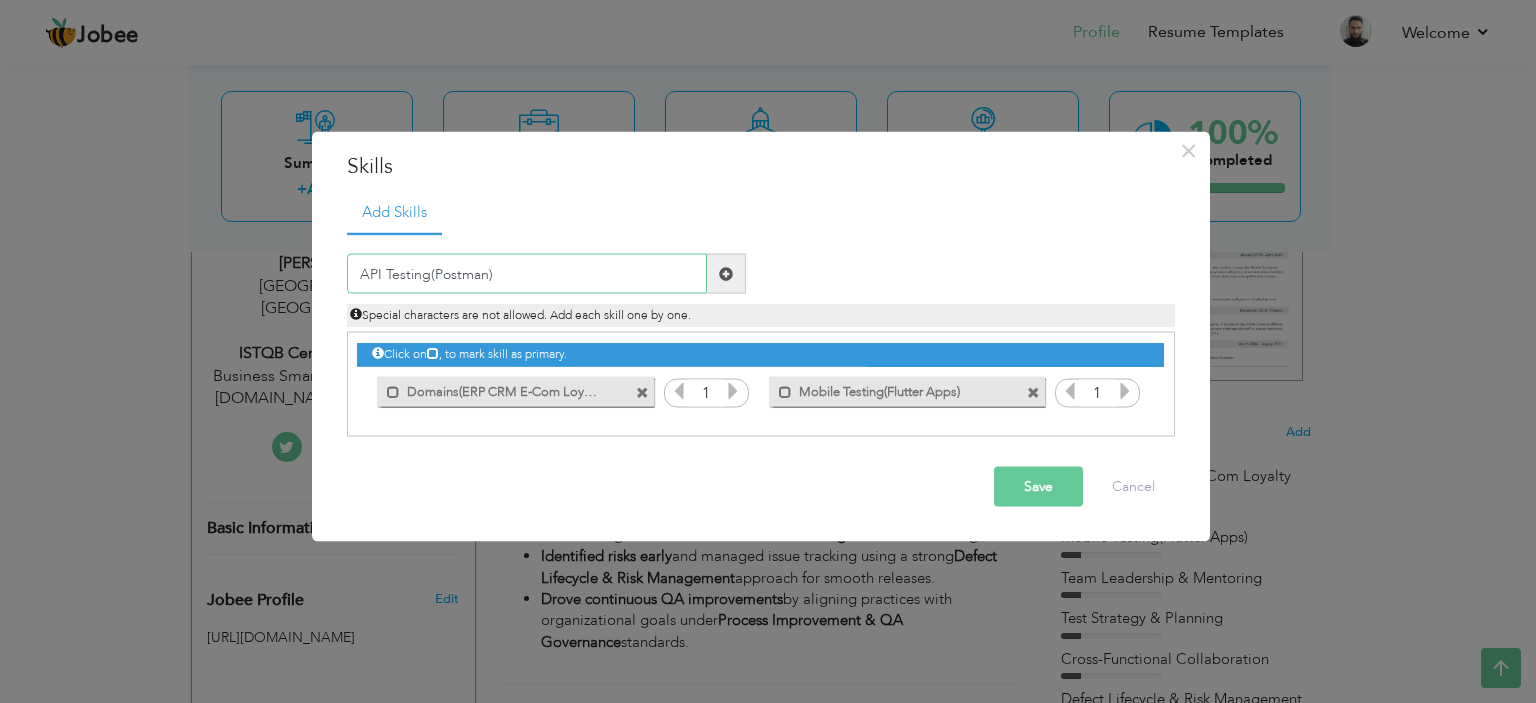 type on "API Testing(Postman)" 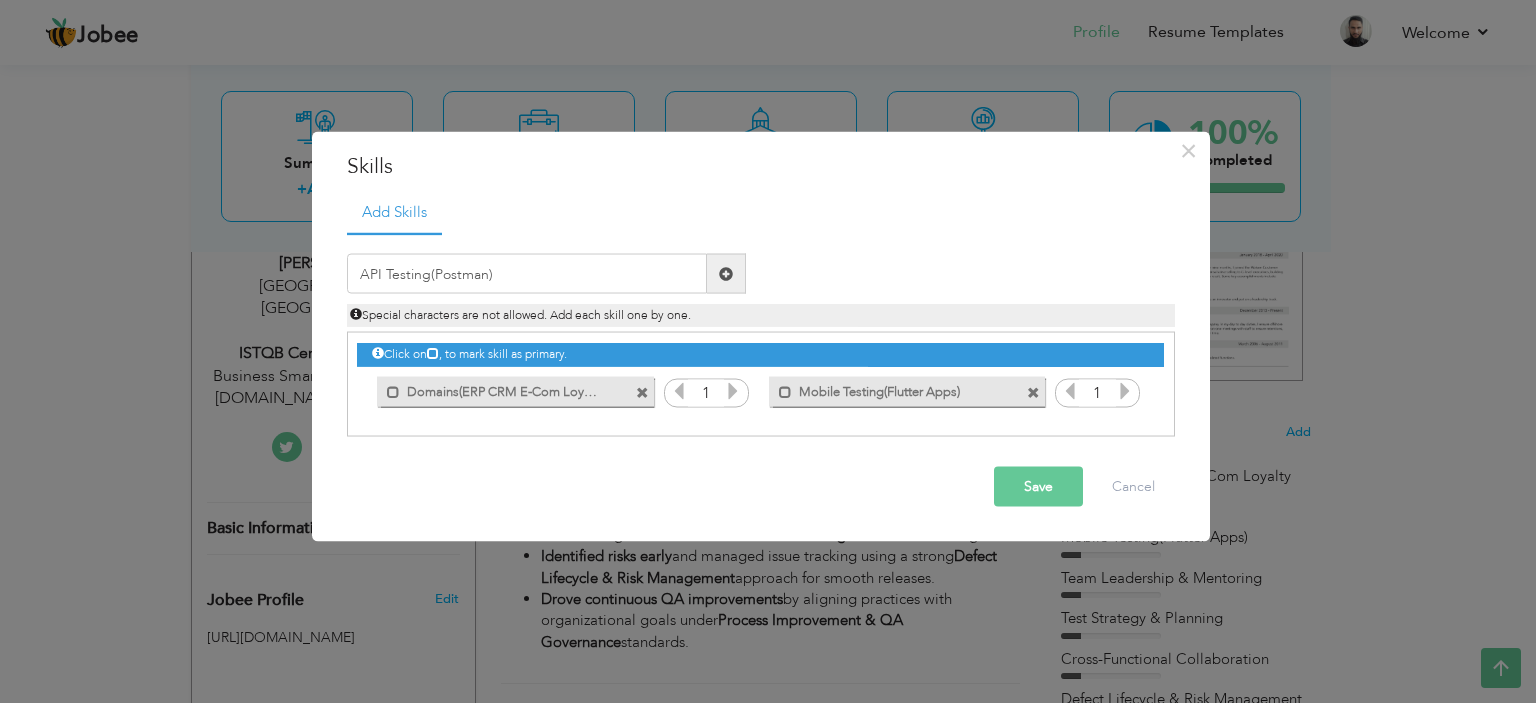 click at bounding box center (726, 273) 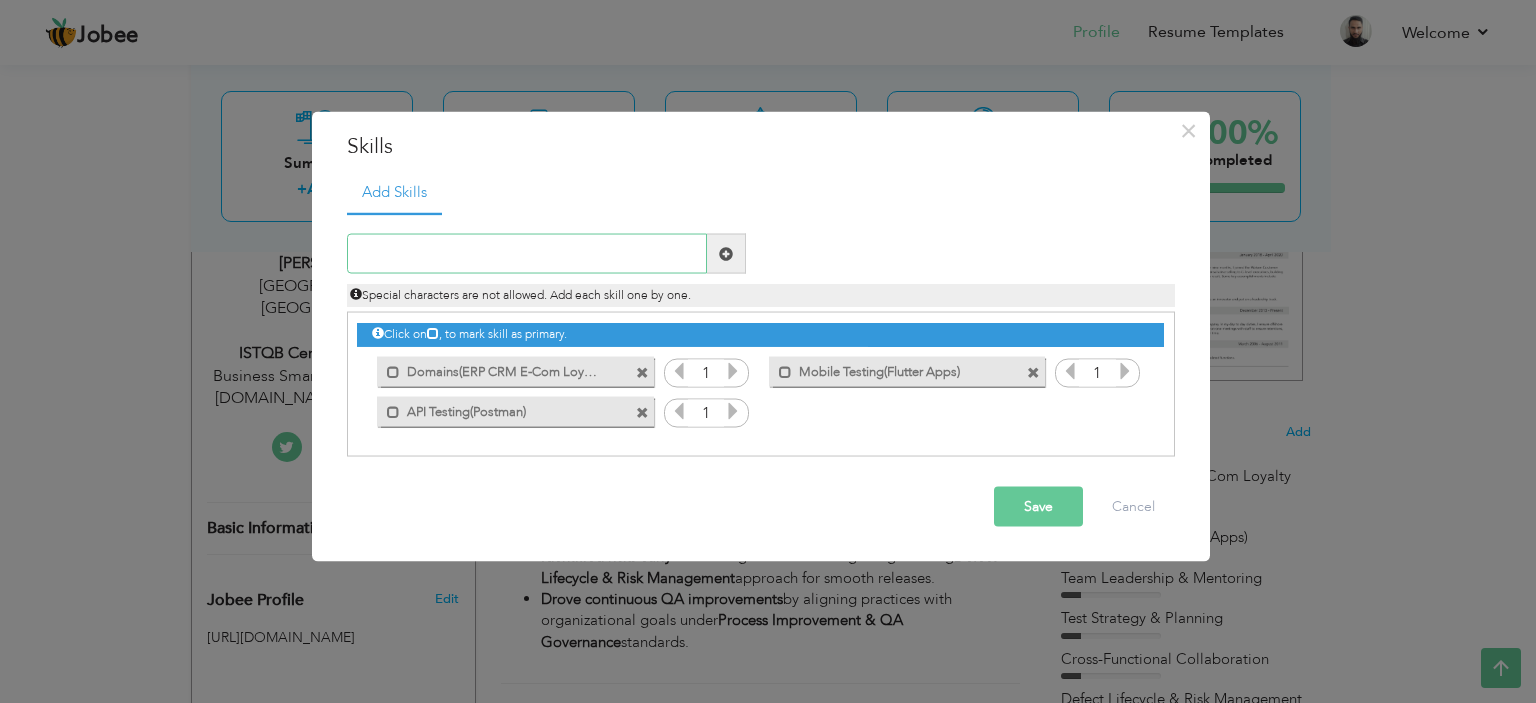 click at bounding box center [527, 254] 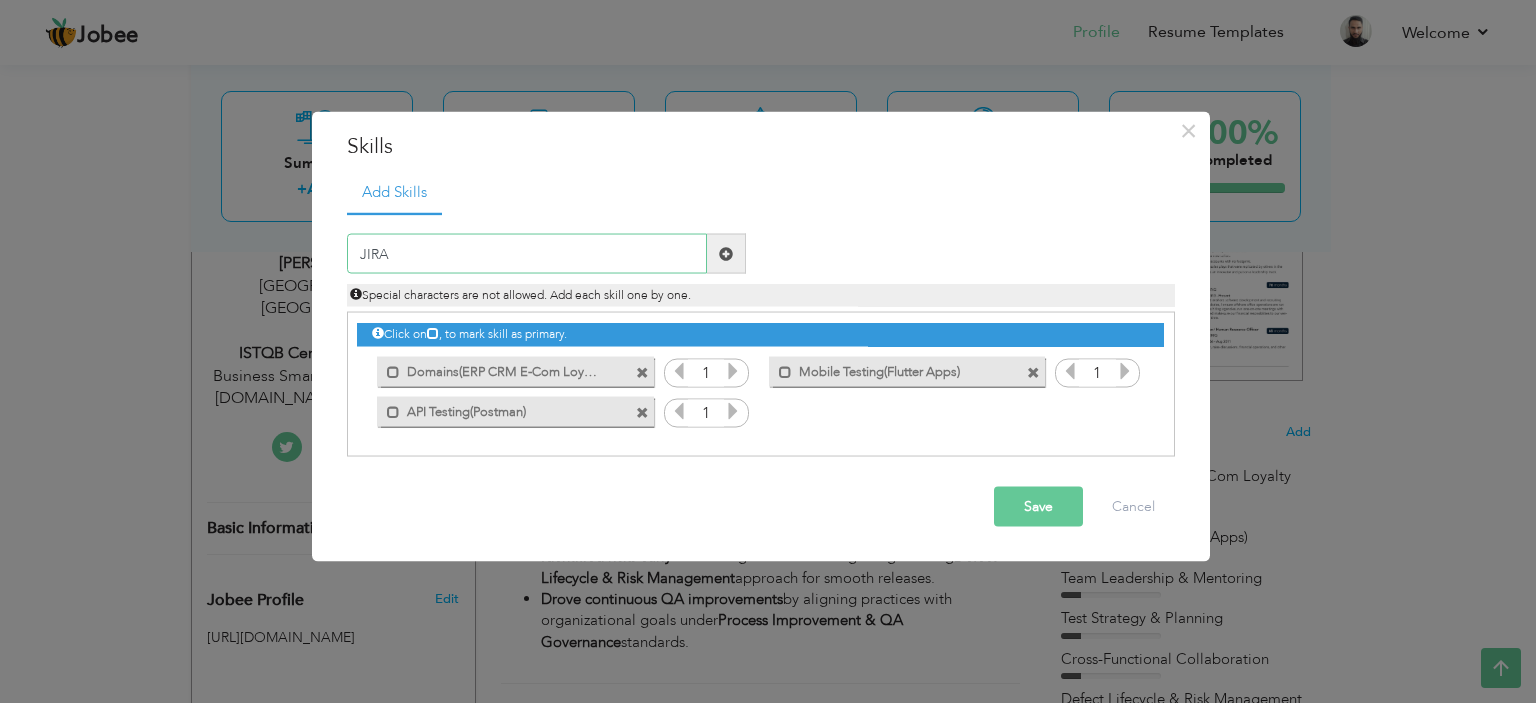 type on "JIRA" 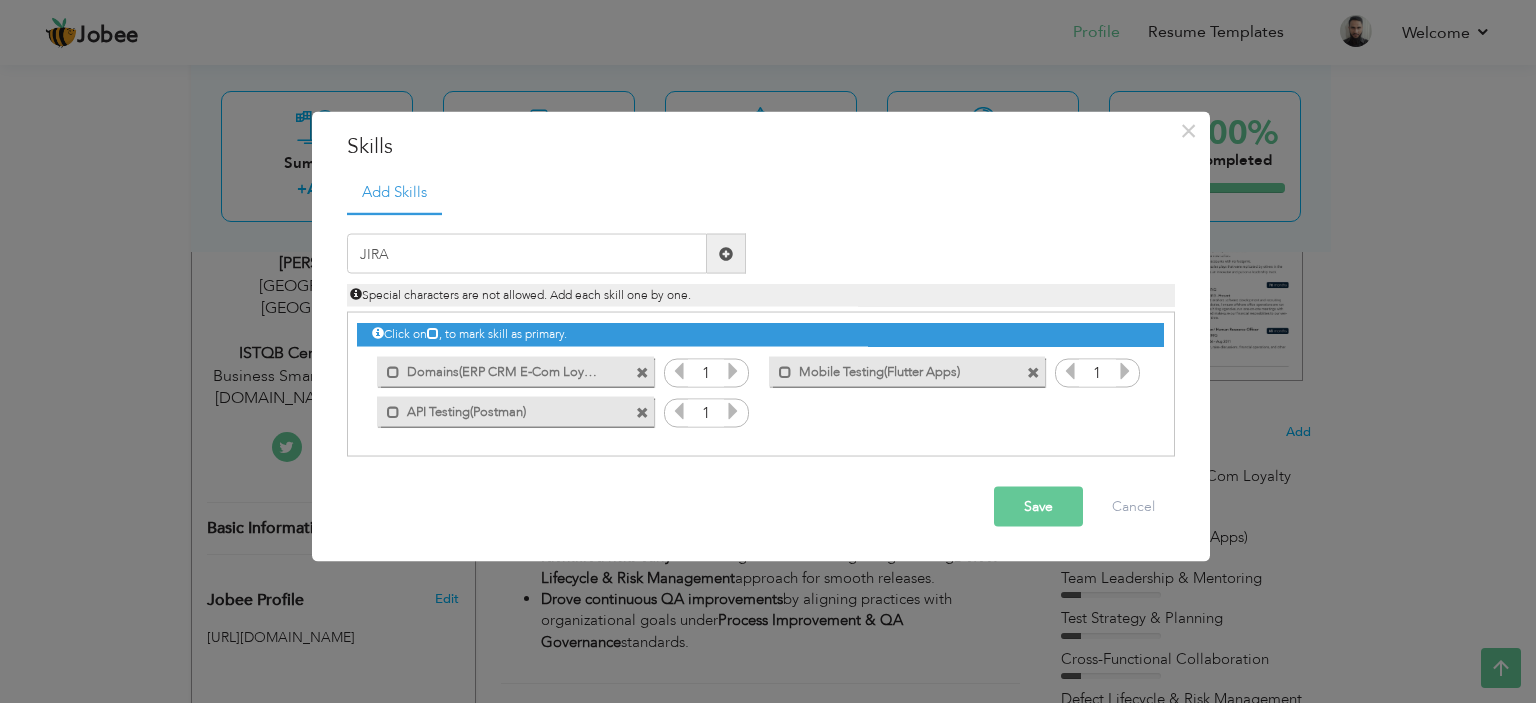 click at bounding box center [726, 254] 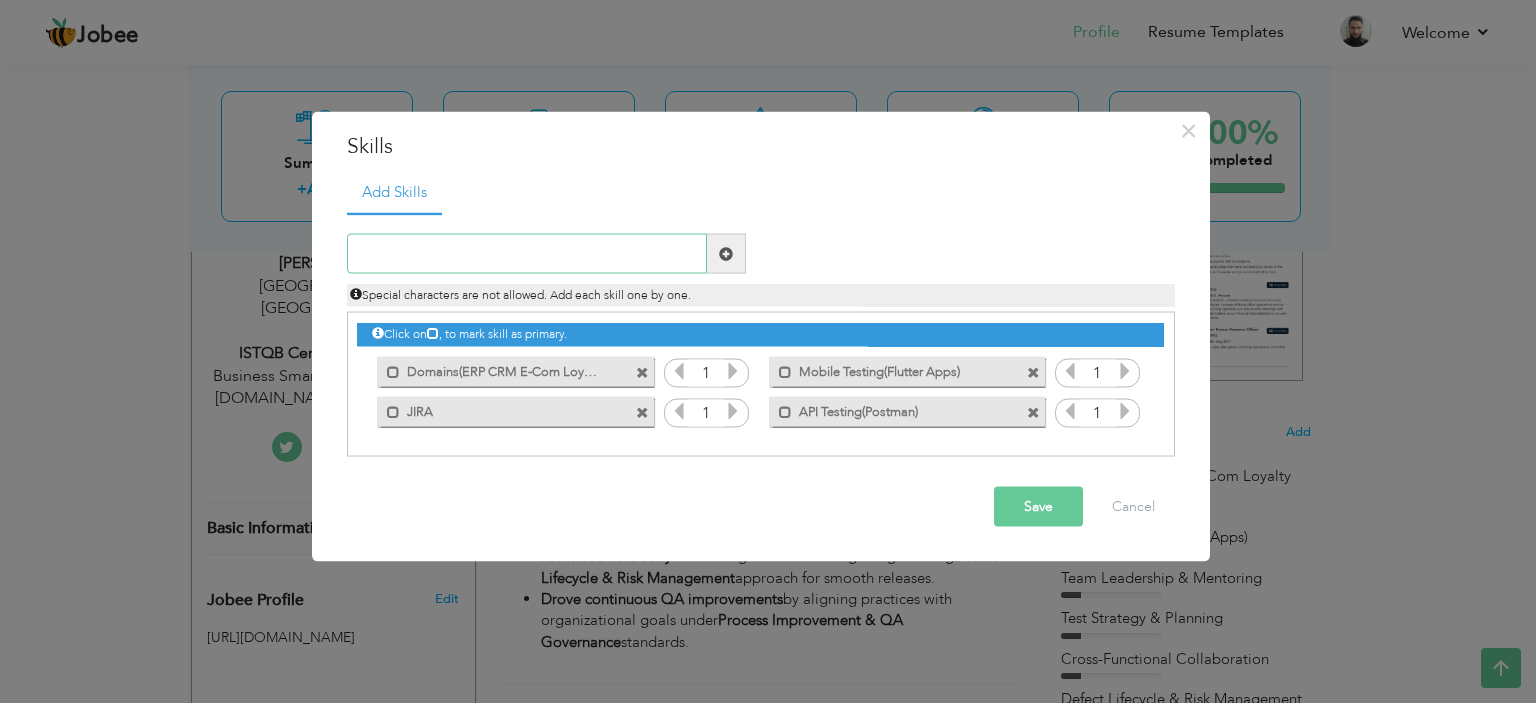 click at bounding box center (527, 254) 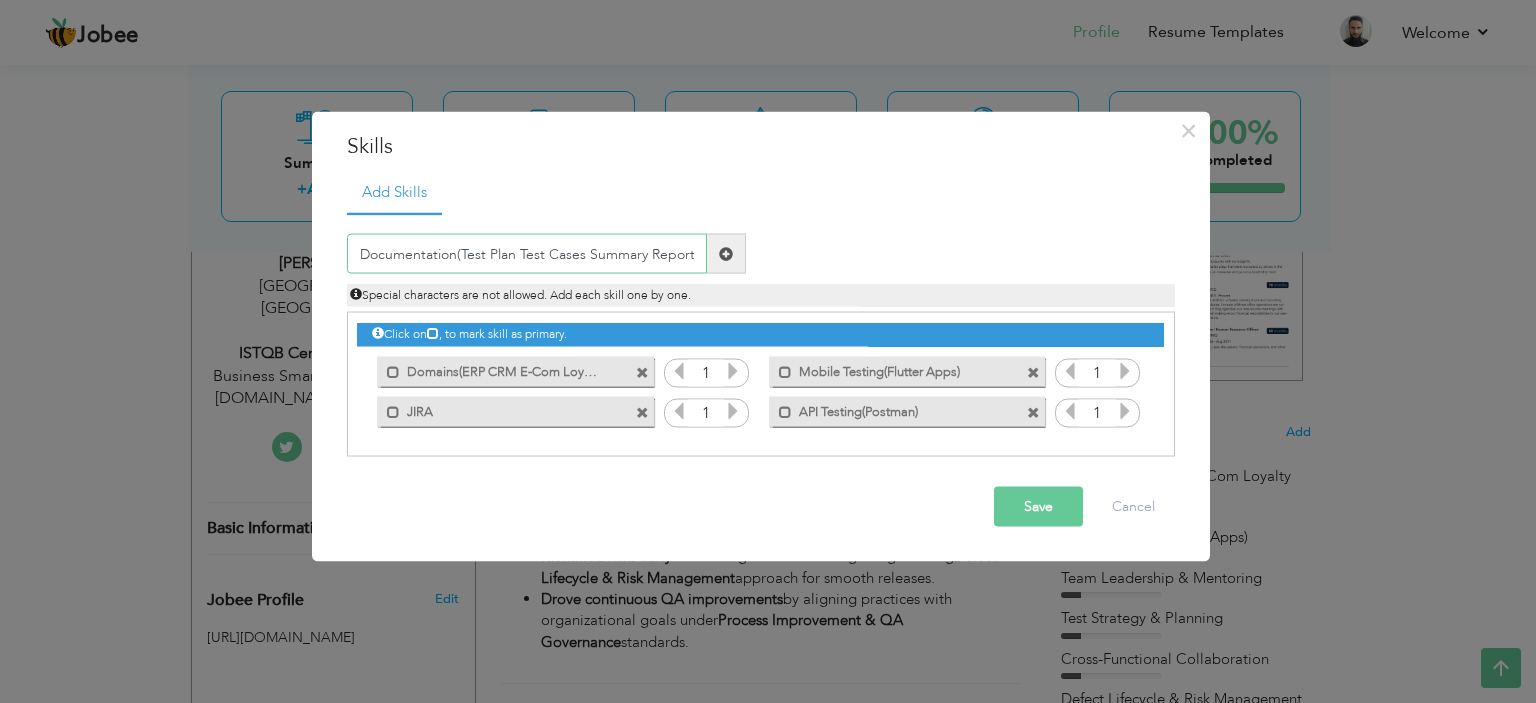 type on "Documentation(Test Plan Test Cases Summary Report)" 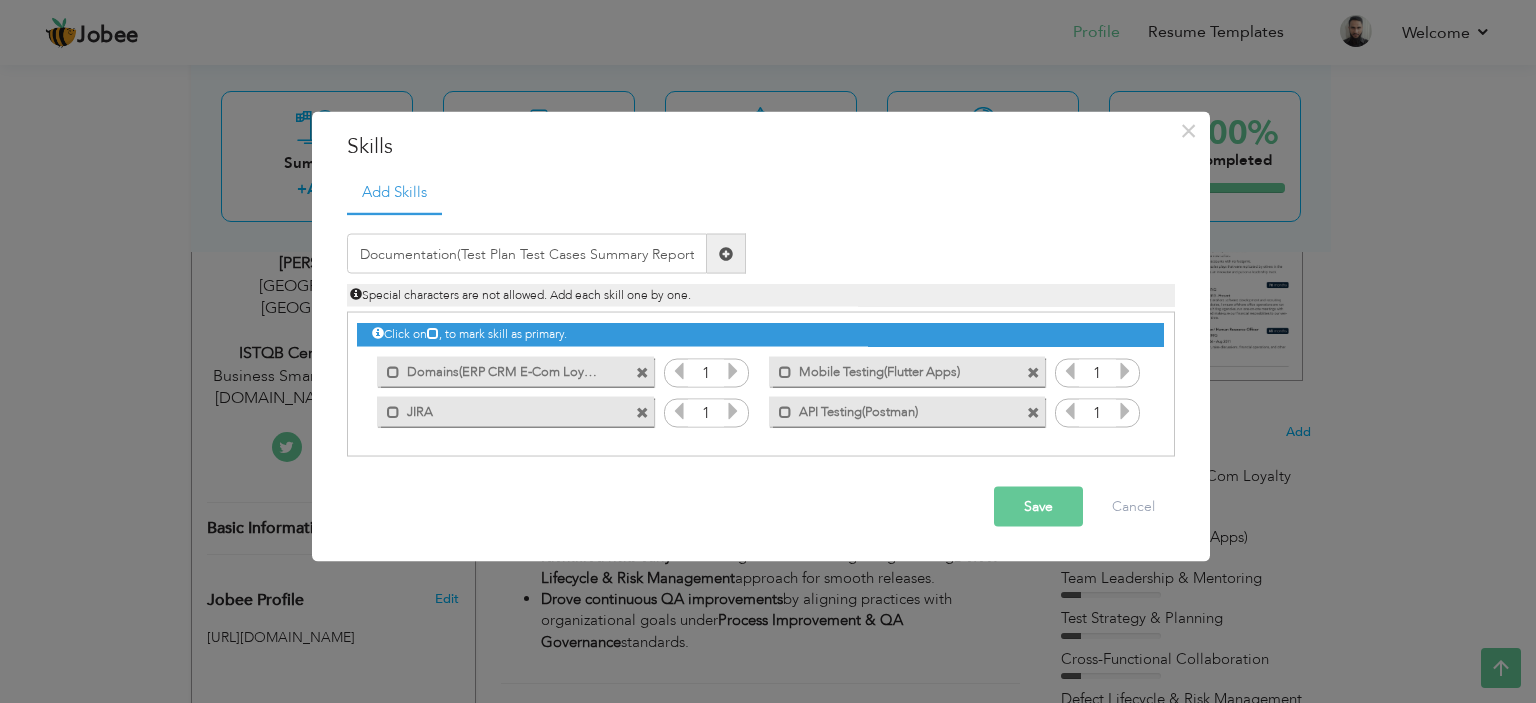 click at bounding box center [726, 253] 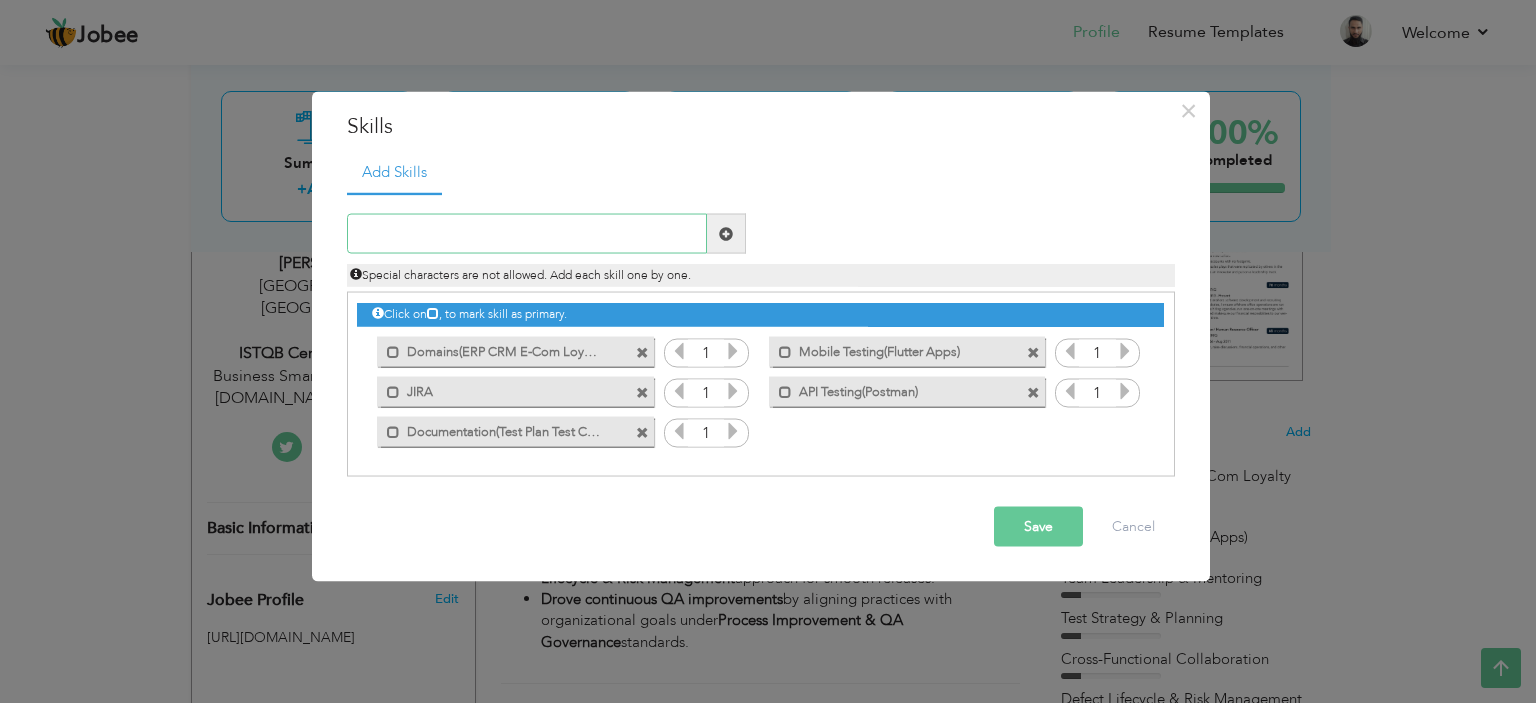 click at bounding box center [527, 234] 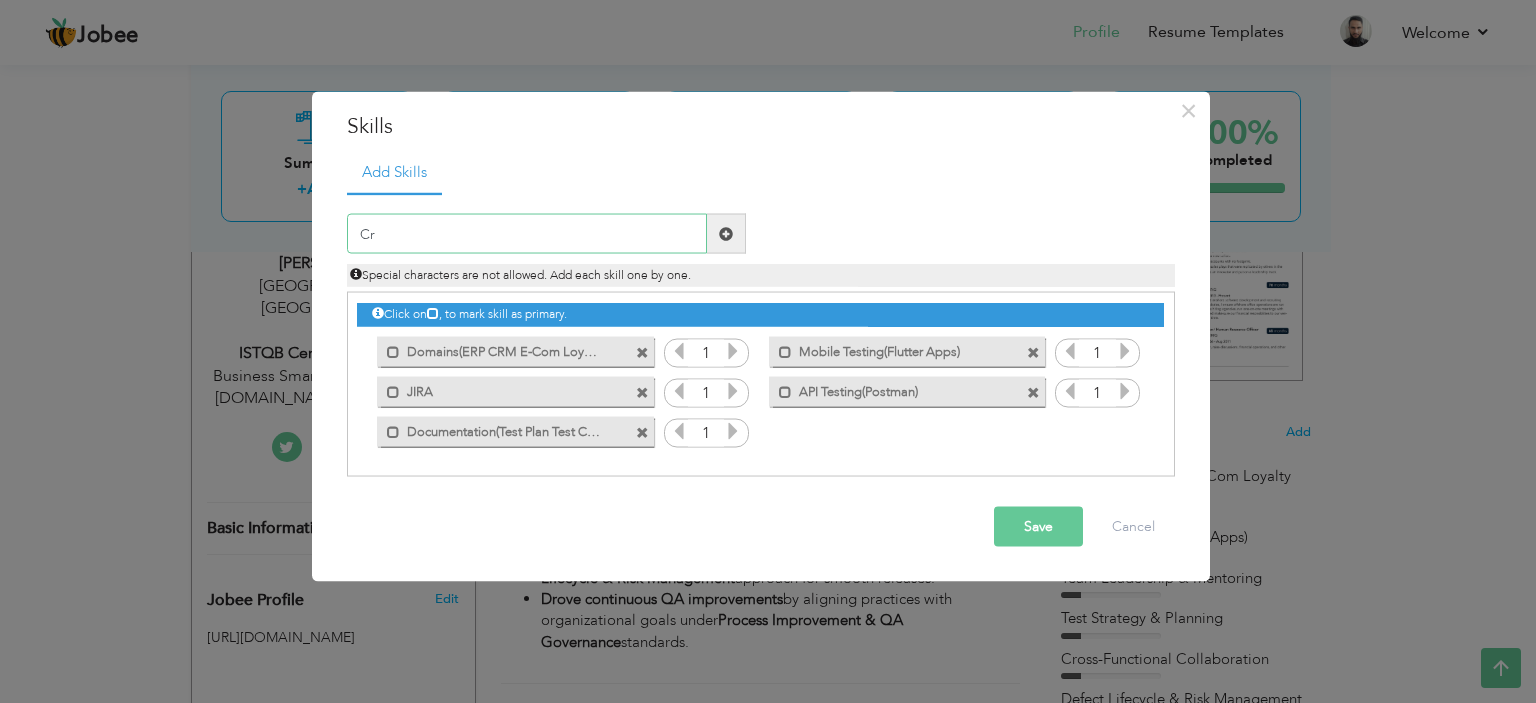 type on "C" 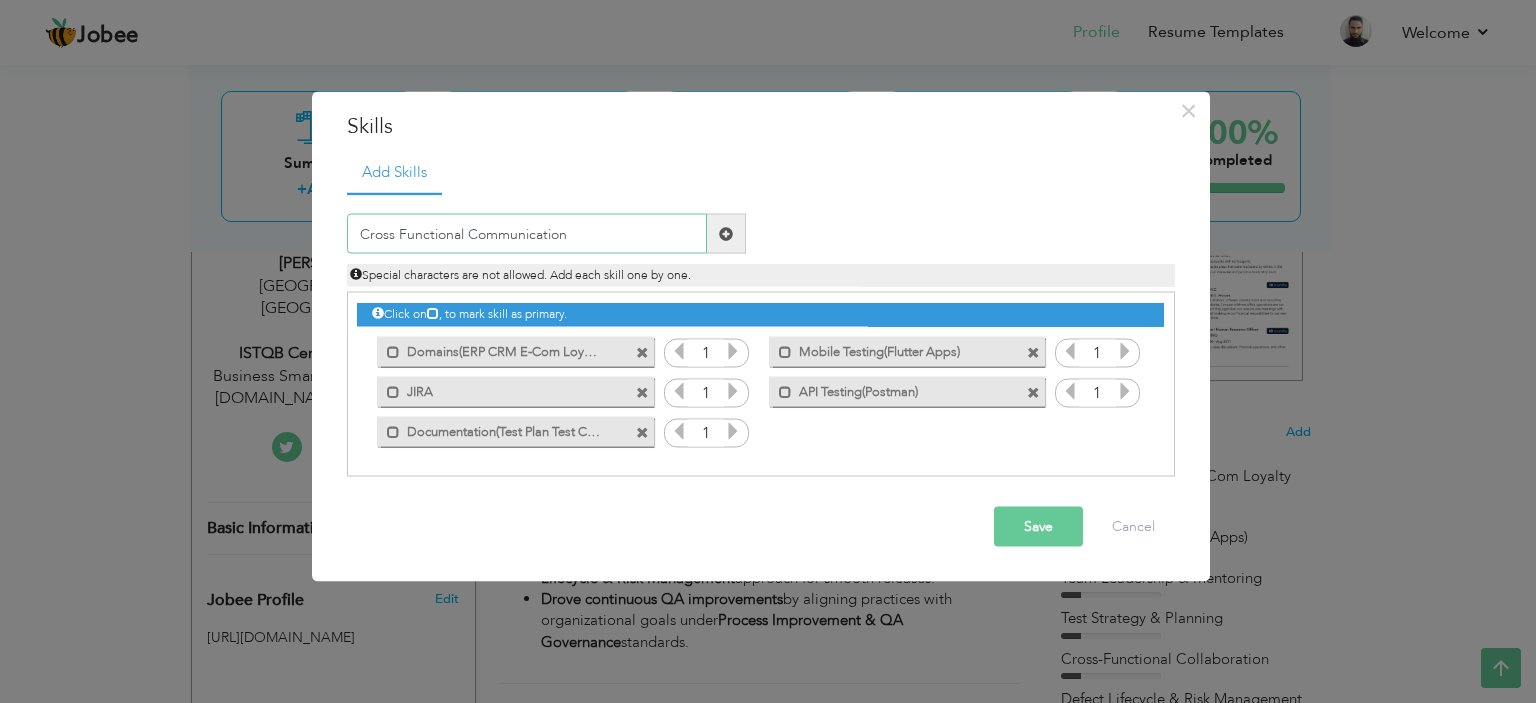 type on "Cross Functional Communication" 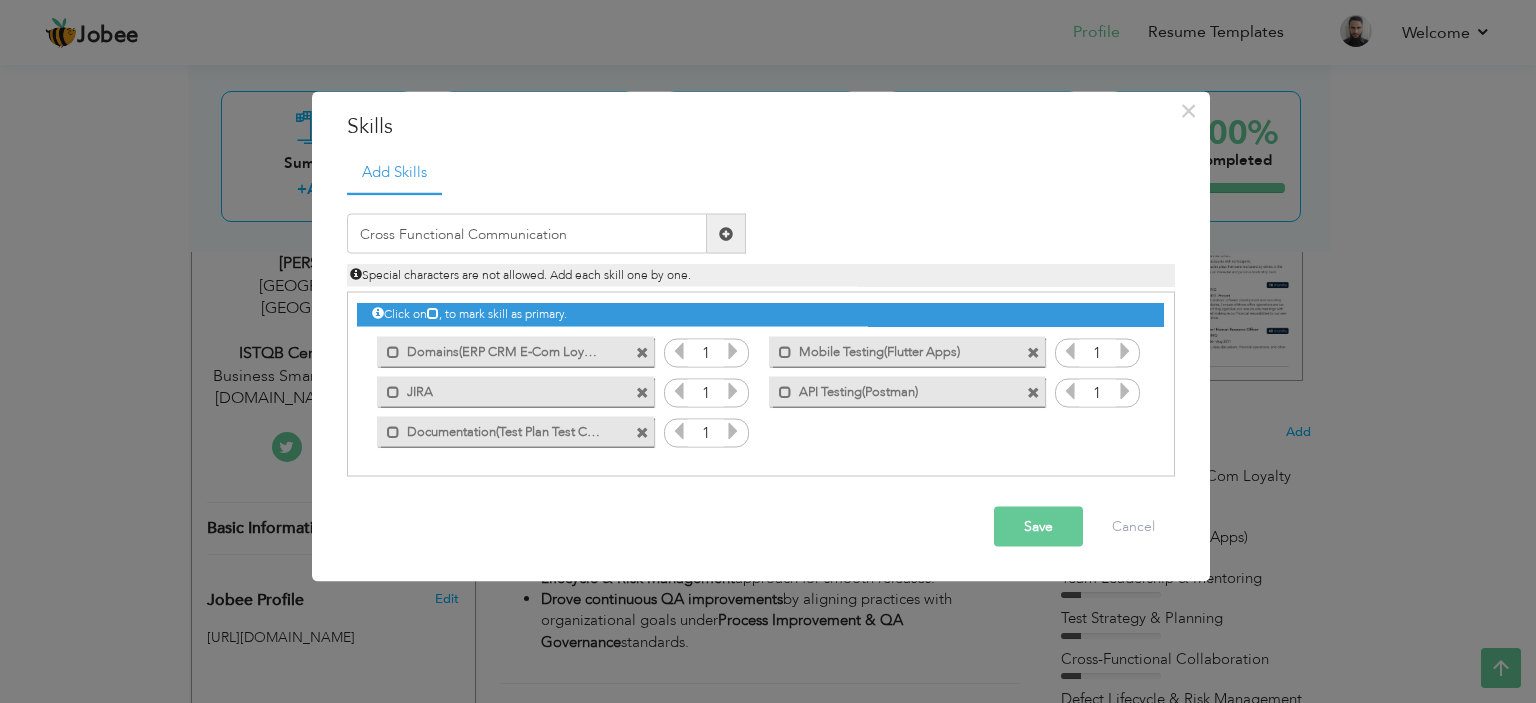 click at bounding box center (726, 233) 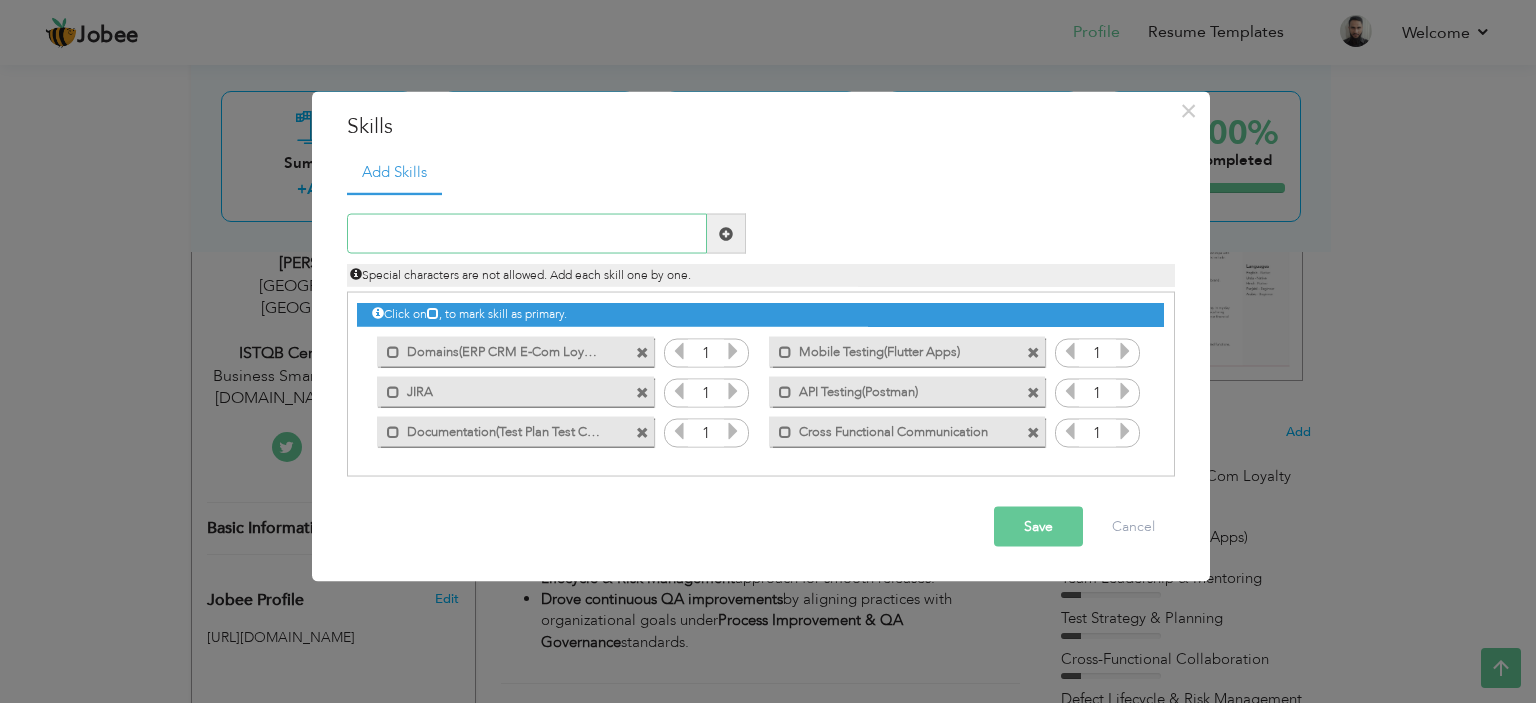 click at bounding box center [527, 234] 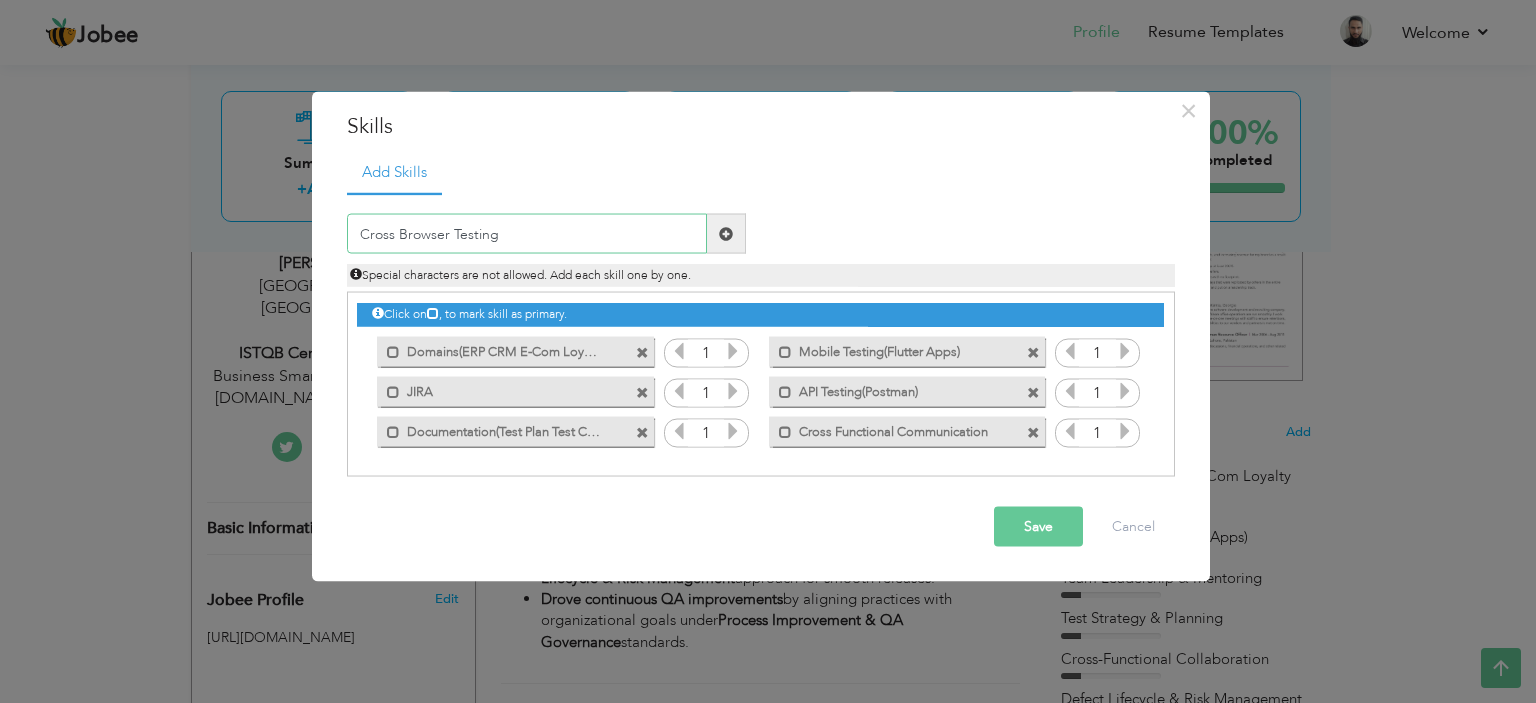 type on "Cross Browser Testing" 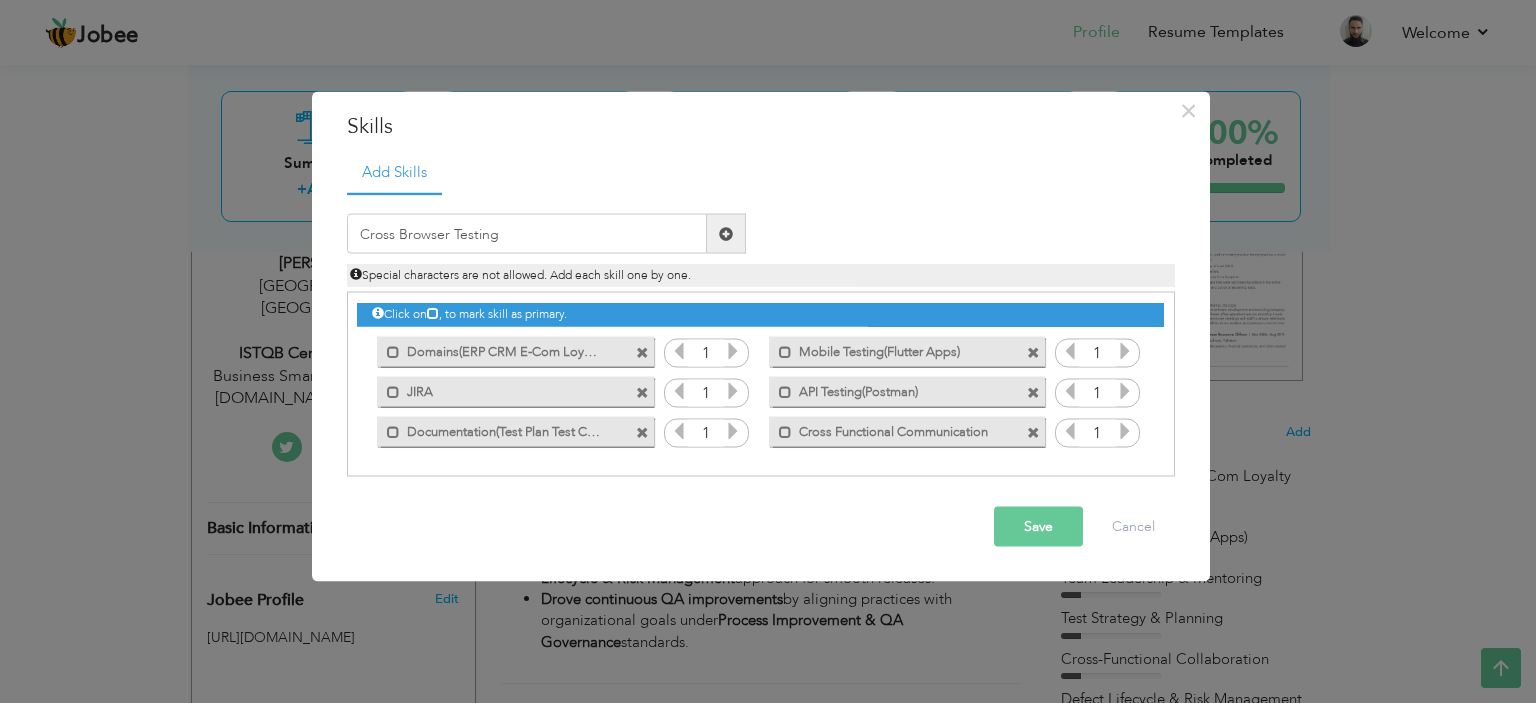 click at bounding box center (726, 233) 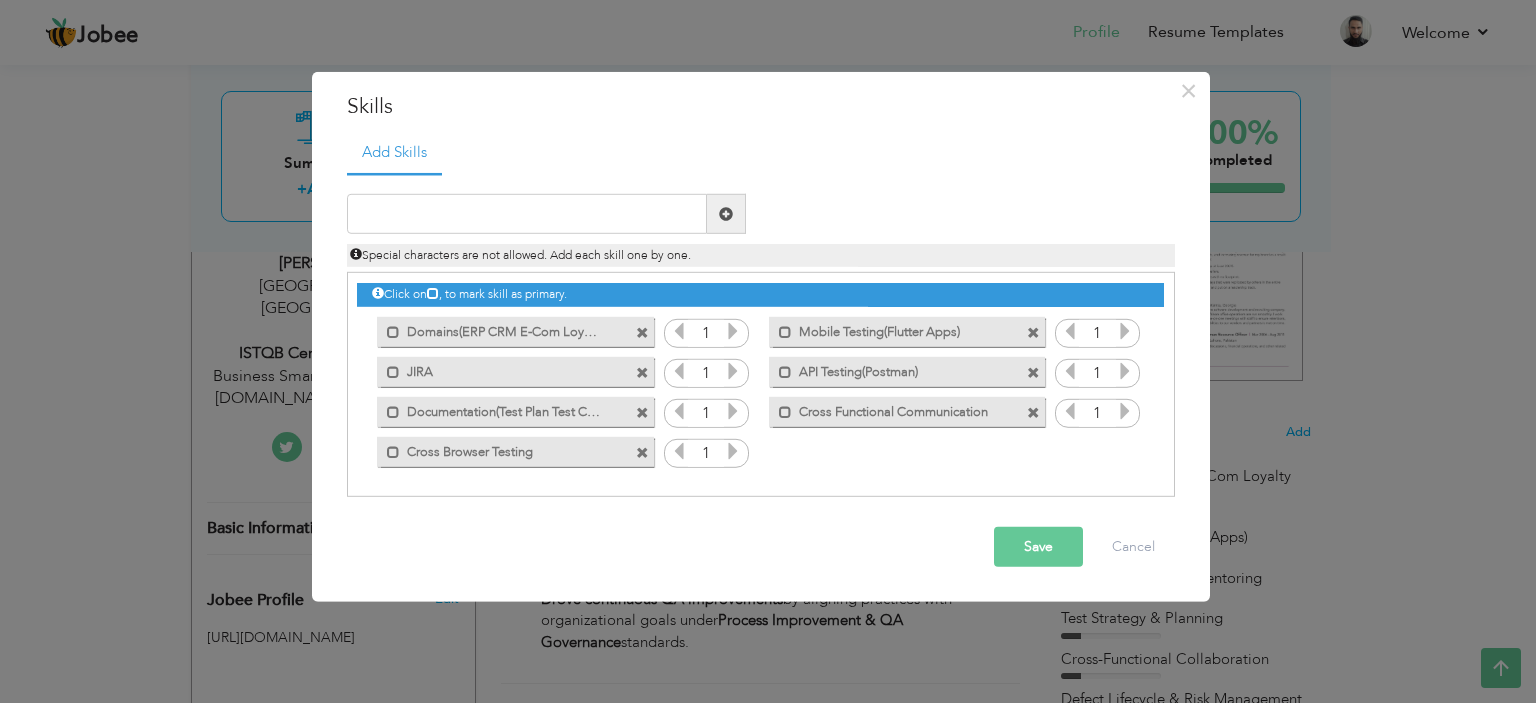drag, startPoint x: 594, startPoint y: 235, endPoint x: 576, endPoint y: 216, distance: 26.172504 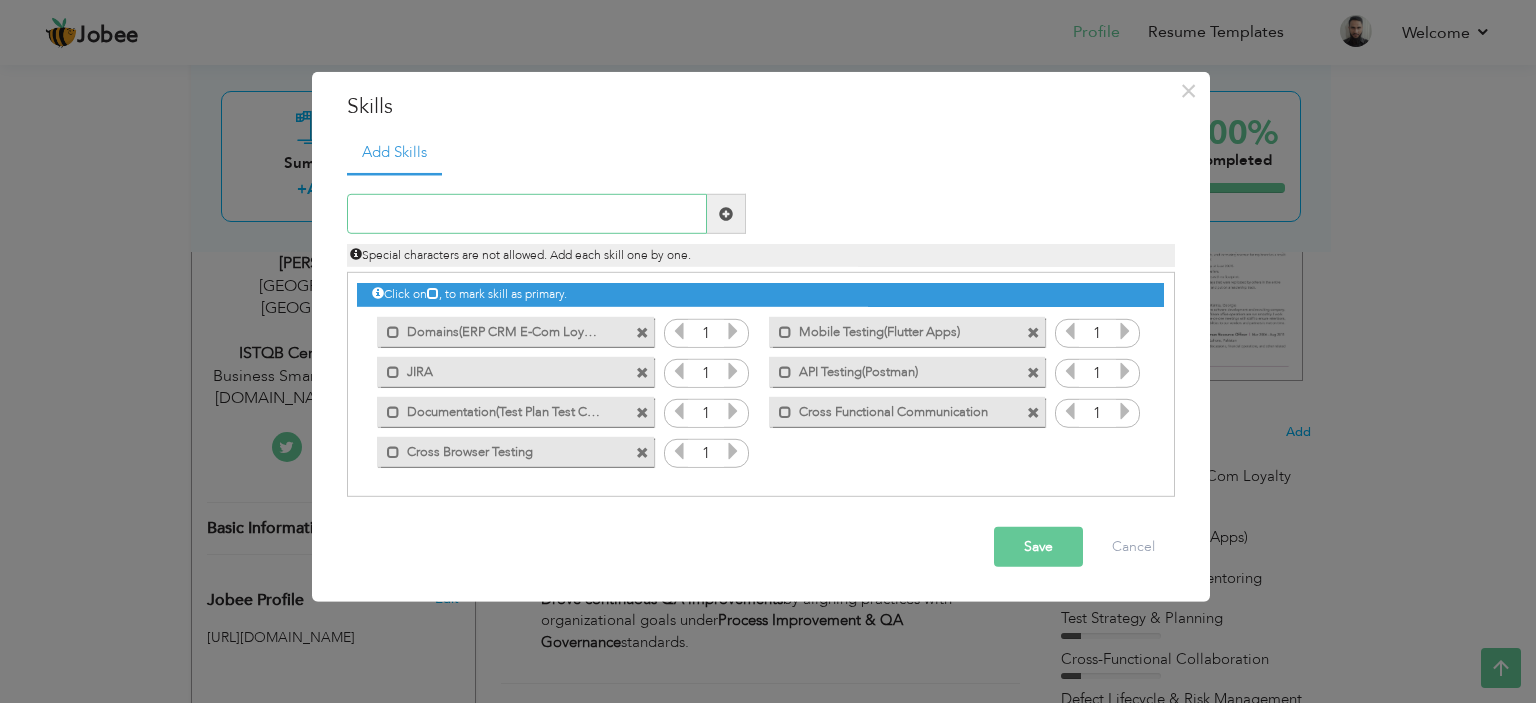 click at bounding box center (527, 214) 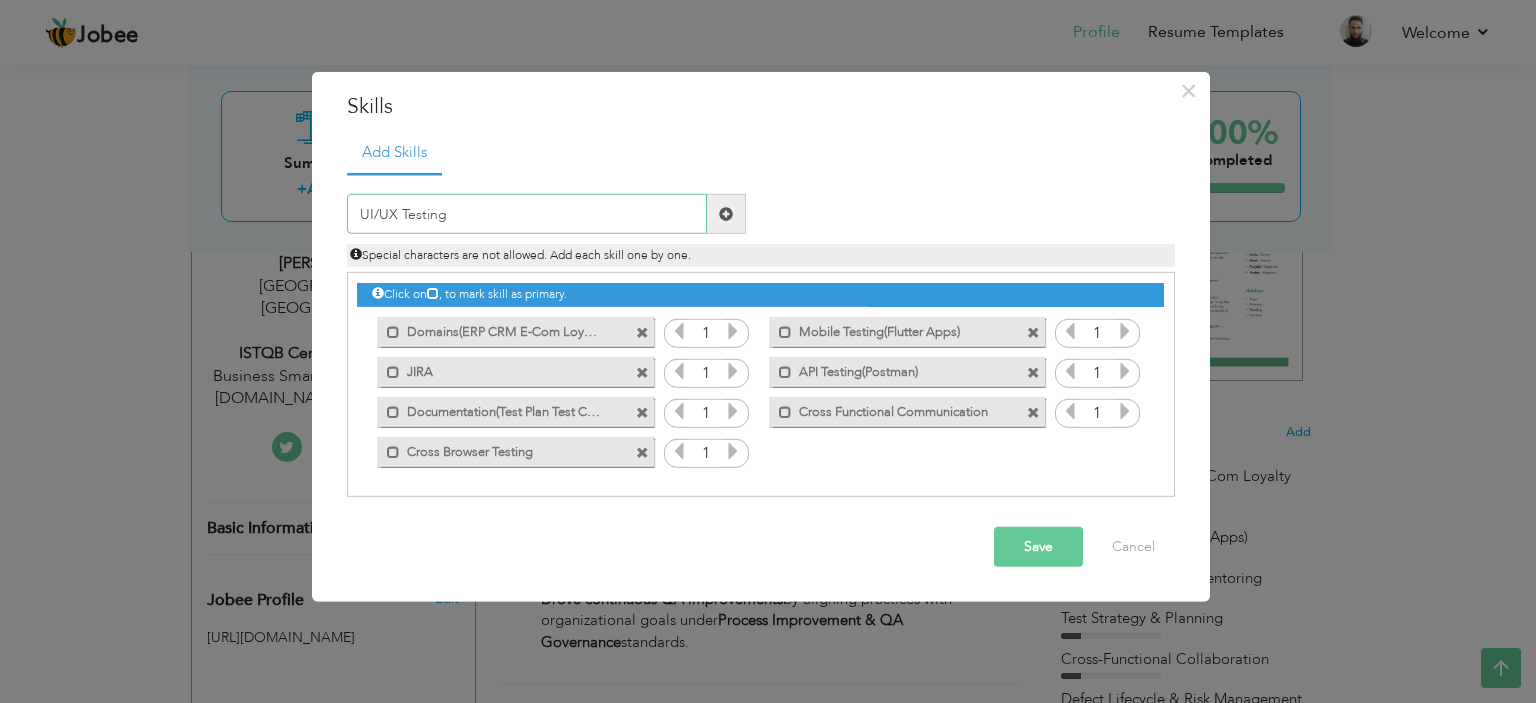 type on "UI/UX Testing" 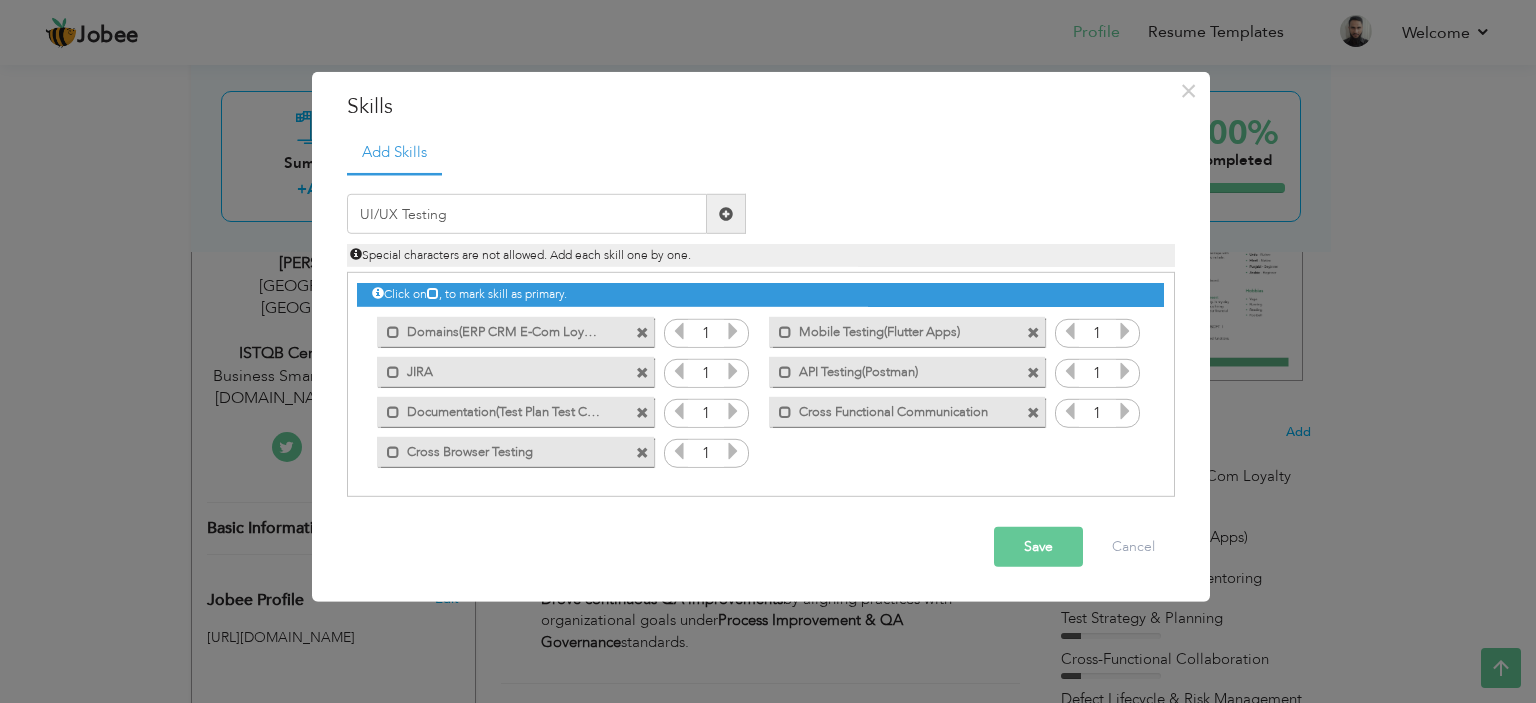 click at bounding box center [726, 214] 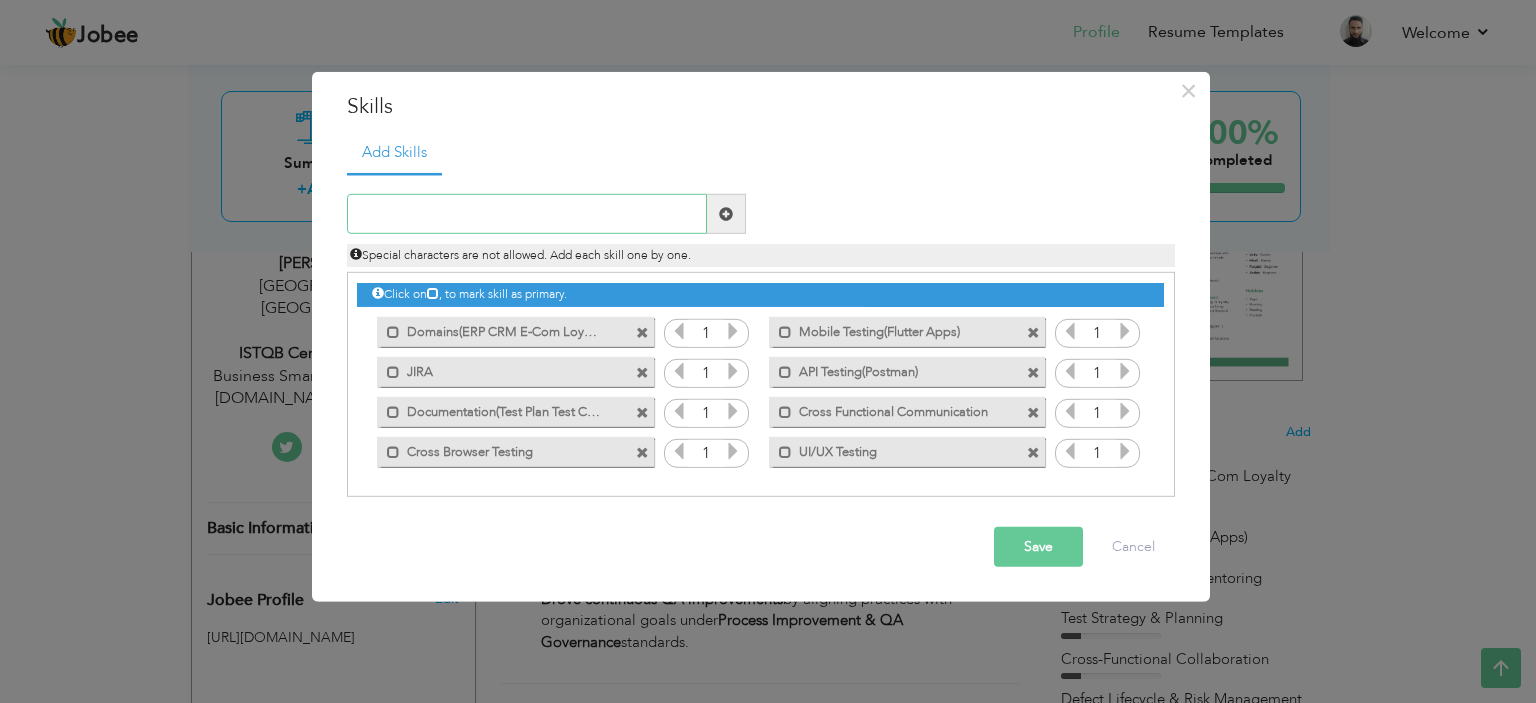 click at bounding box center [527, 214] 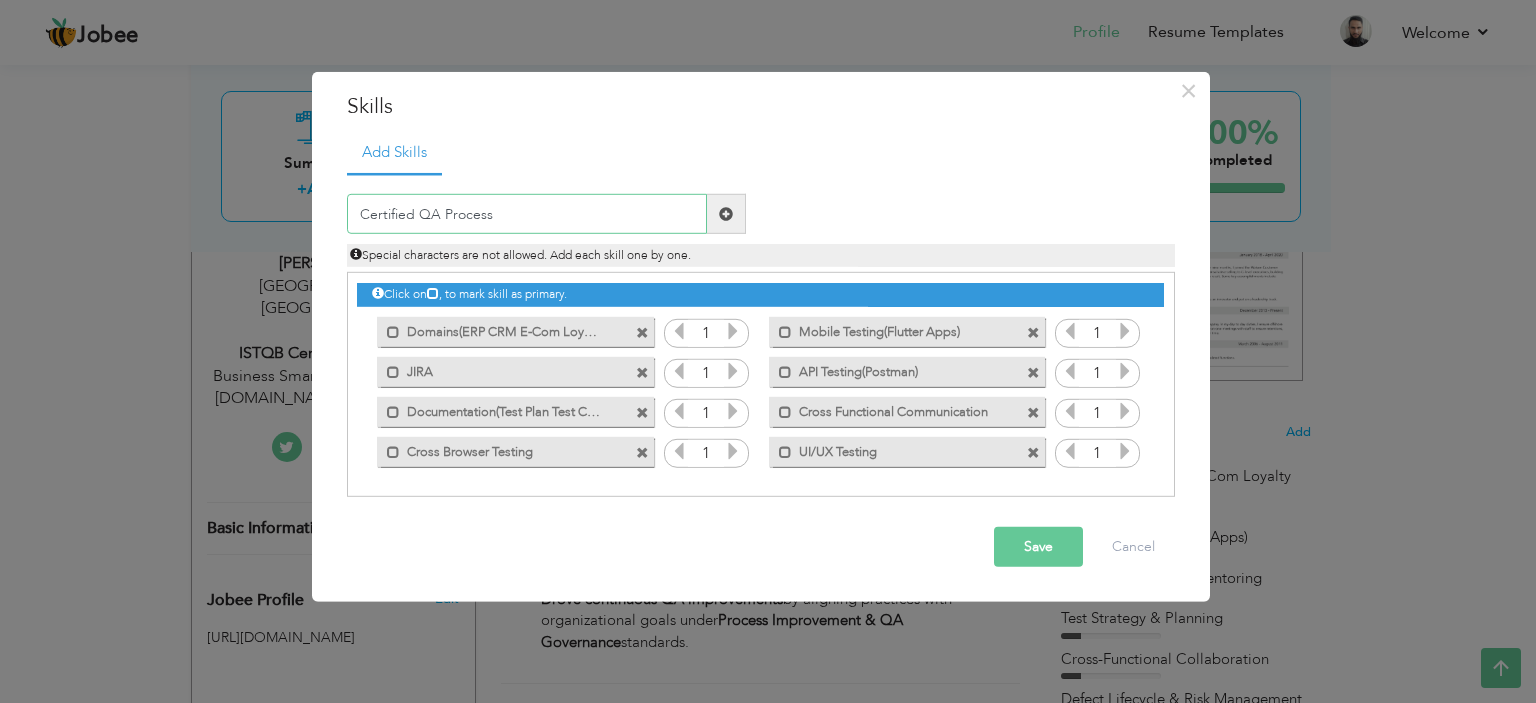 type on "Certified QA Process" 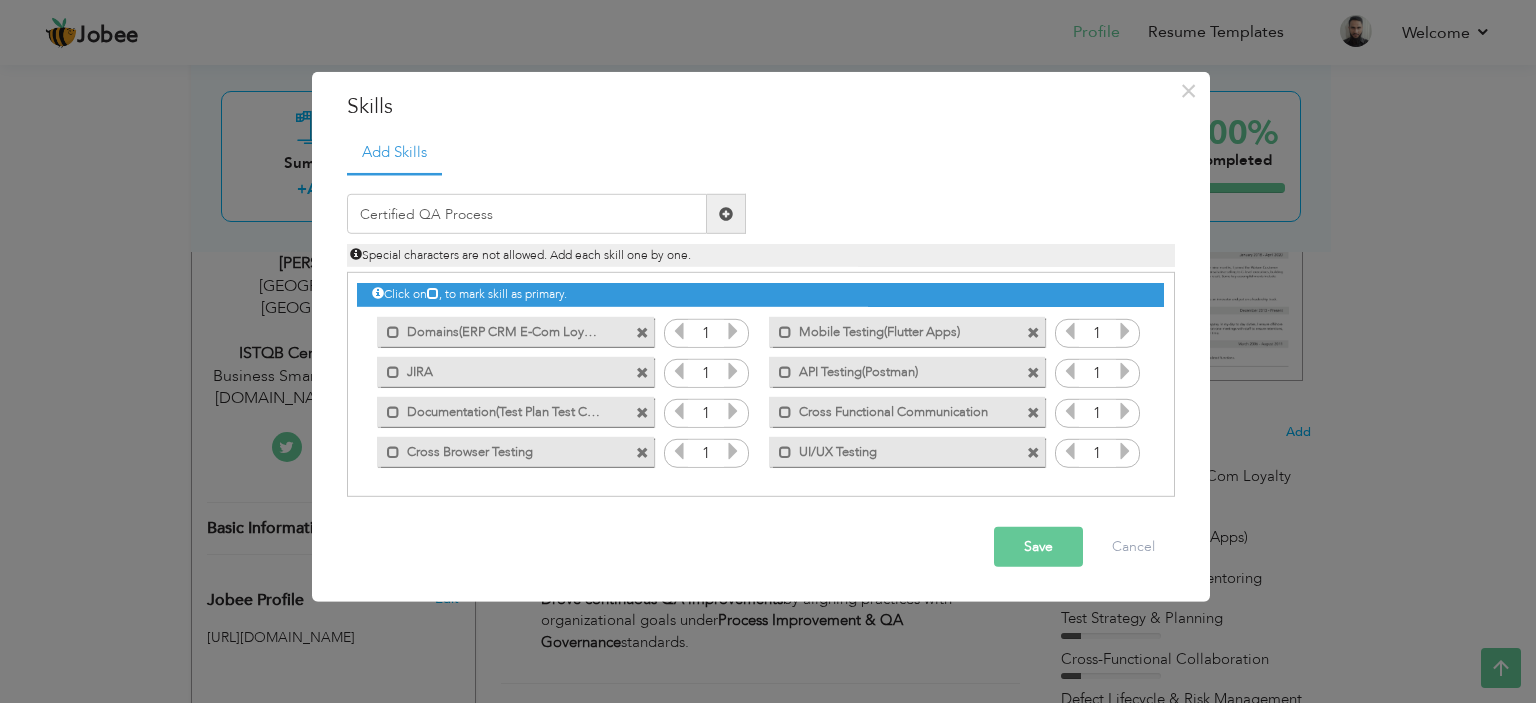click at bounding box center [726, 214] 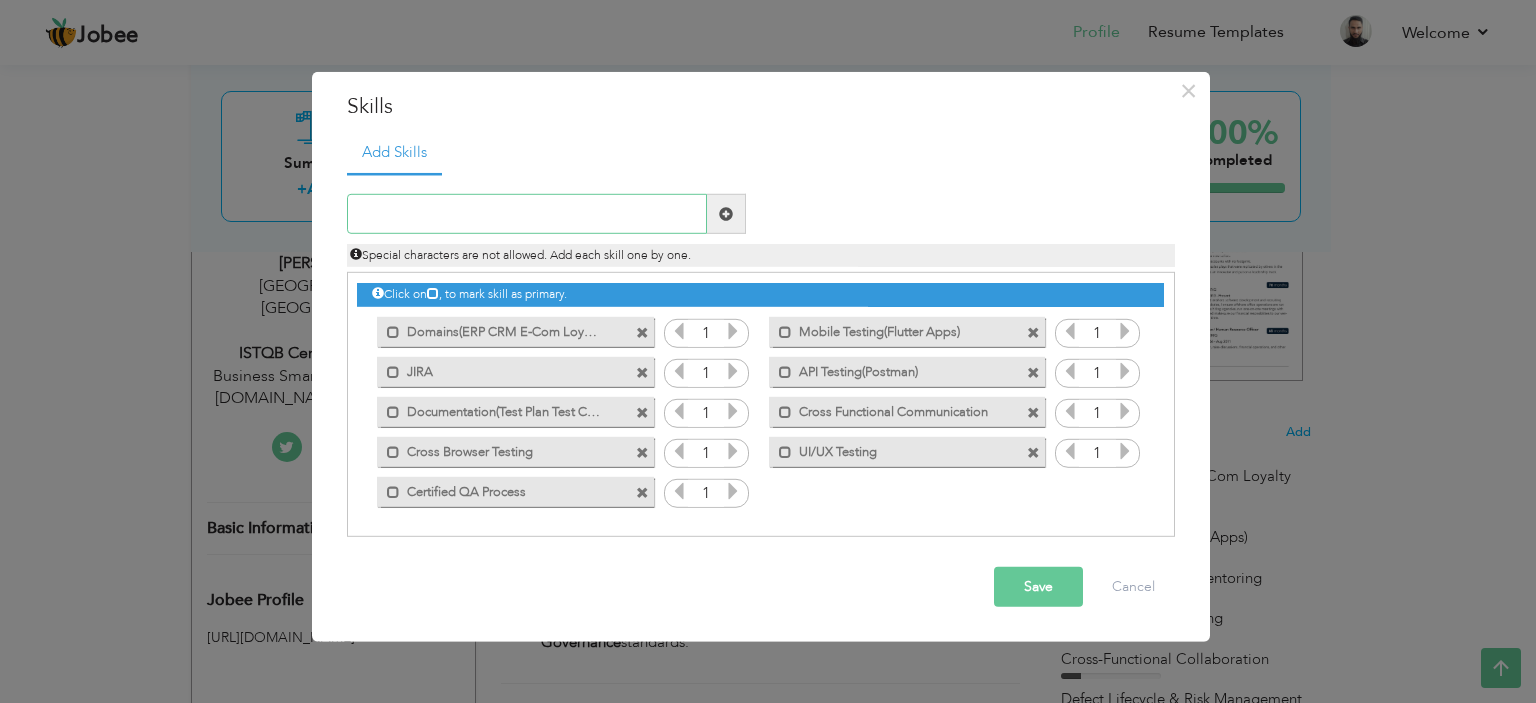 click at bounding box center (527, 214) 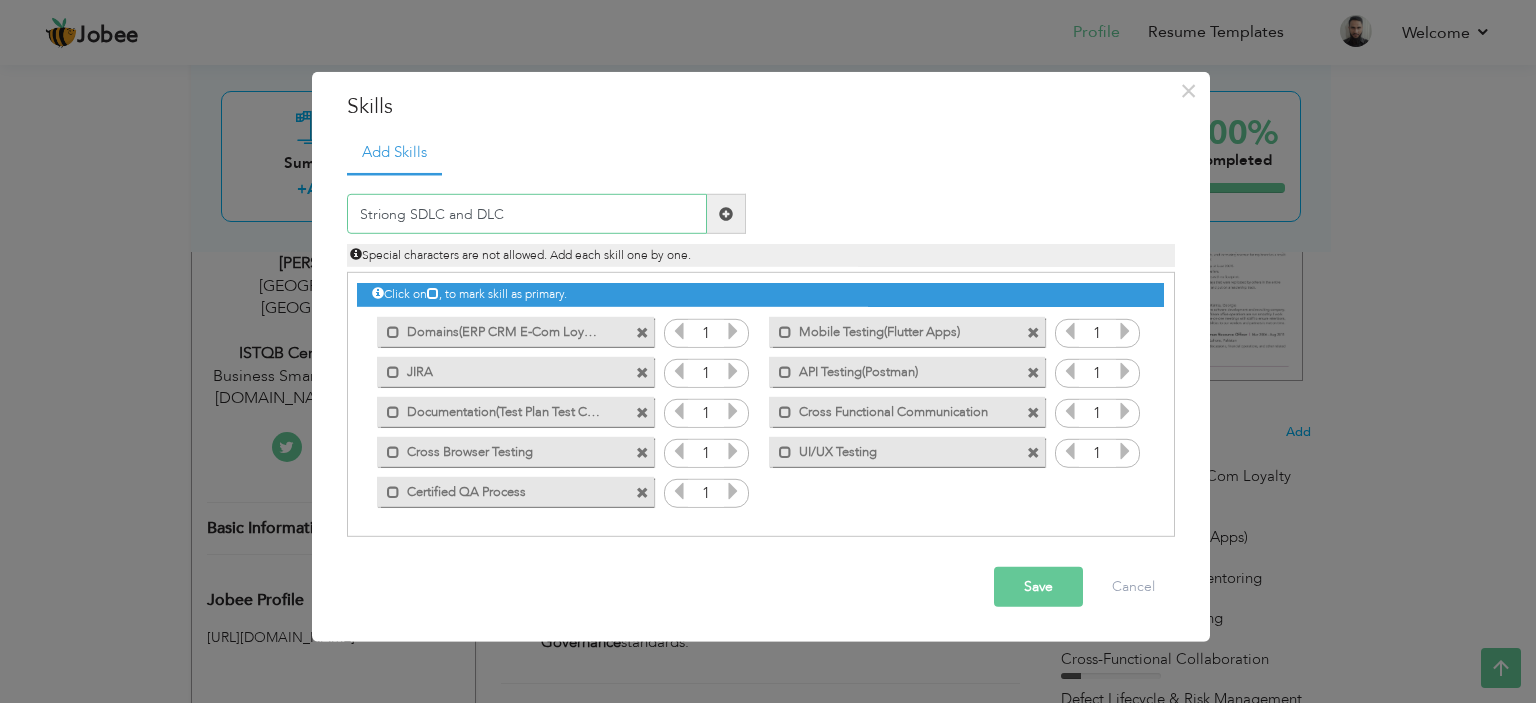 type on "Striong SDLC and DLC" 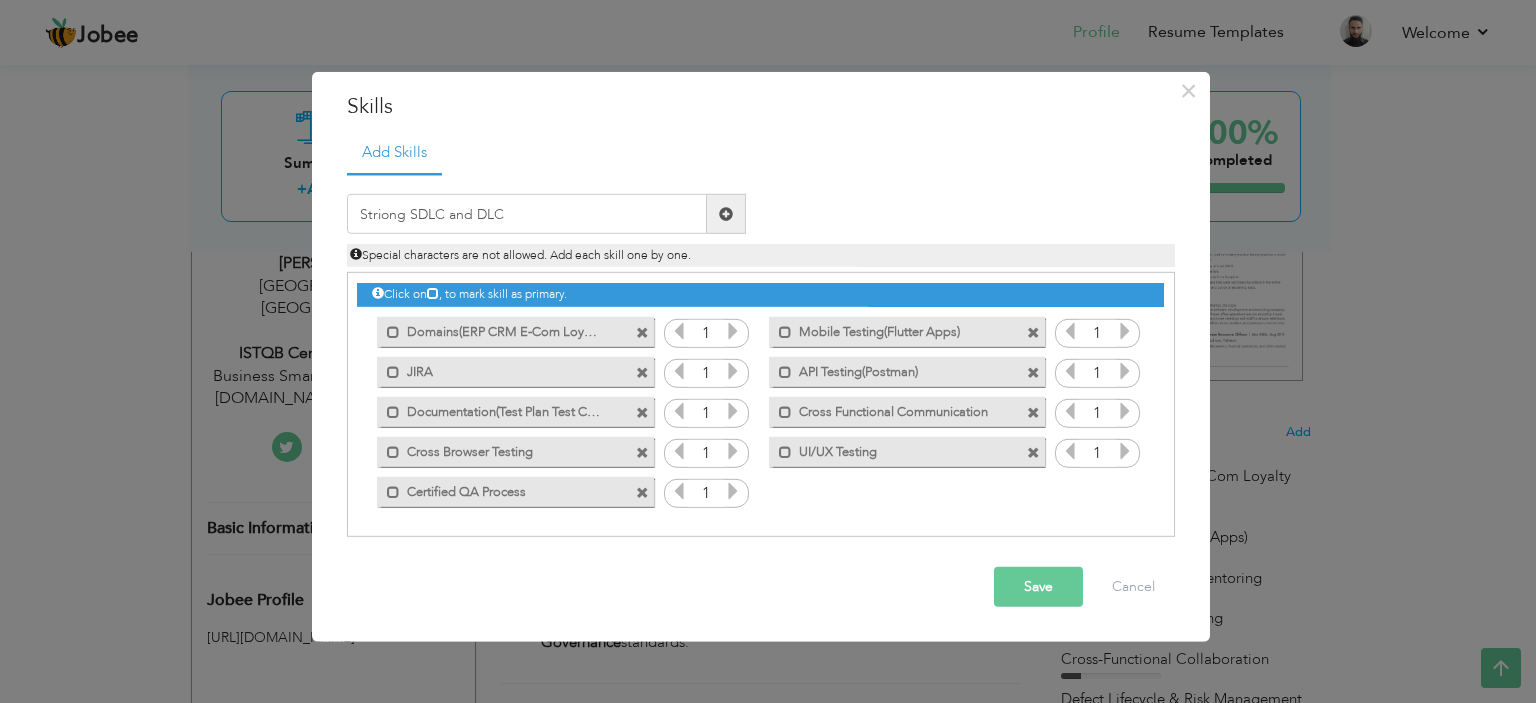 click at bounding box center (726, 214) 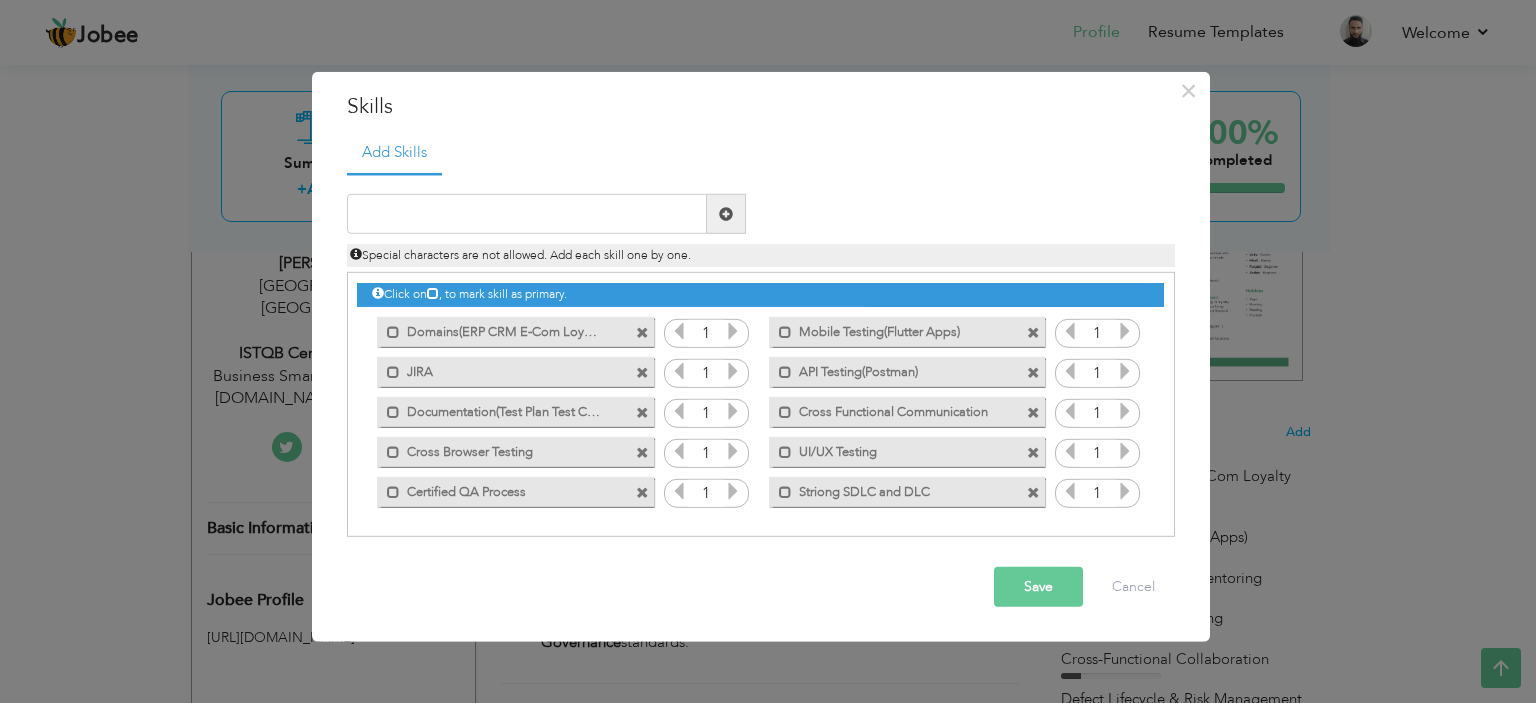 click on "Save" at bounding box center (1038, 587) 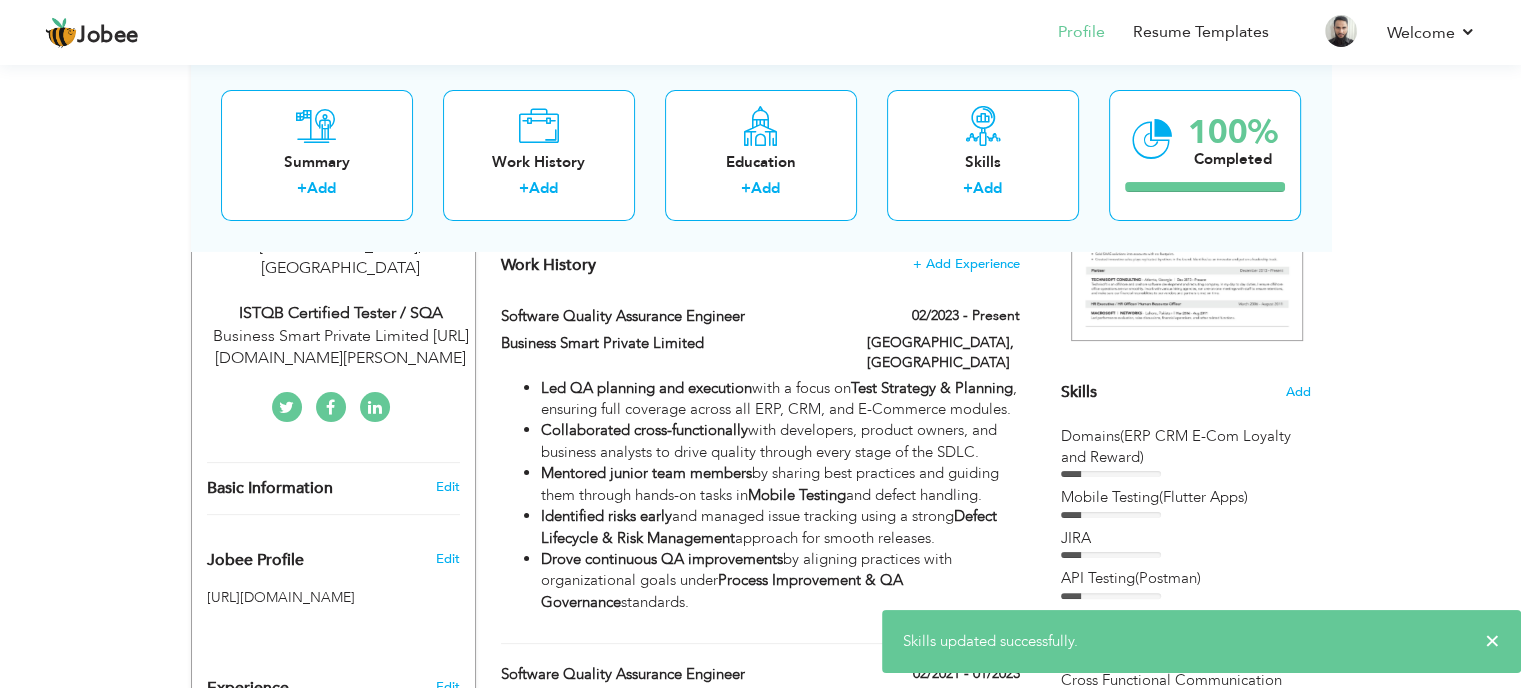 scroll, scrollTop: 408, scrollLeft: 0, axis: vertical 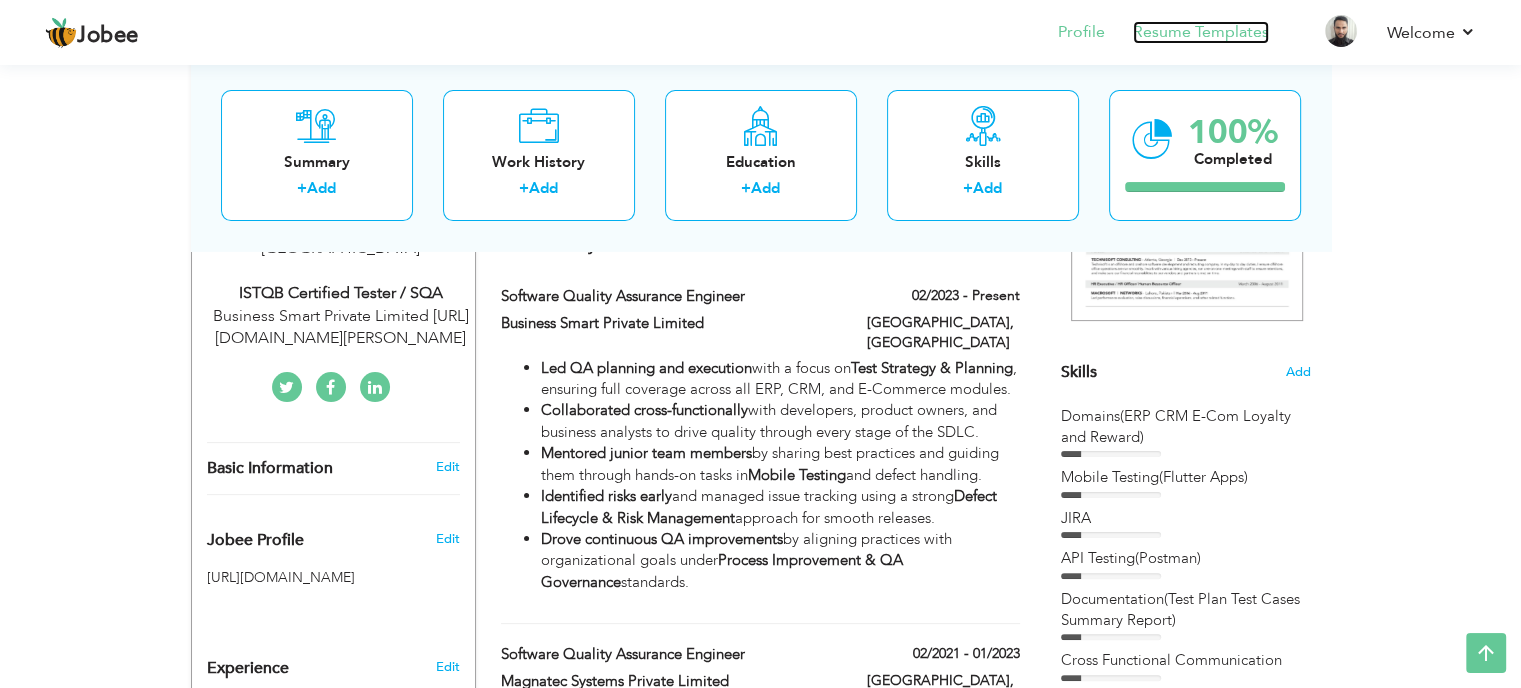 click on "Resume Templates" at bounding box center [1201, 32] 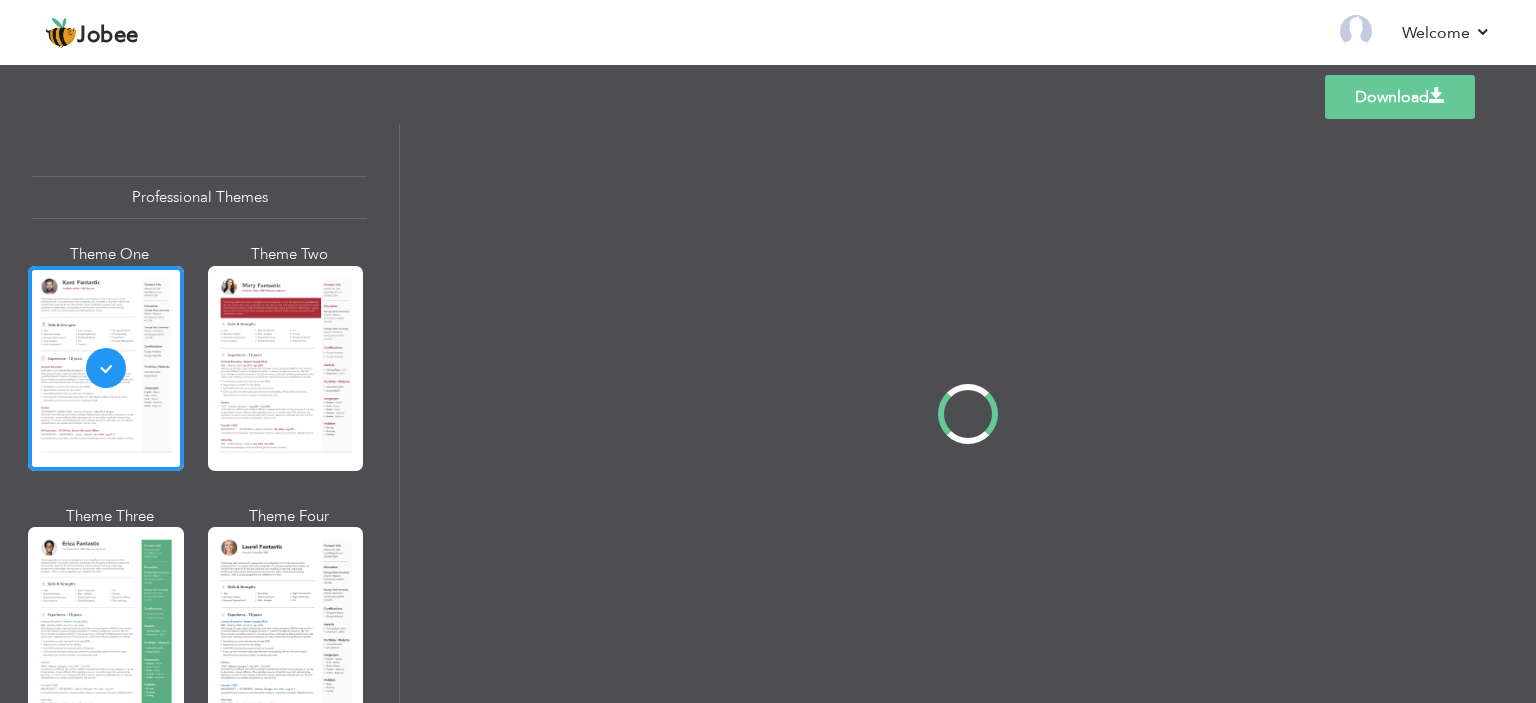 scroll, scrollTop: 0, scrollLeft: 0, axis: both 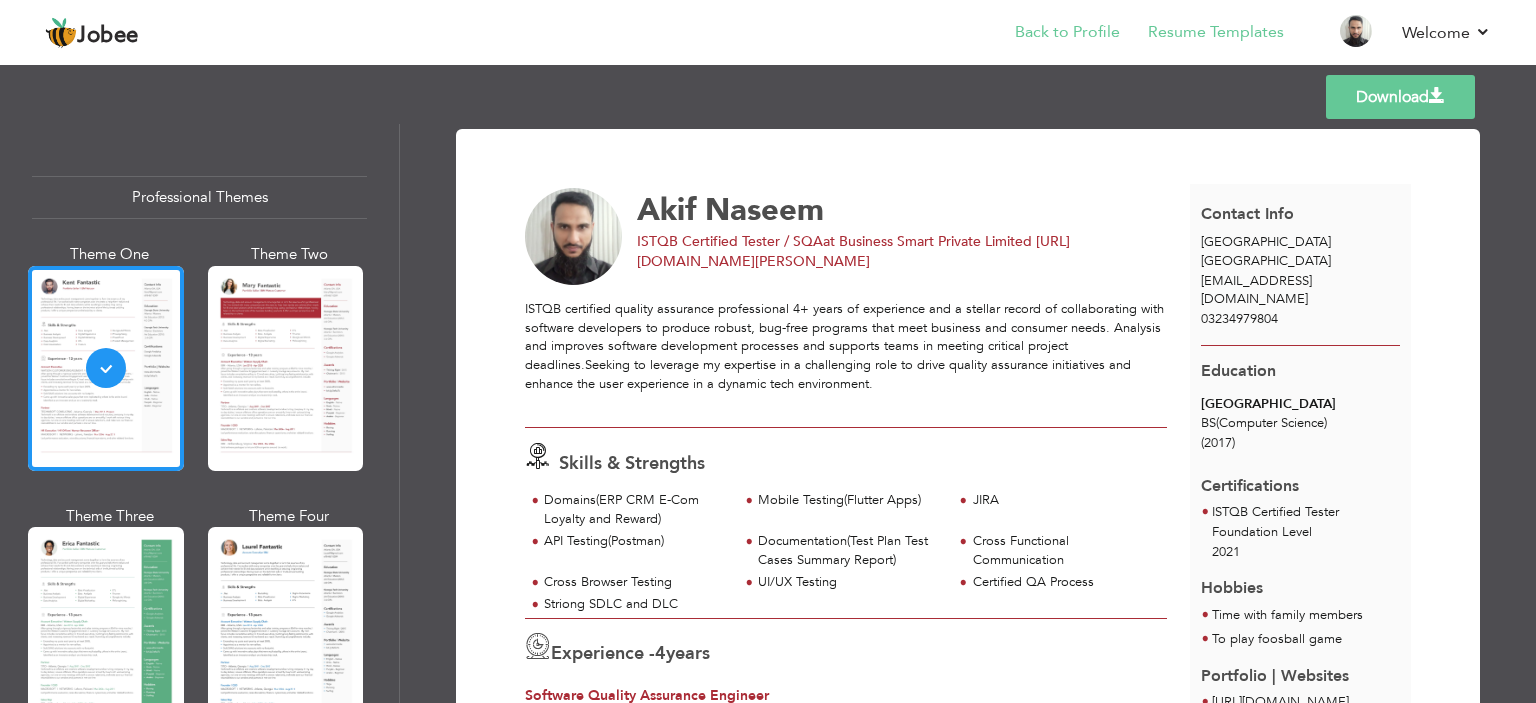 click on "Back to Profile" at bounding box center [1053, 34] 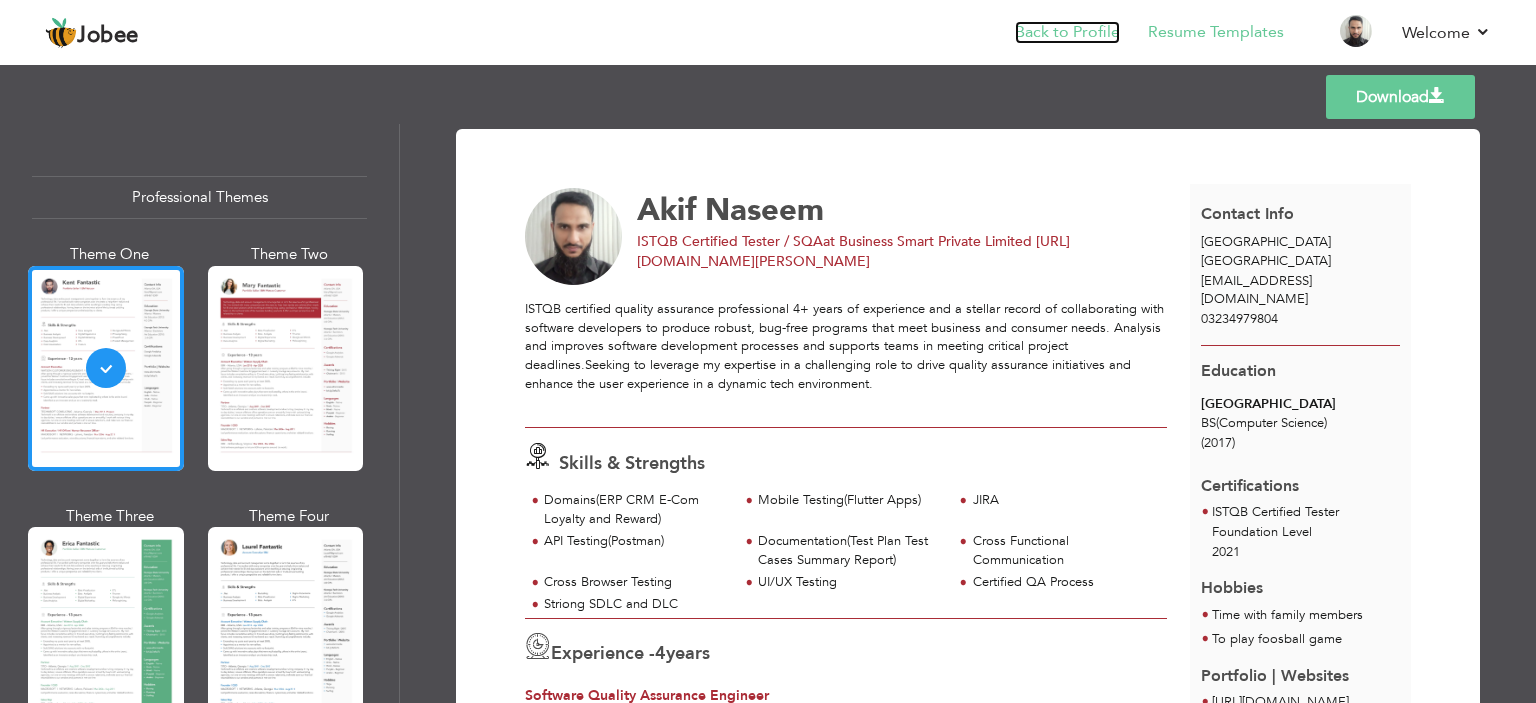 click on "Back to Profile" at bounding box center (1067, 32) 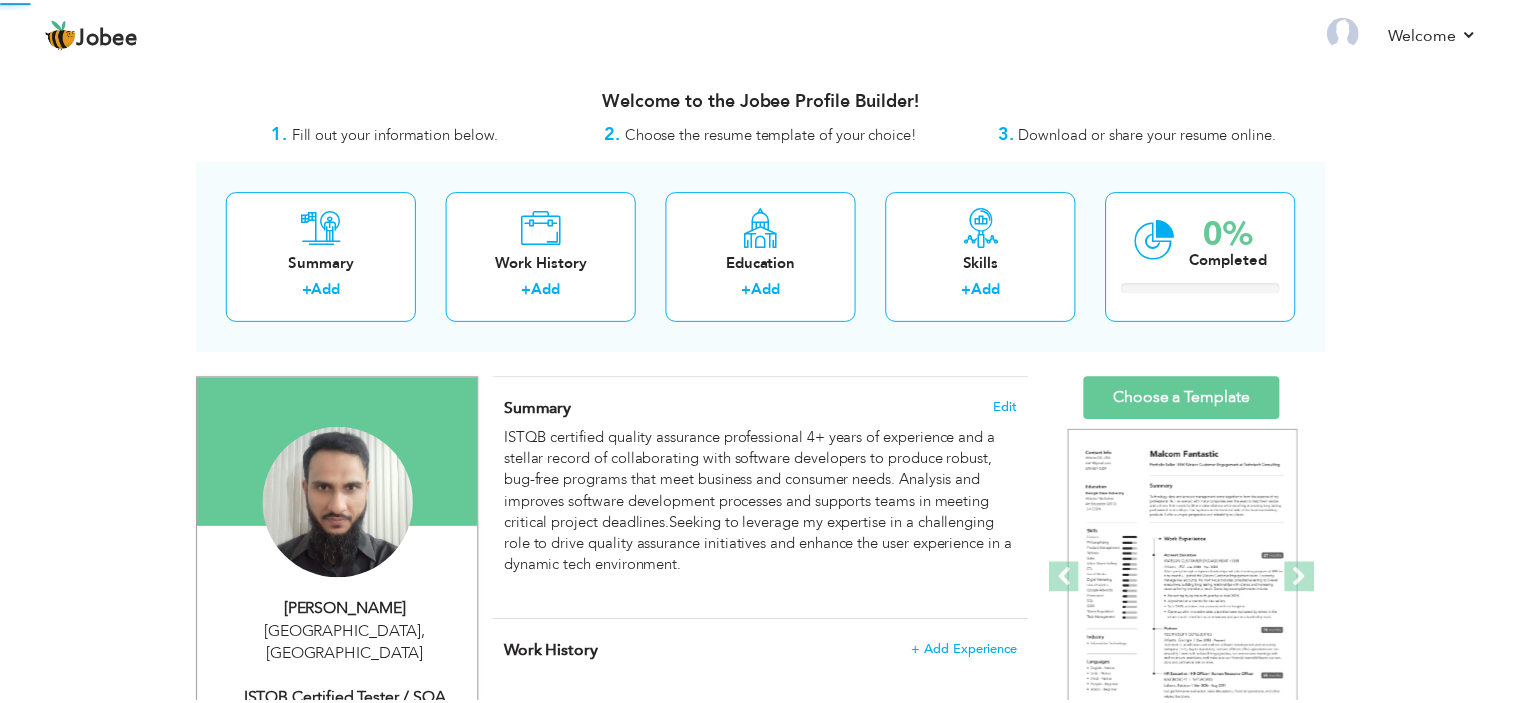 scroll, scrollTop: 0, scrollLeft: 0, axis: both 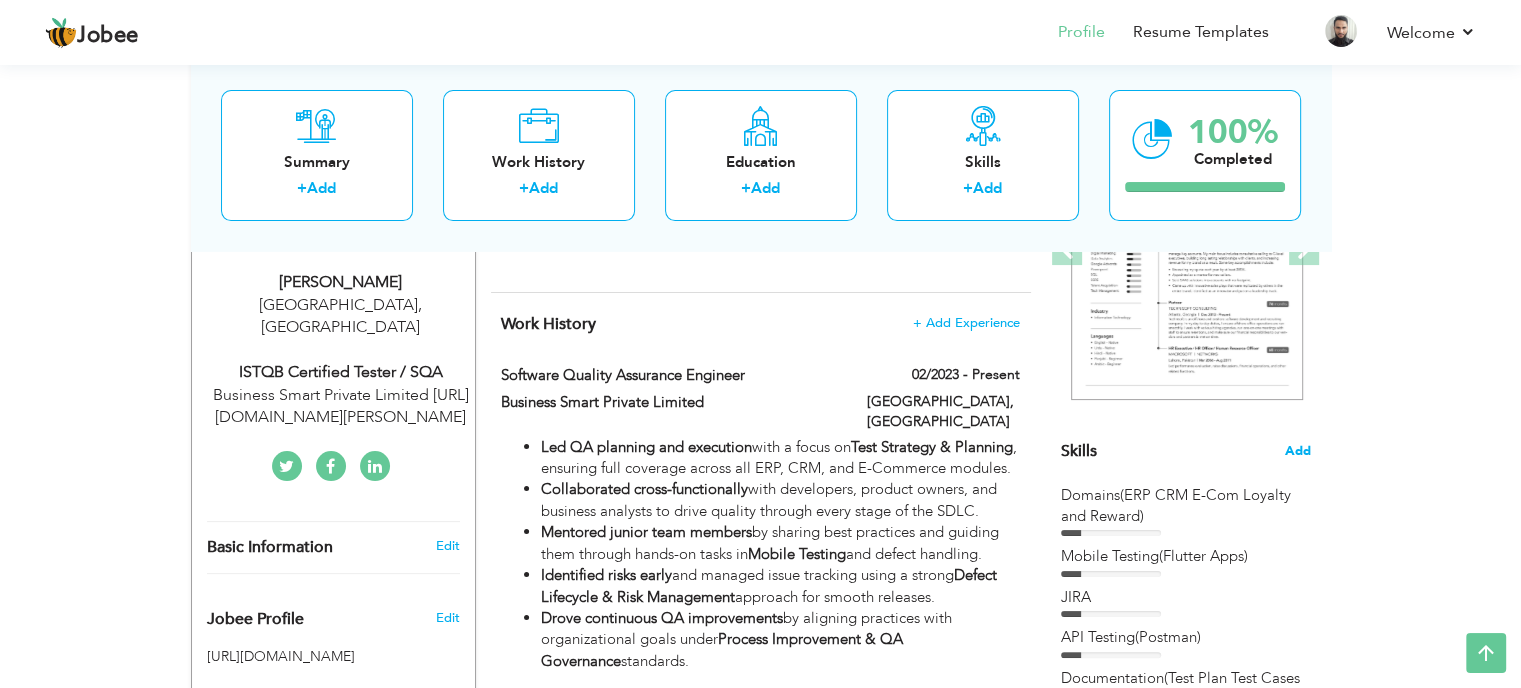 click on "Add" at bounding box center [1298, 451] 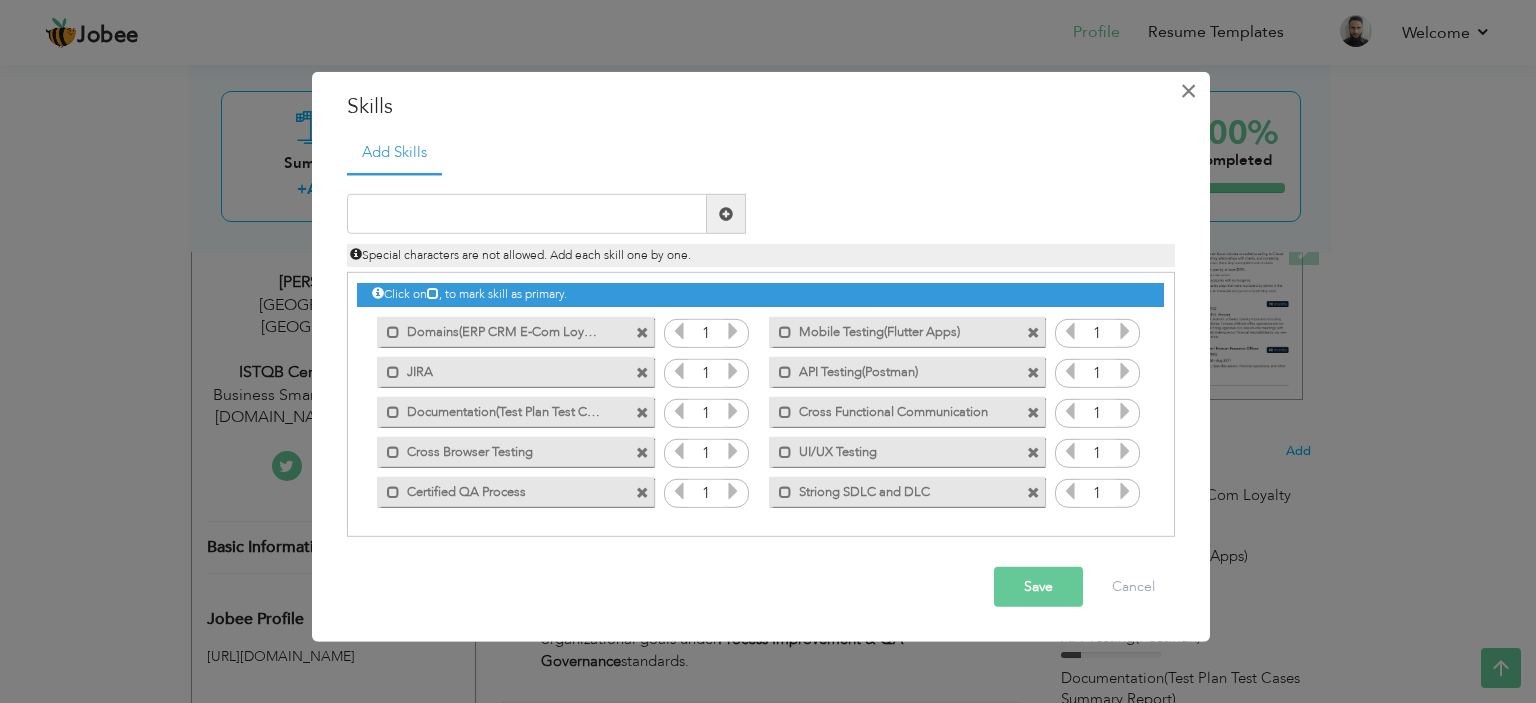 click on "×" at bounding box center (1188, 90) 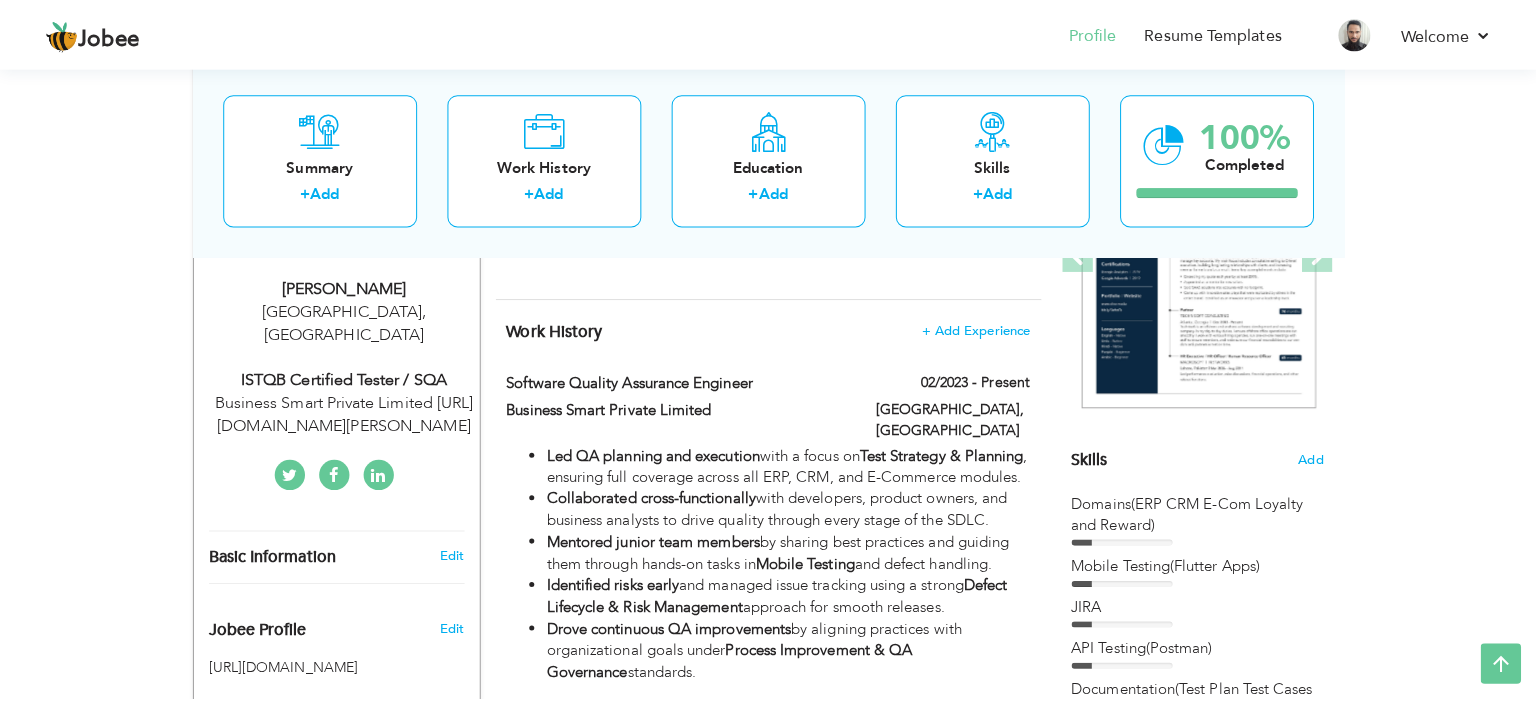 scroll, scrollTop: 407, scrollLeft: 0, axis: vertical 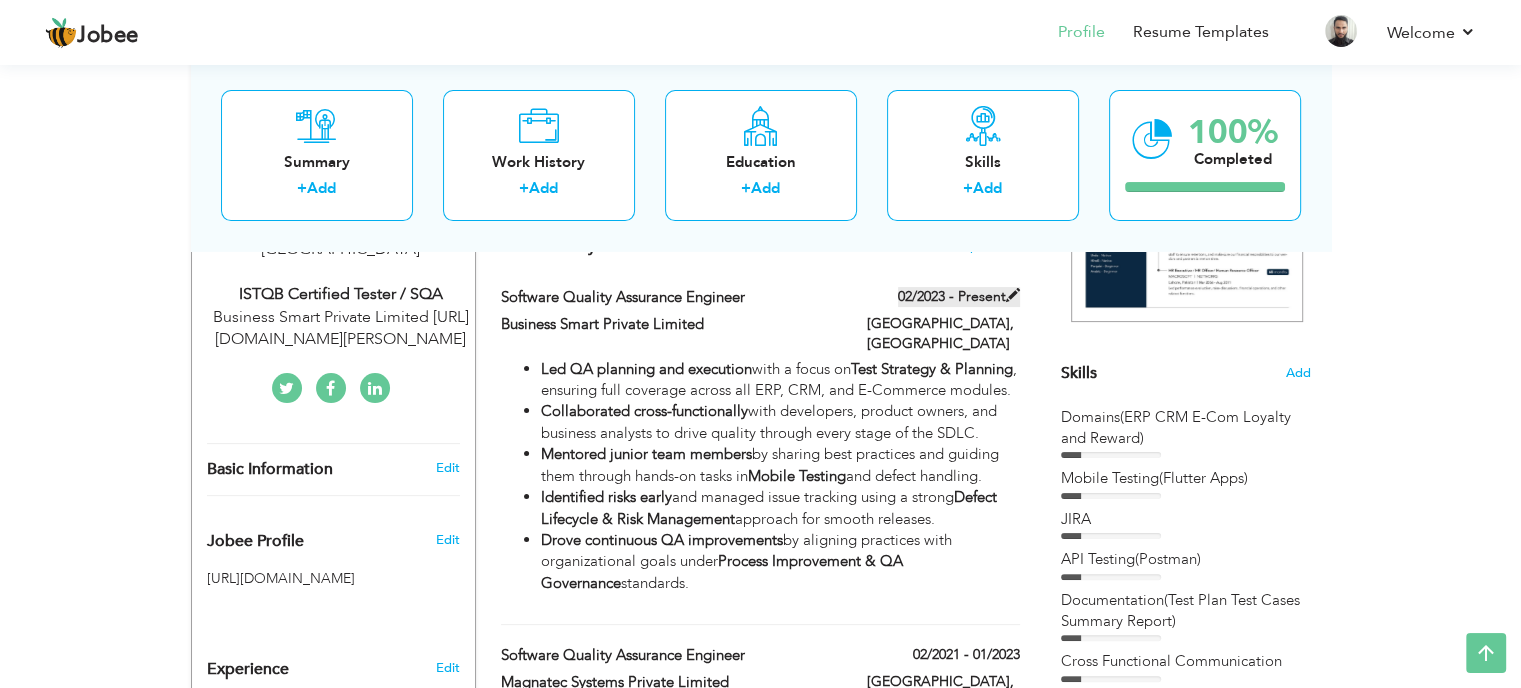 click at bounding box center [1013, 295] 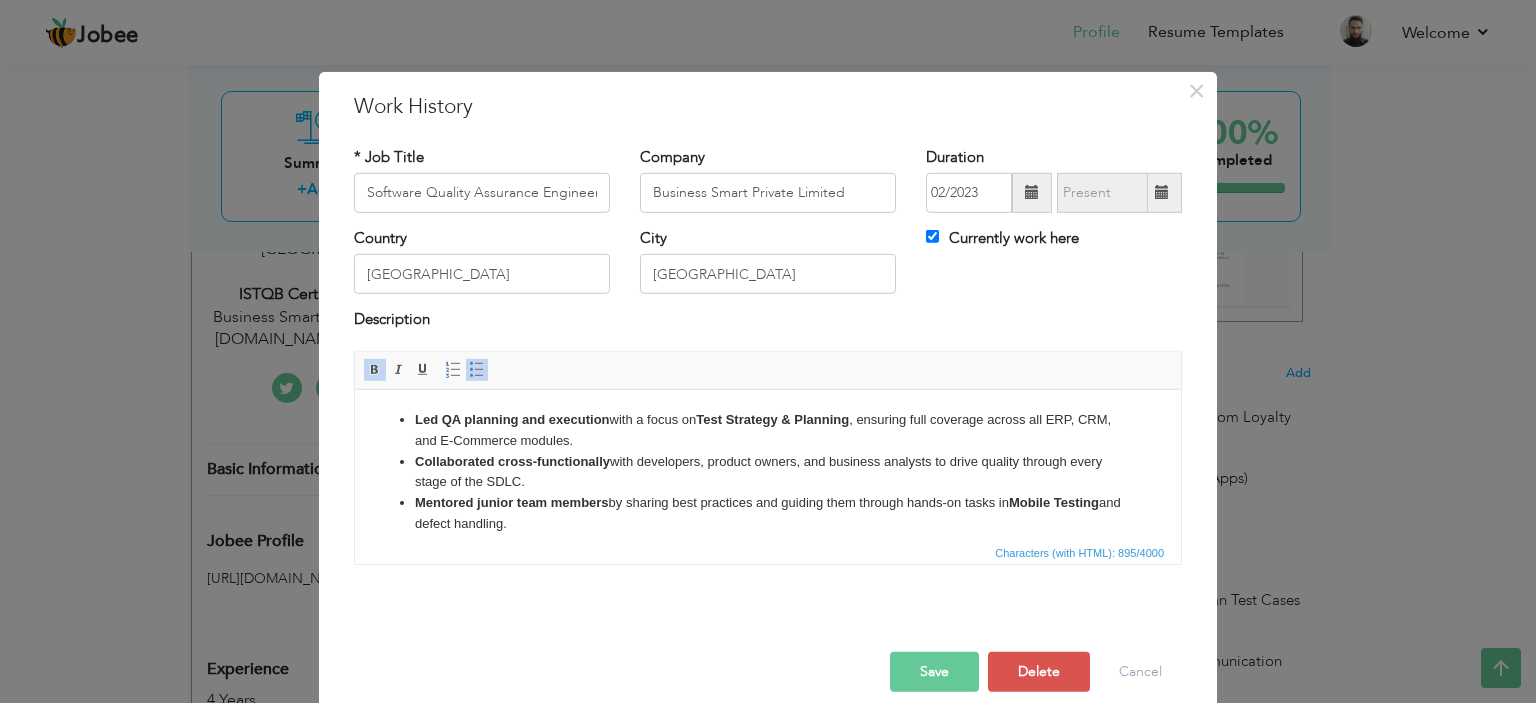 click on "Mentored junior team members  by sharing best practices and guiding them through hands-on tasks in  Mobile Testing   and defect handling." at bounding box center (768, 513) 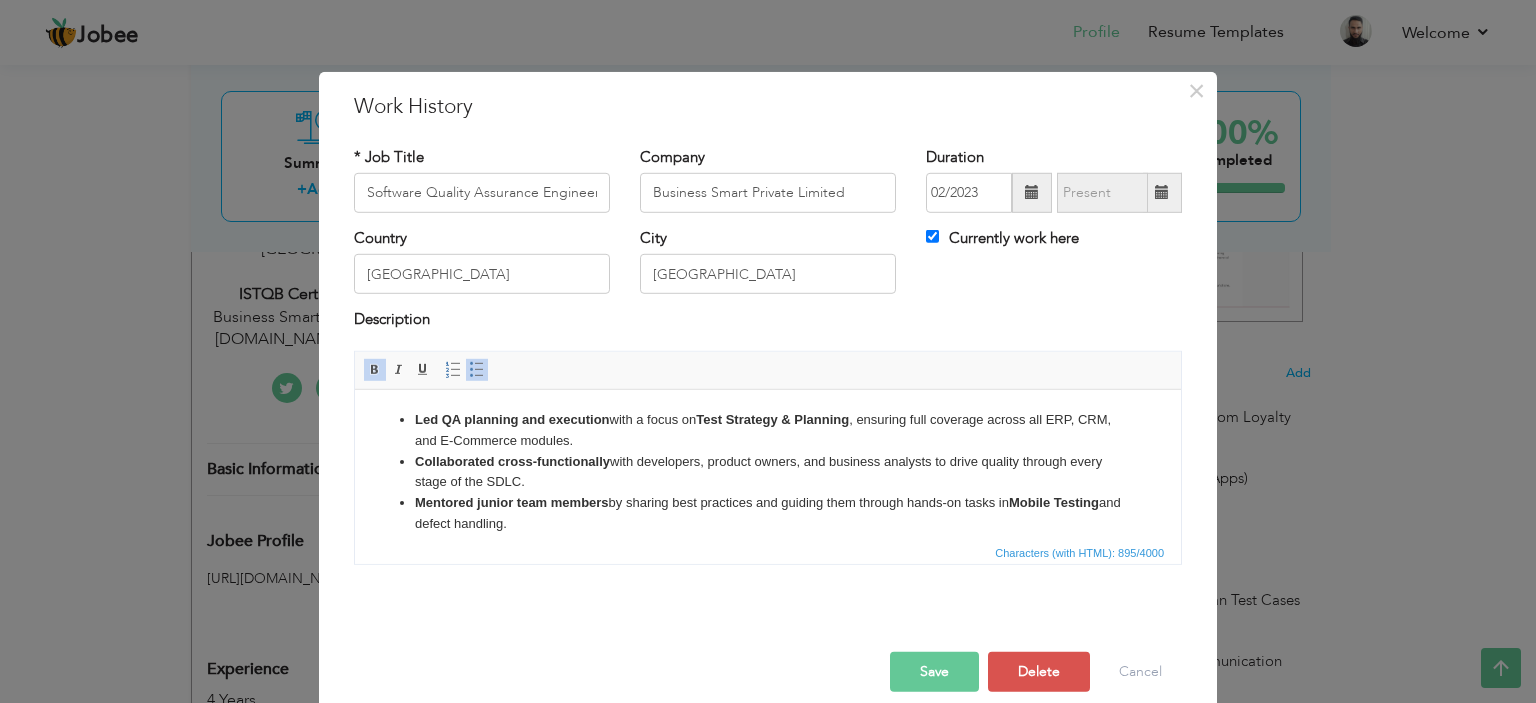 scroll, scrollTop: 194, scrollLeft: 0, axis: vertical 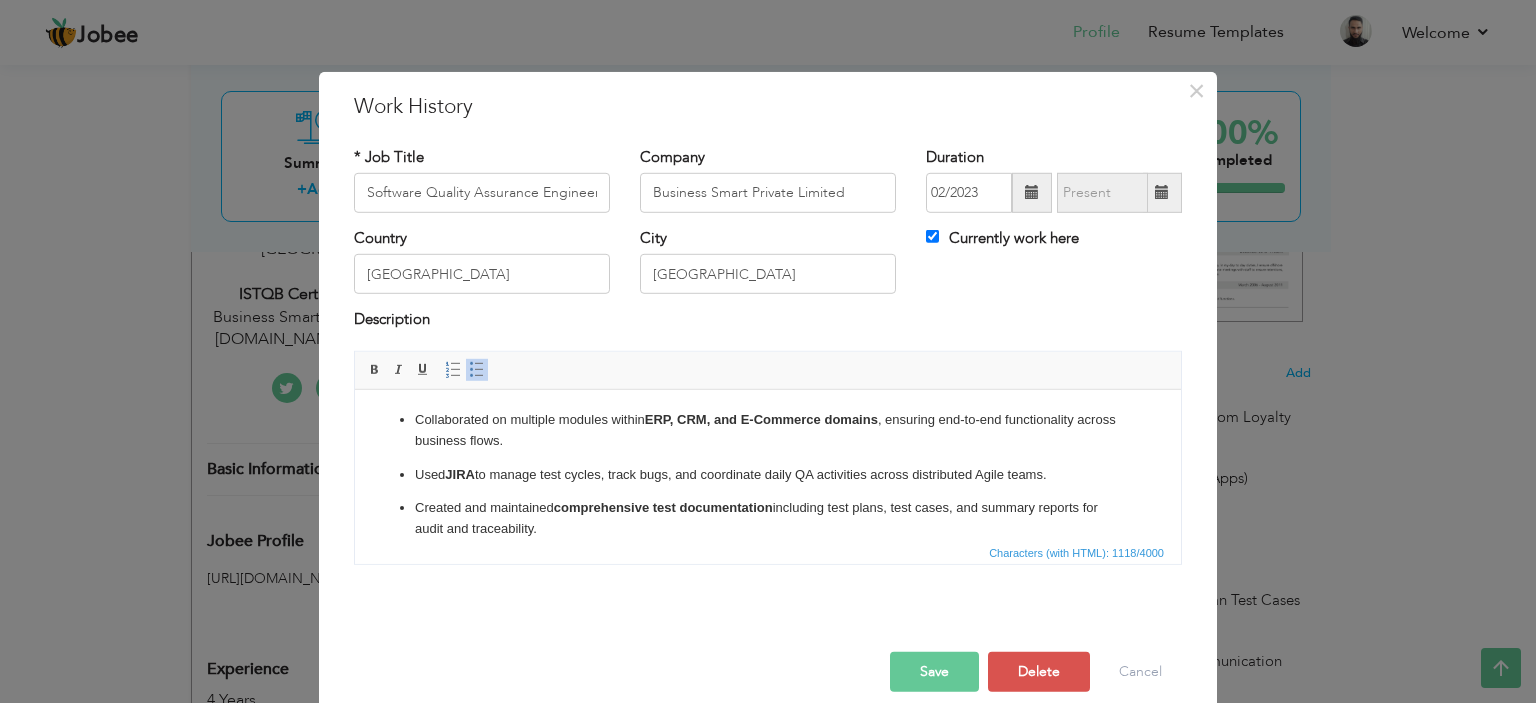 click on "Collaborated on multiple modules within  ERP, CRM, and E-Commerce domains , ensuring end-to-end functionality across business flows." at bounding box center [768, 430] 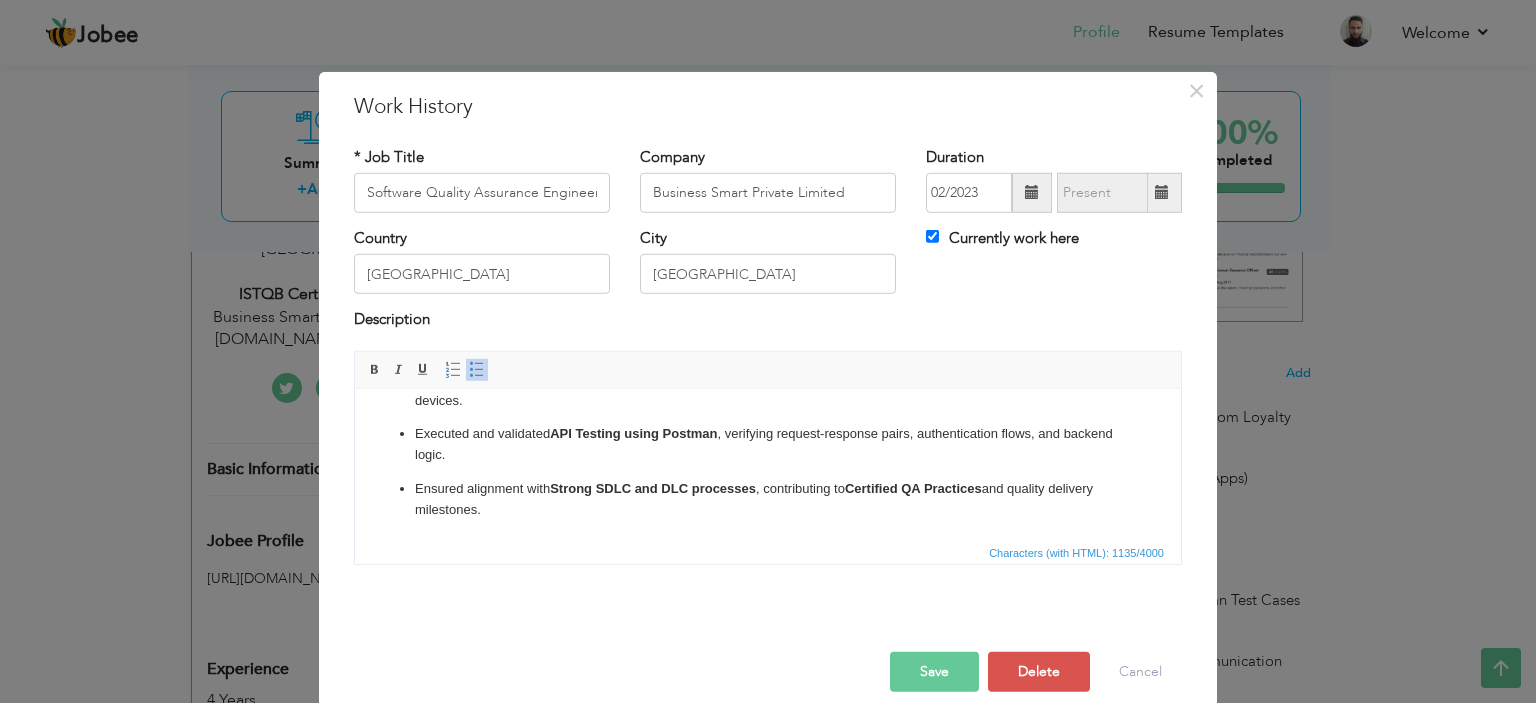 scroll, scrollTop: 0, scrollLeft: 0, axis: both 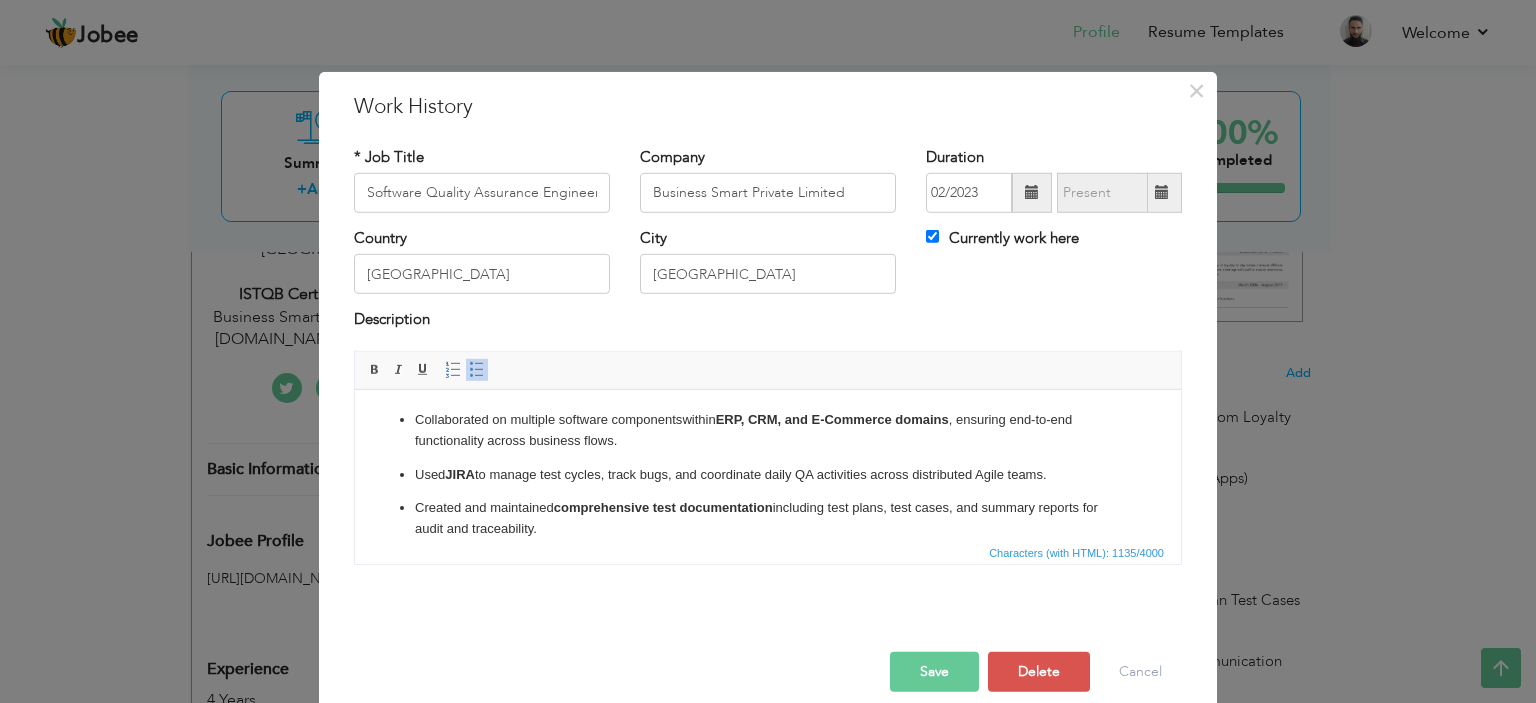 drag, startPoint x: 1179, startPoint y: 425, endPoint x: 1536, endPoint y: 744, distance: 478.75882 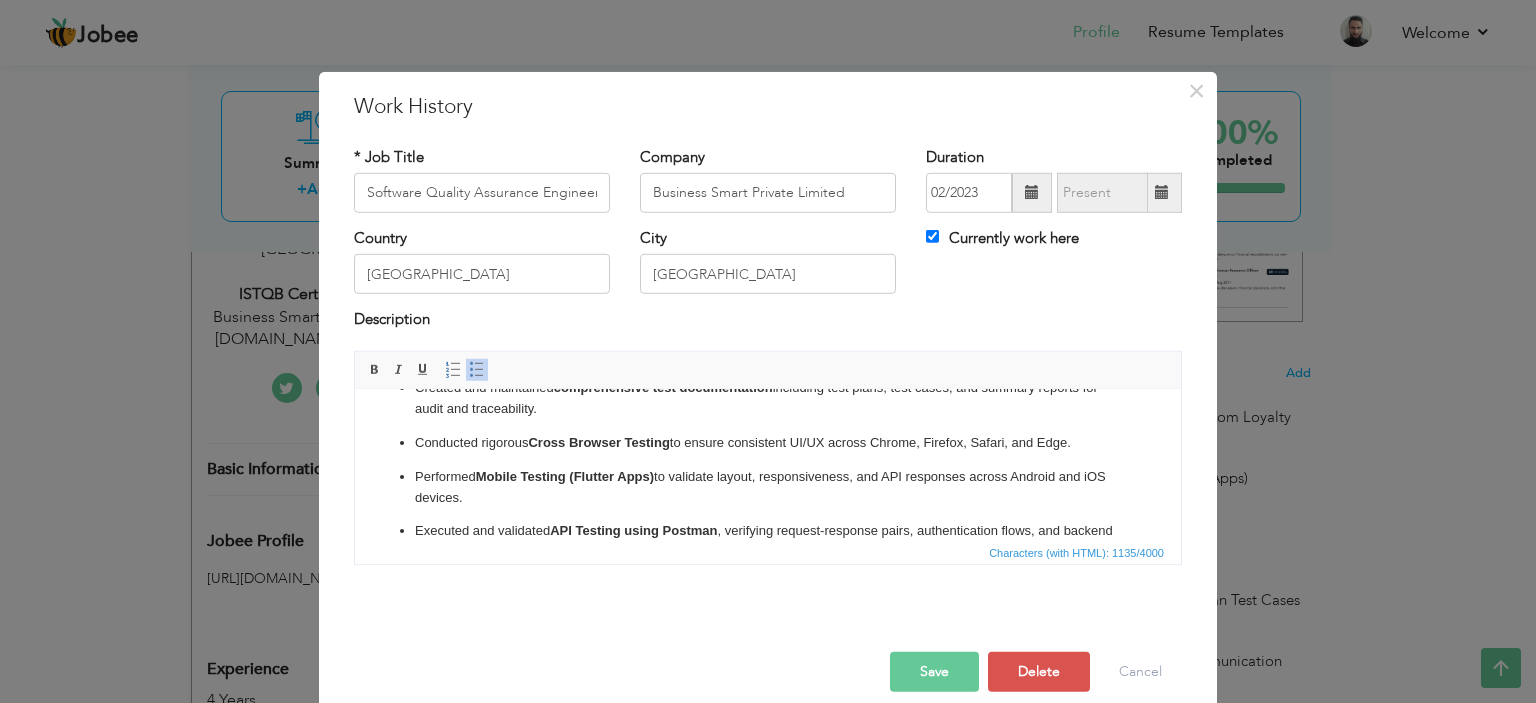 scroll, scrollTop: 217, scrollLeft: 0, axis: vertical 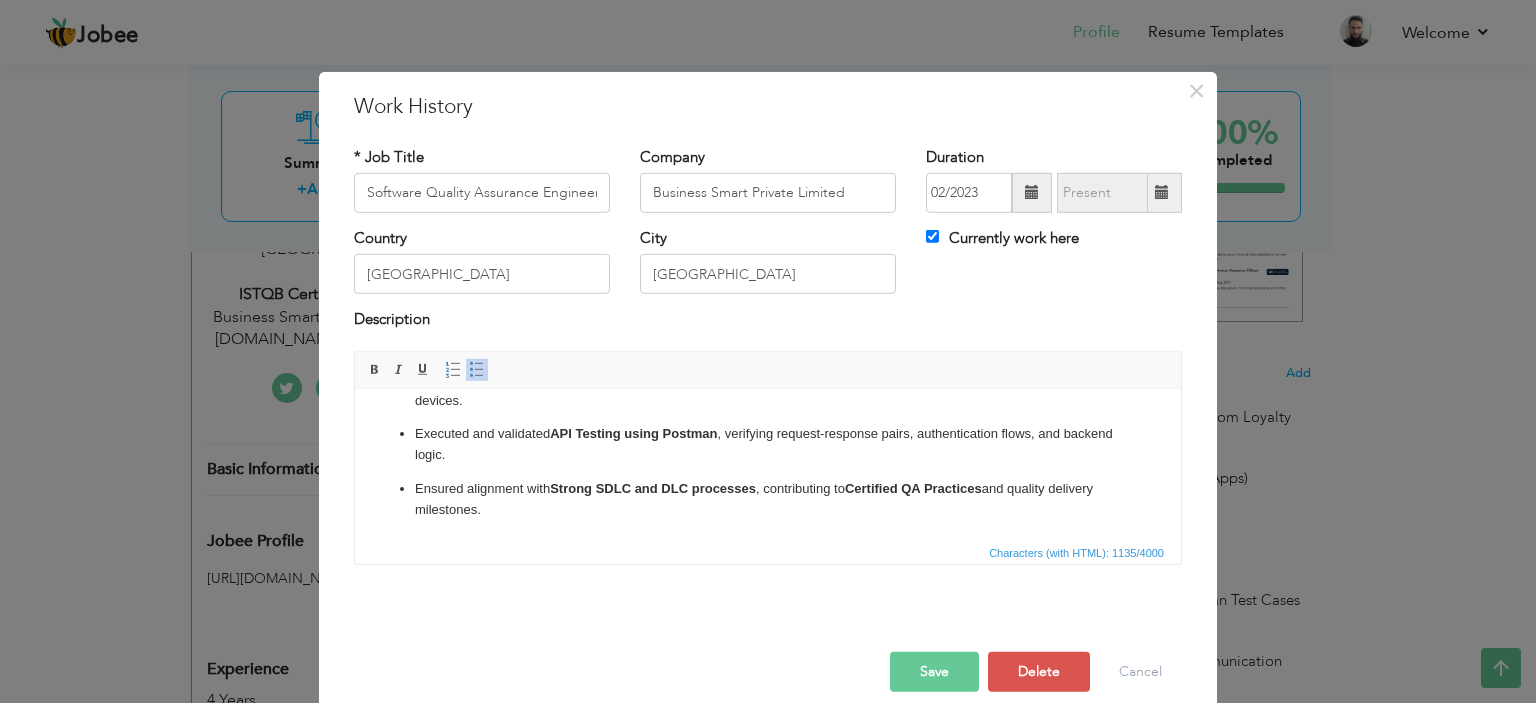 click on "Save" at bounding box center [934, 672] 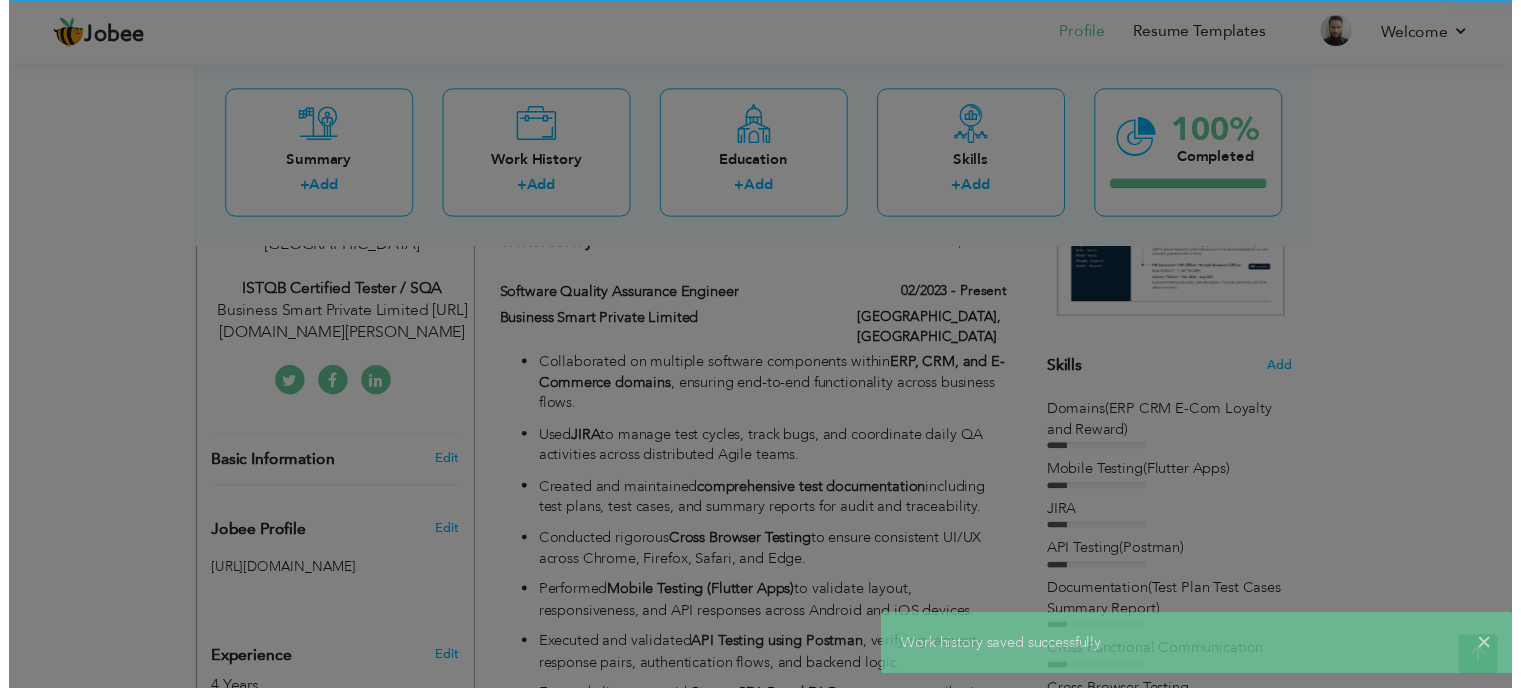 scroll, scrollTop: 0, scrollLeft: 0, axis: both 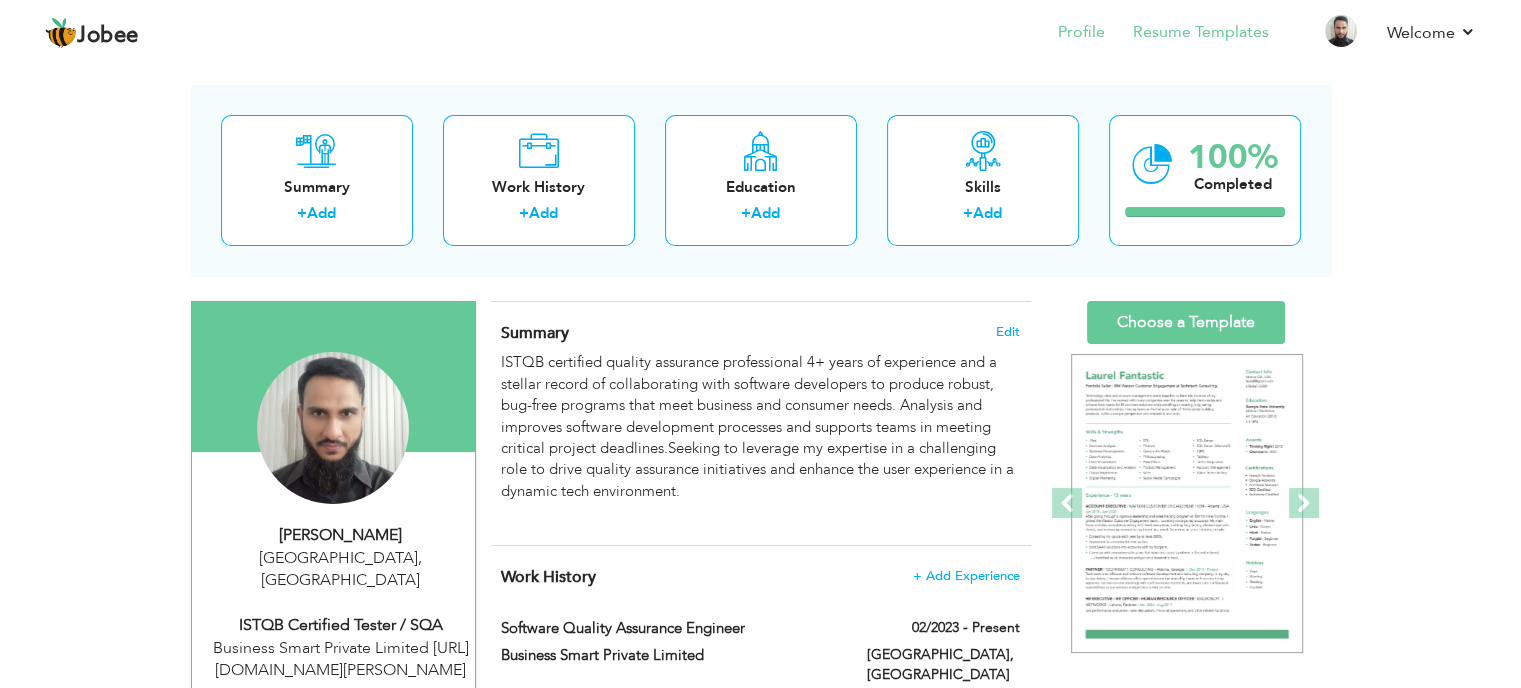 click on "Resume Templates" at bounding box center (1187, 34) 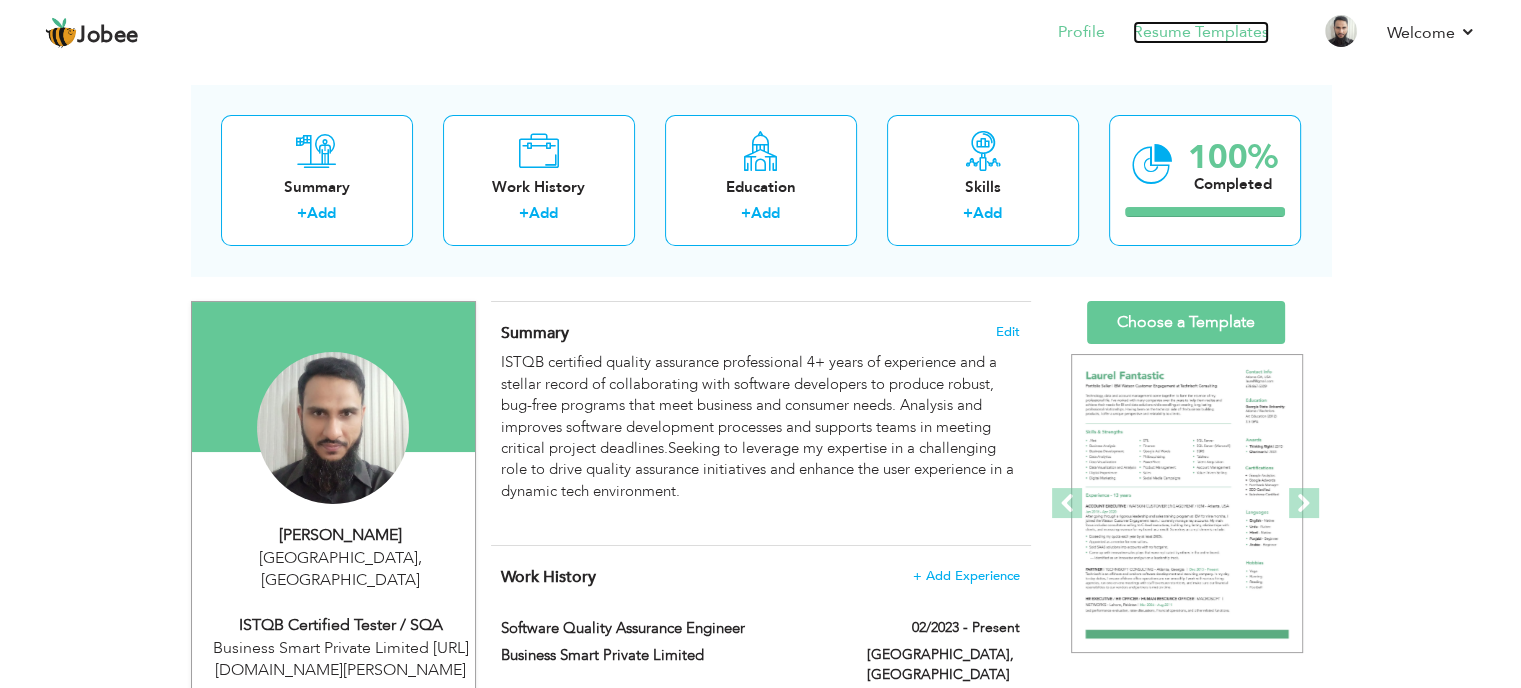 click on "Resume Templates" at bounding box center [1201, 32] 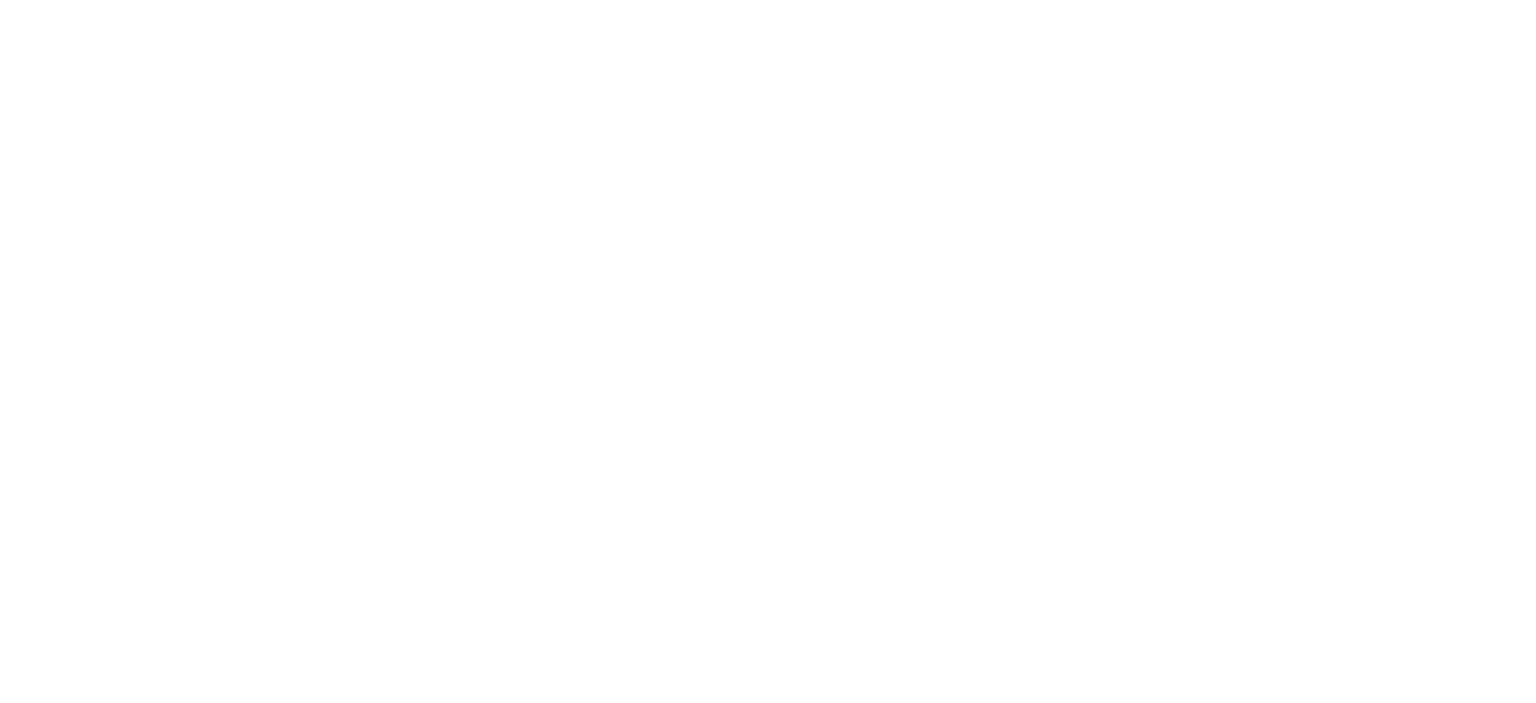 scroll, scrollTop: 0, scrollLeft: 0, axis: both 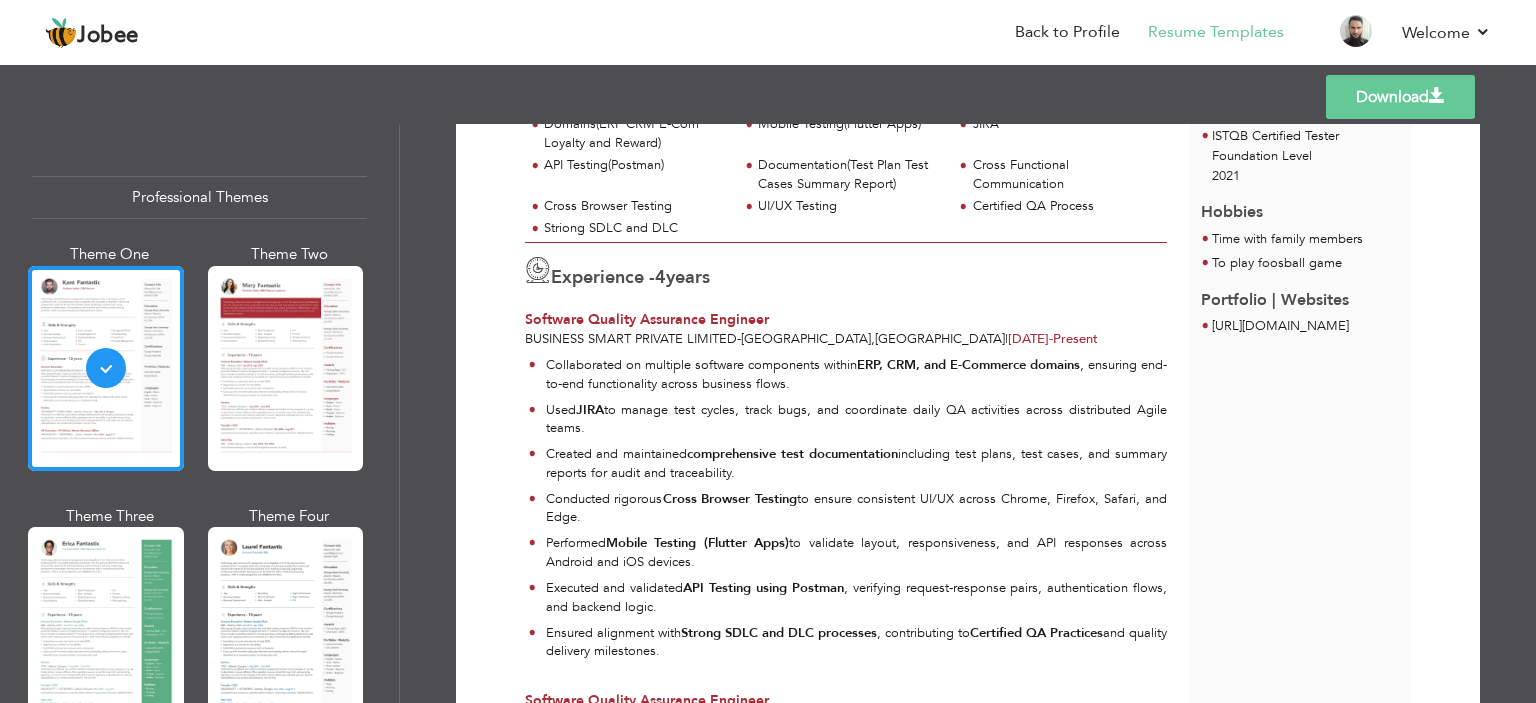 click on "Download" at bounding box center (1400, 97) 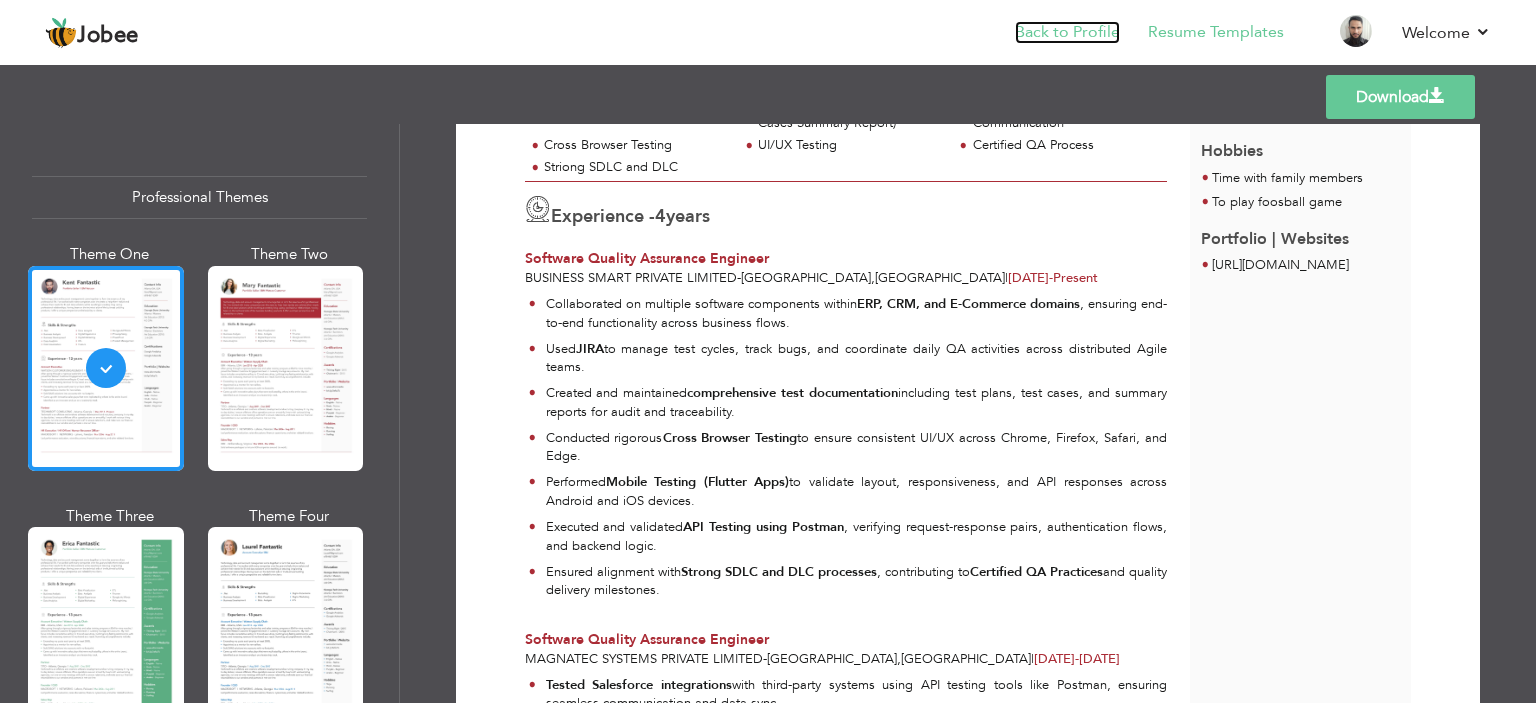 click on "Back to Profile" at bounding box center (1067, 32) 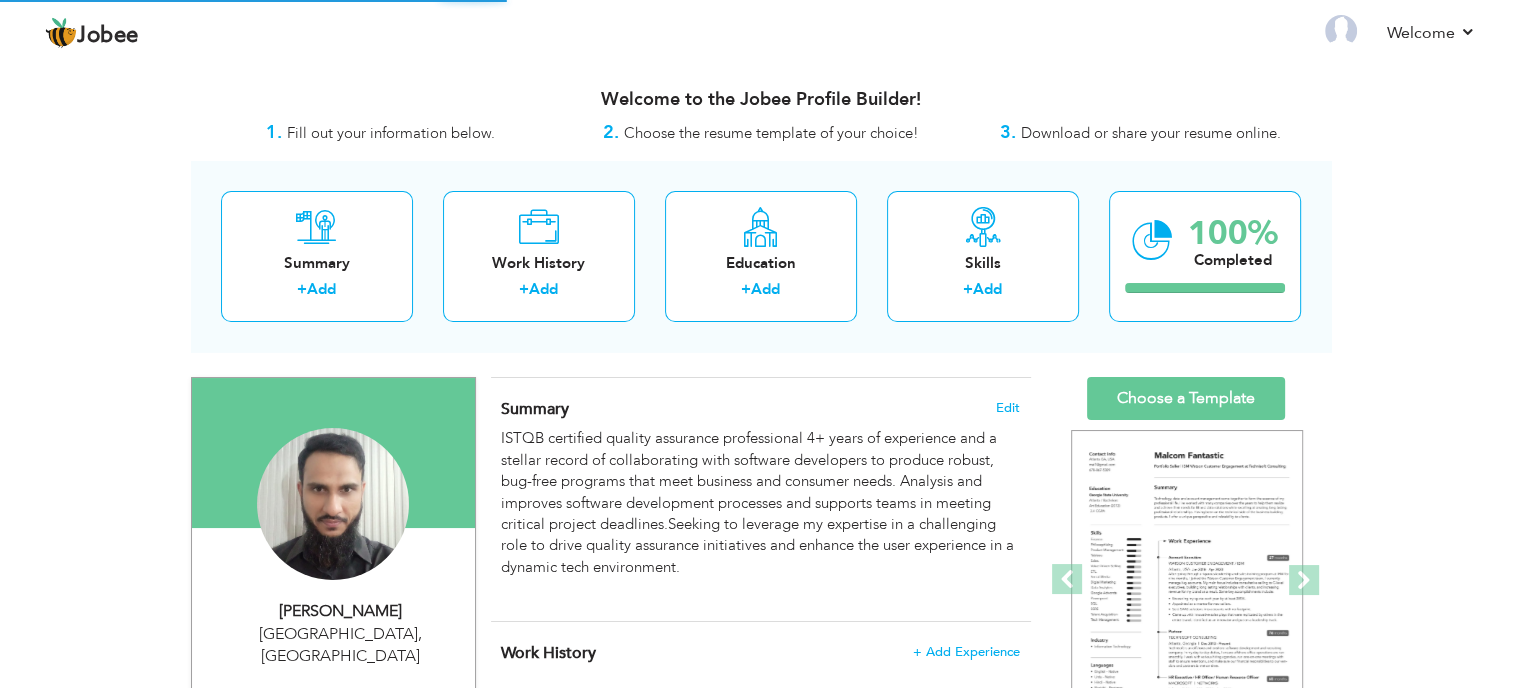 scroll, scrollTop: 0, scrollLeft: 0, axis: both 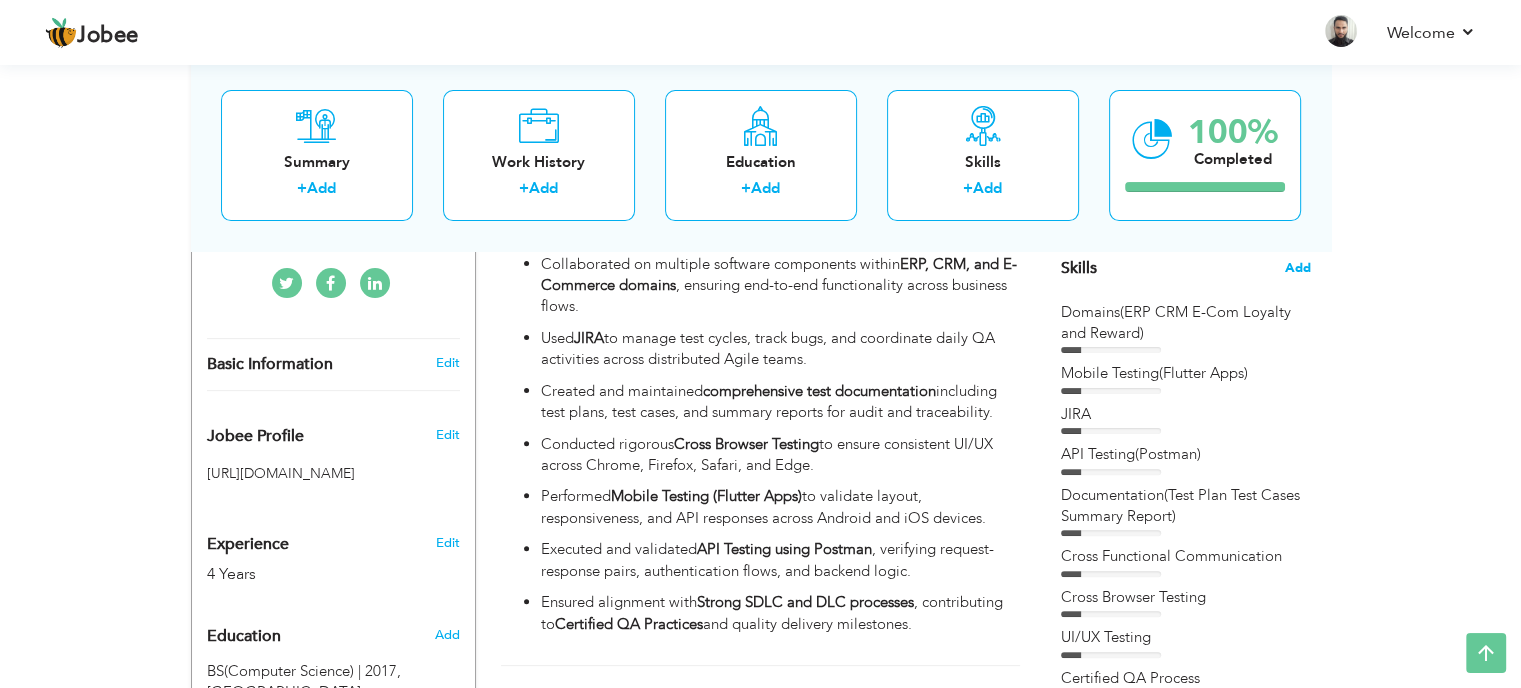 click on "Add" at bounding box center (1298, 268) 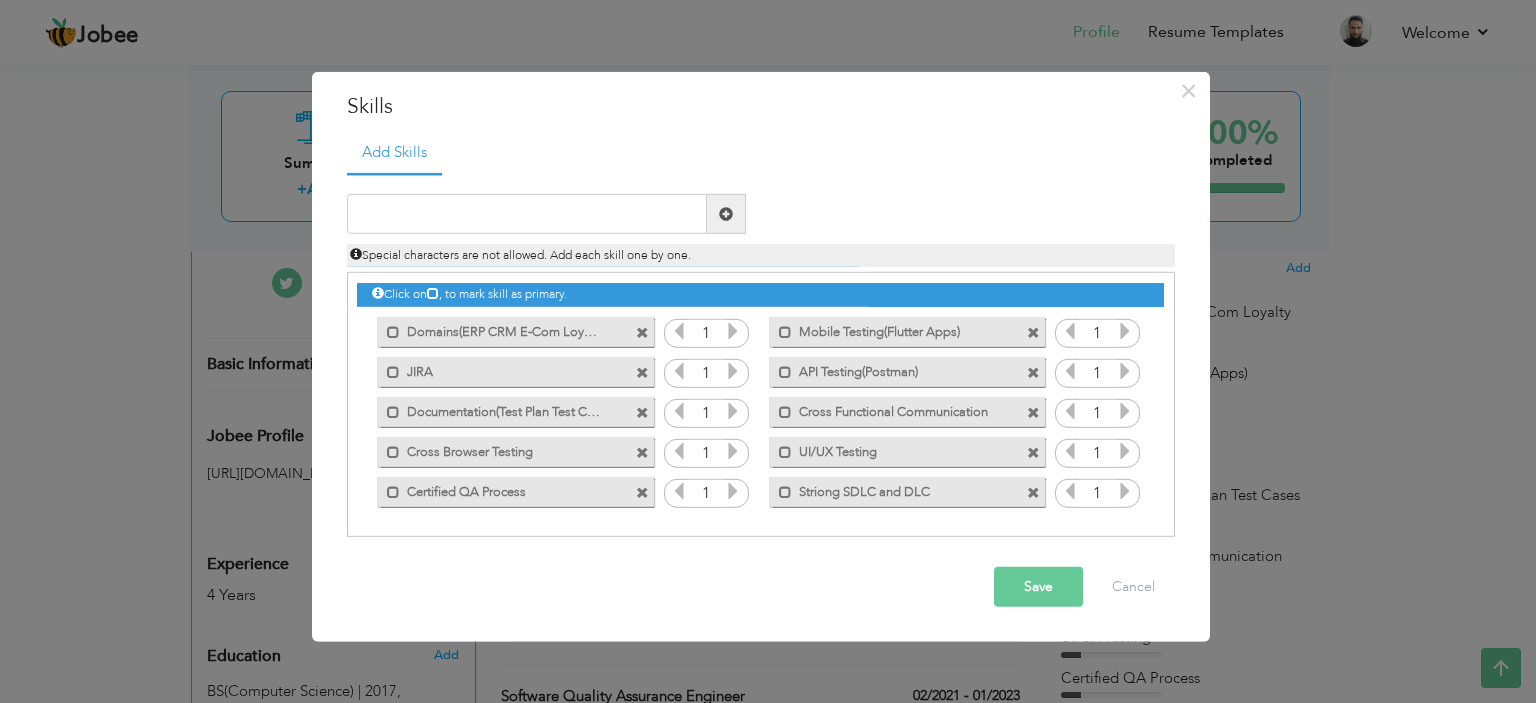 click at bounding box center (642, 332) 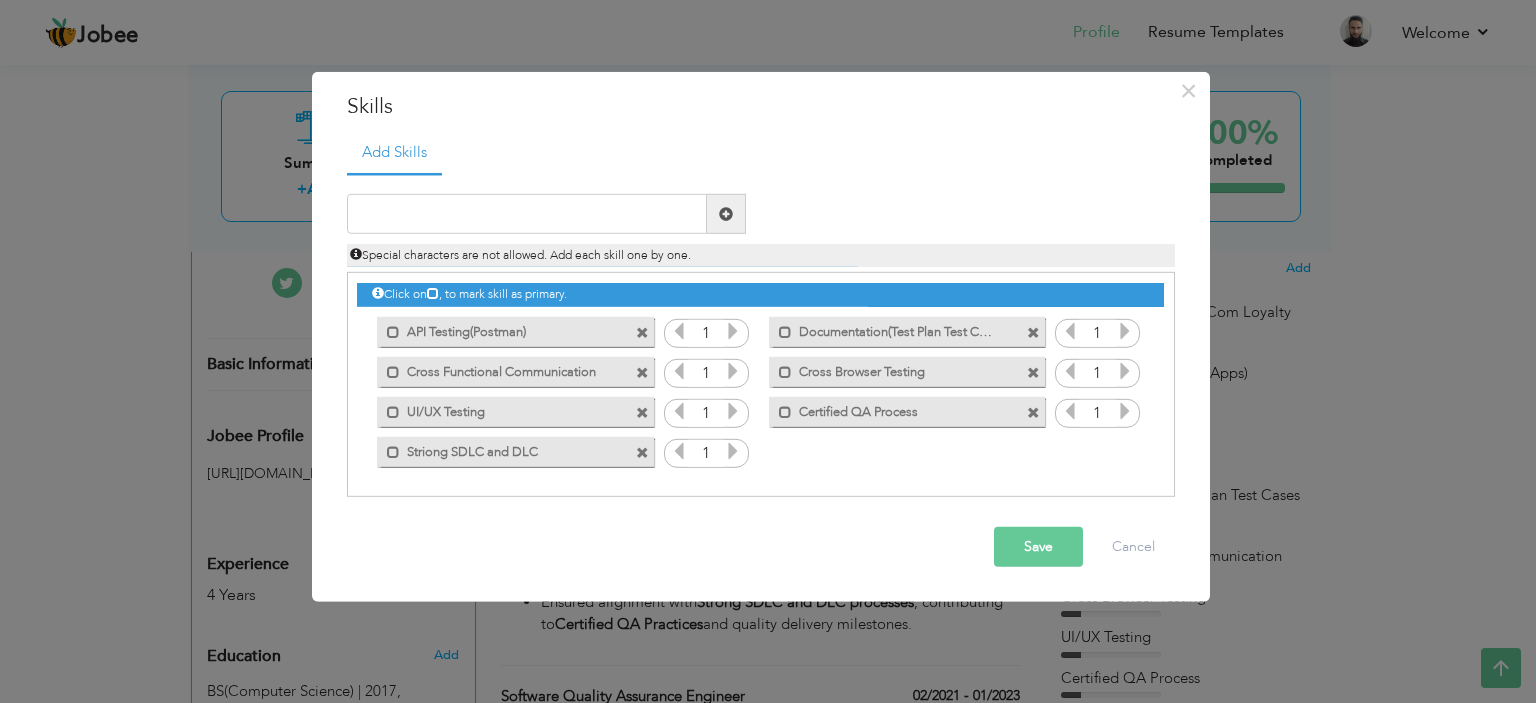 click at bounding box center (642, 332) 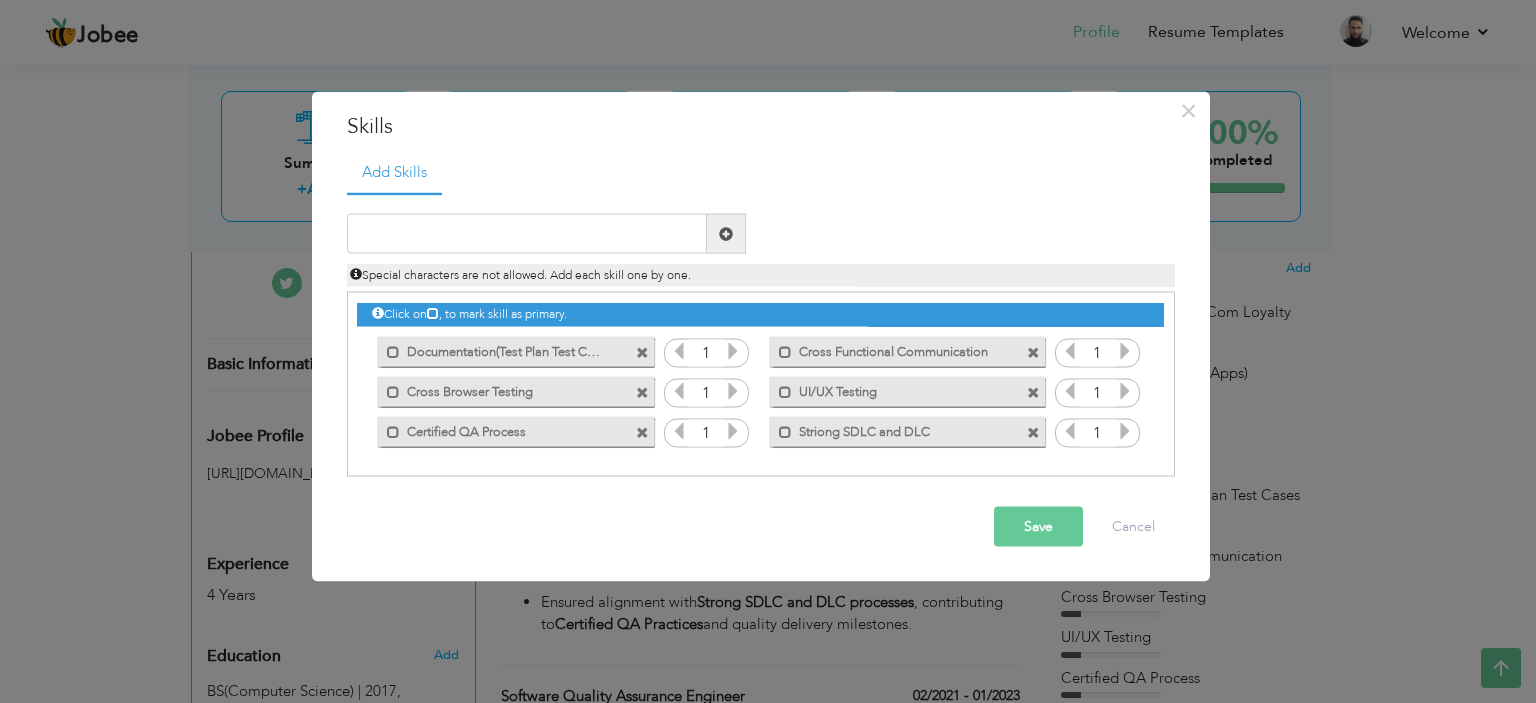 click on "Mark as primary skill." at bounding box center [510, 351] 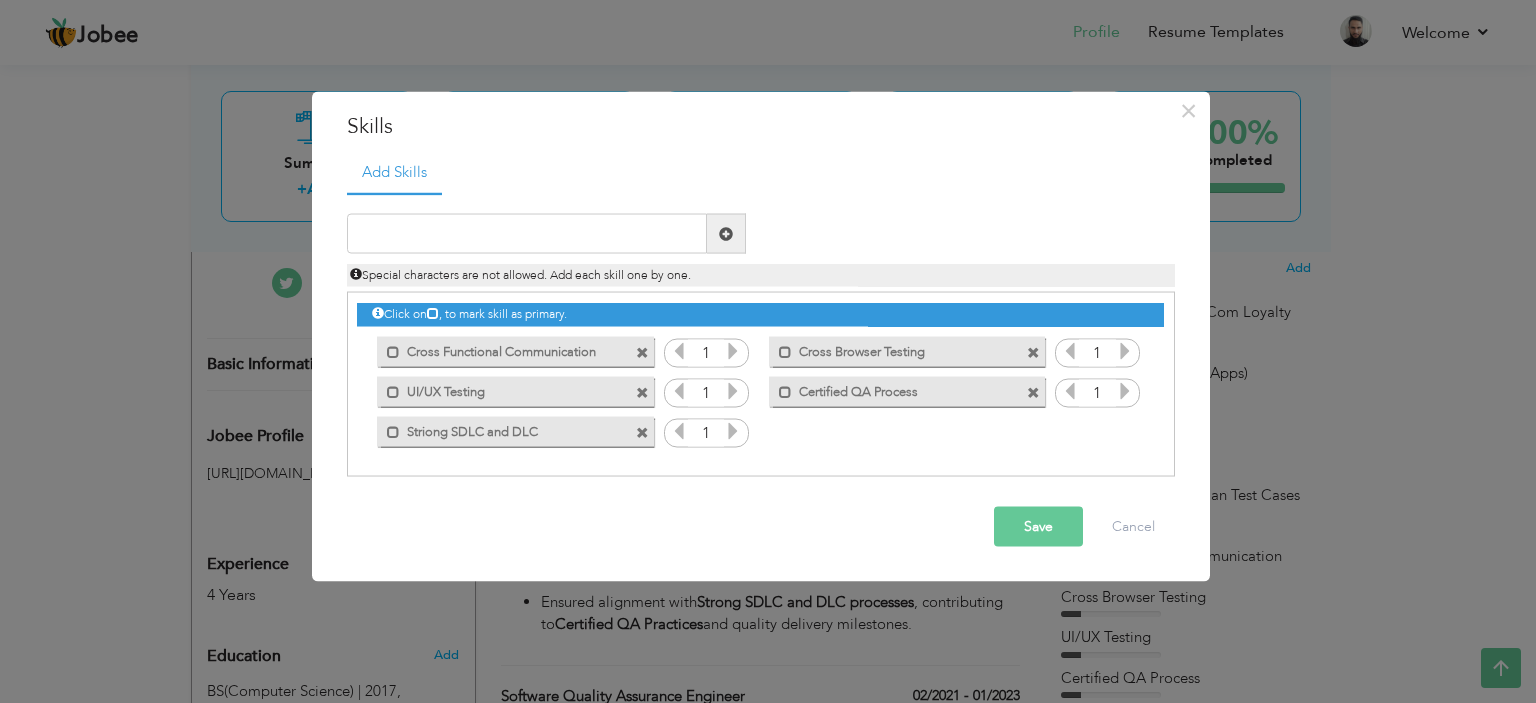 click at bounding box center [642, 352] 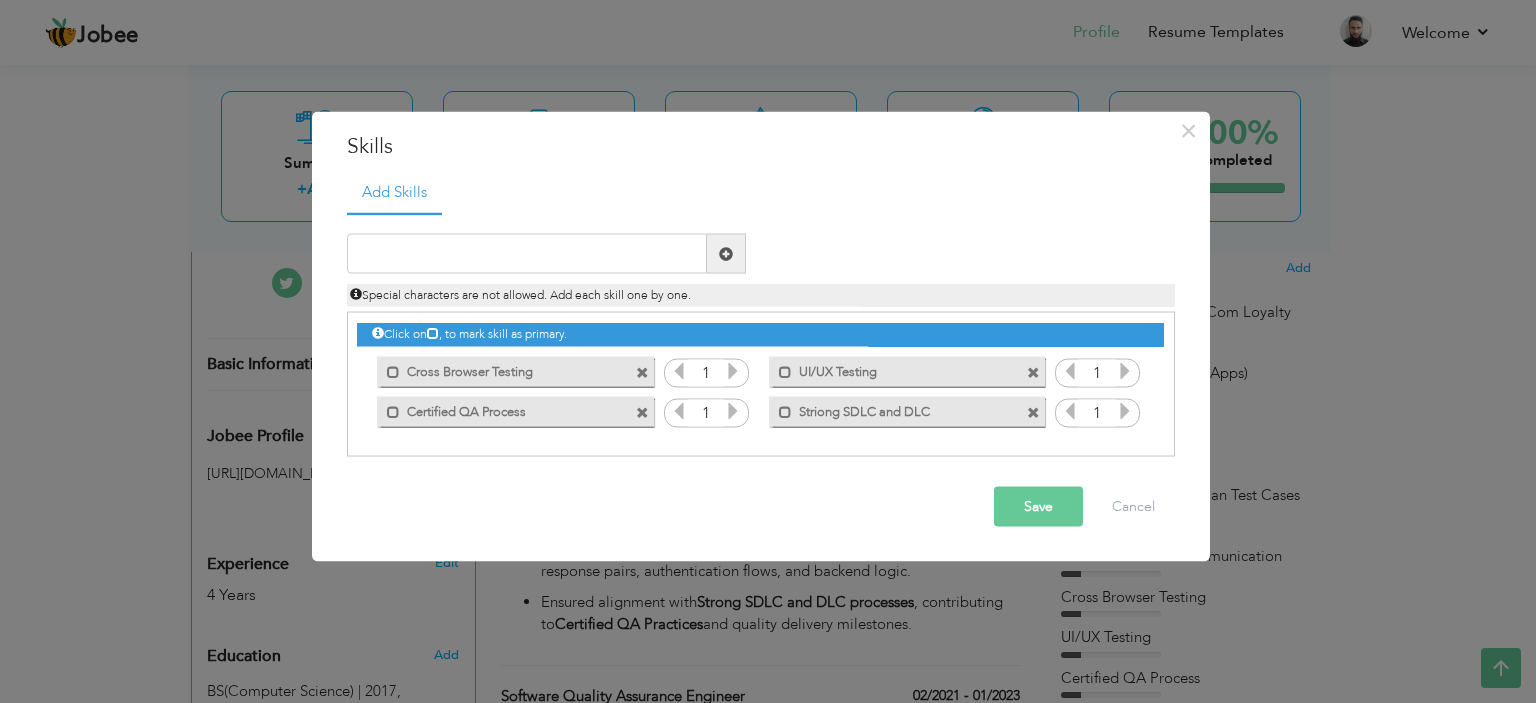 click on "Mark as primary skill.
Cross Browser Testing" at bounding box center (510, 371) 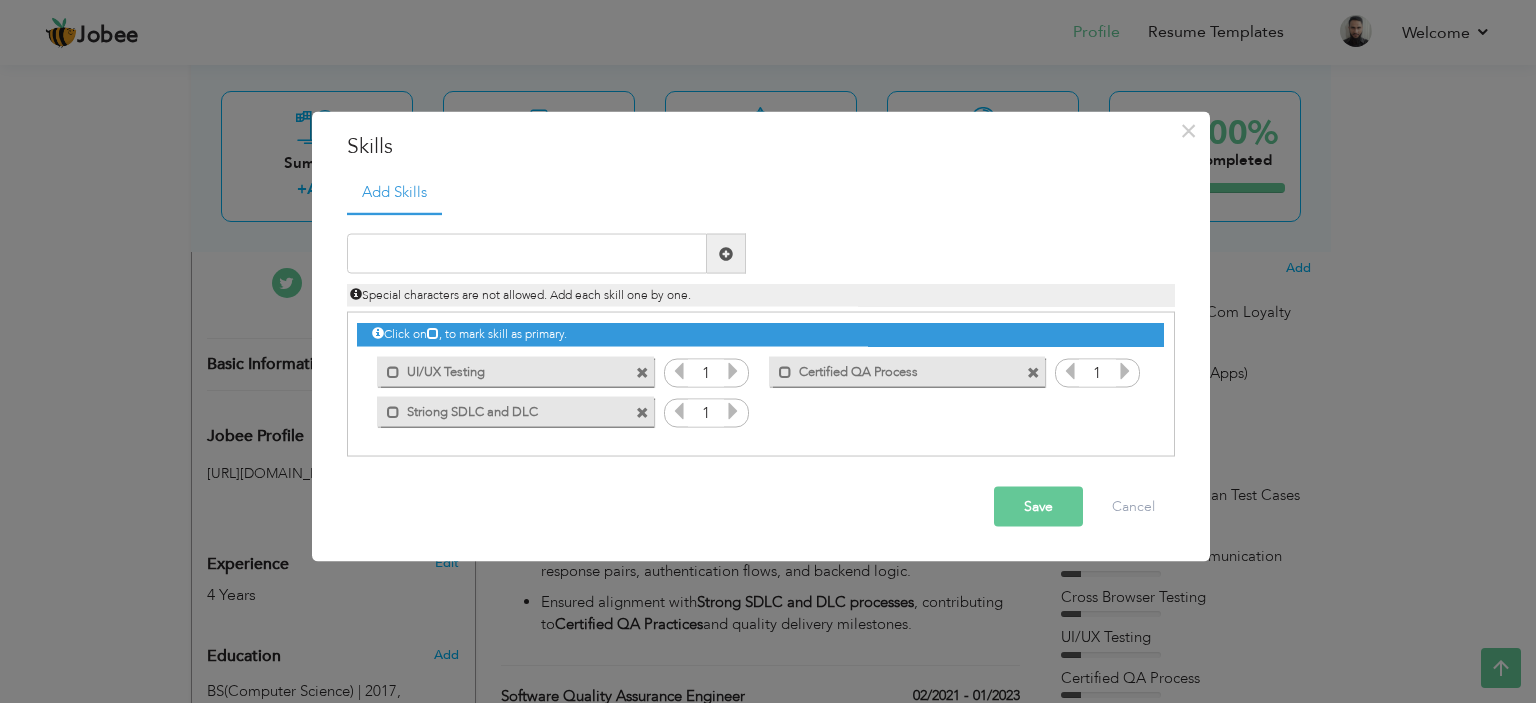 click at bounding box center [642, 372] 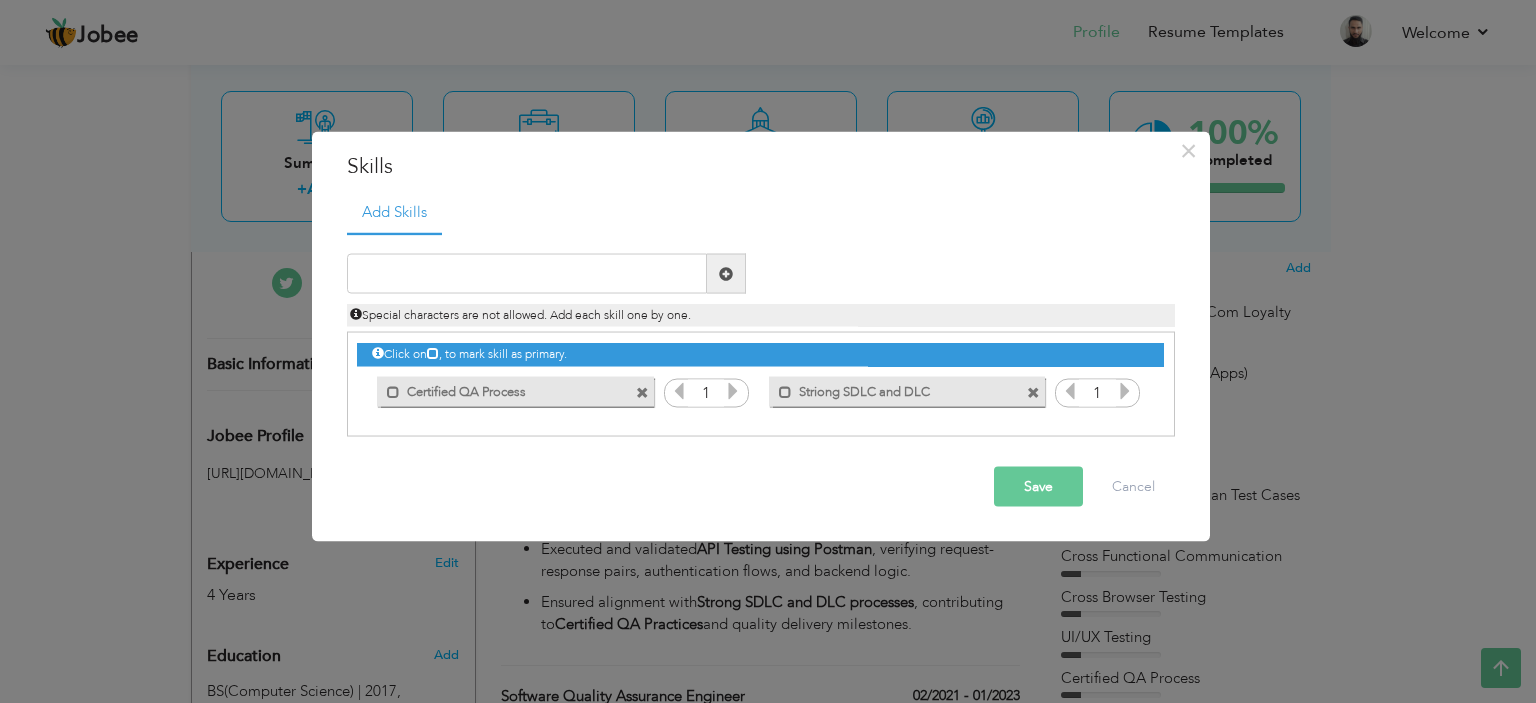click at bounding box center [645, 386] 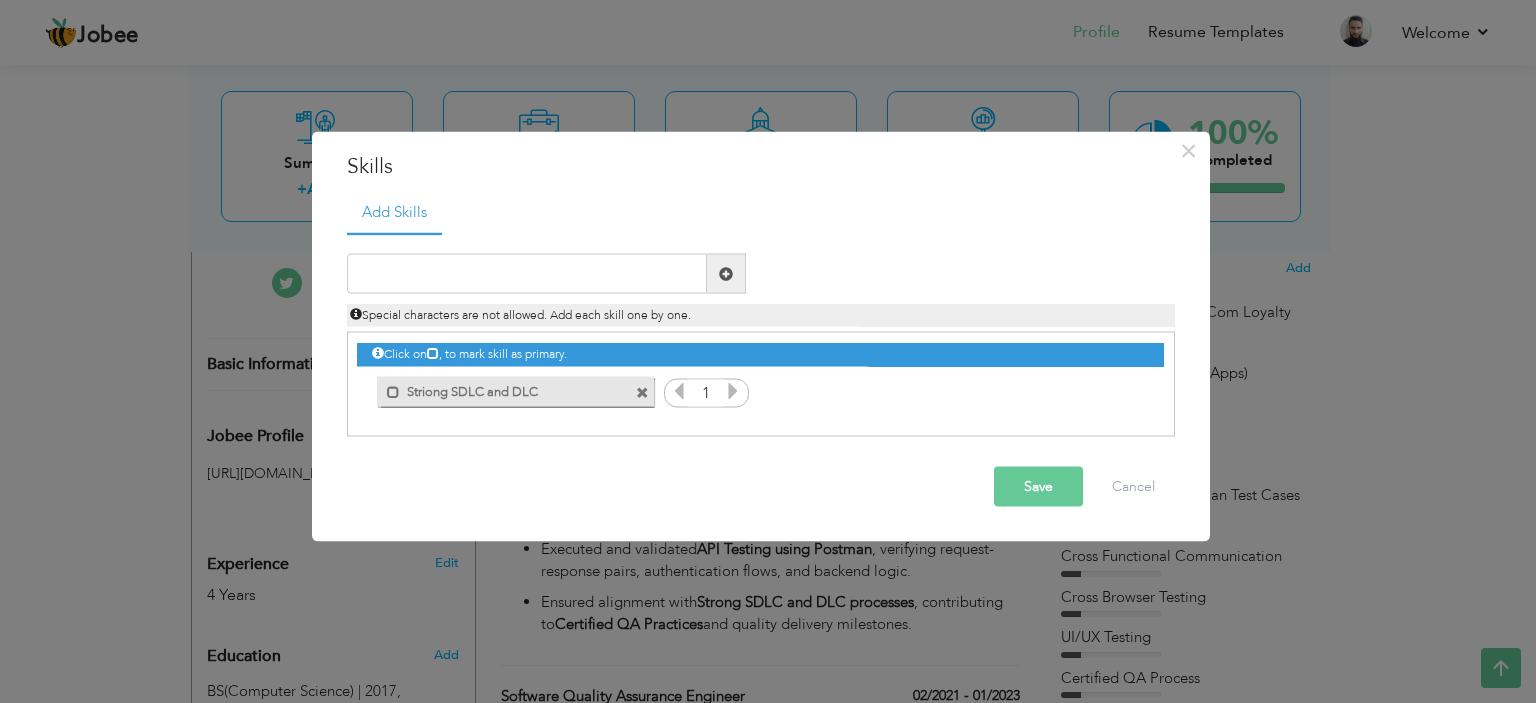 click at bounding box center (645, 386) 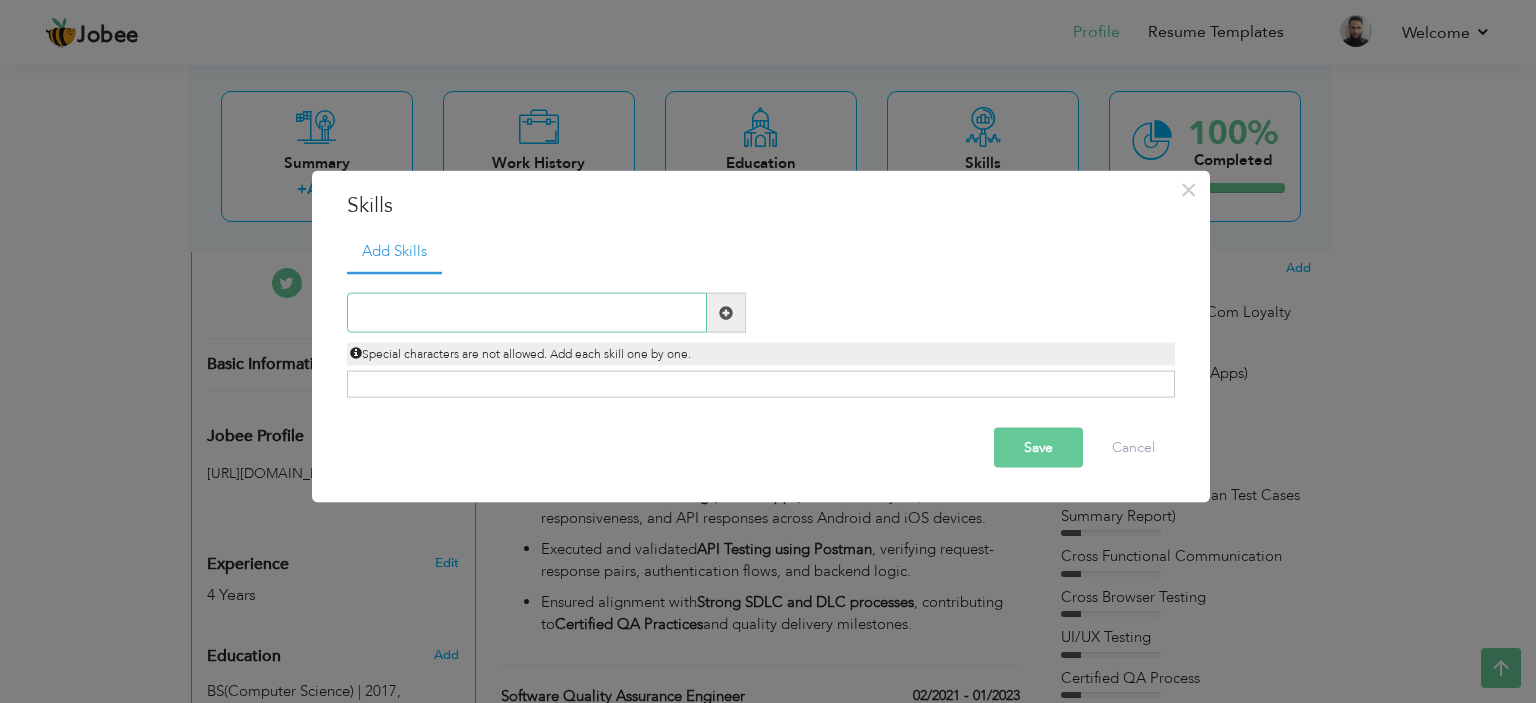 click at bounding box center [527, 313] 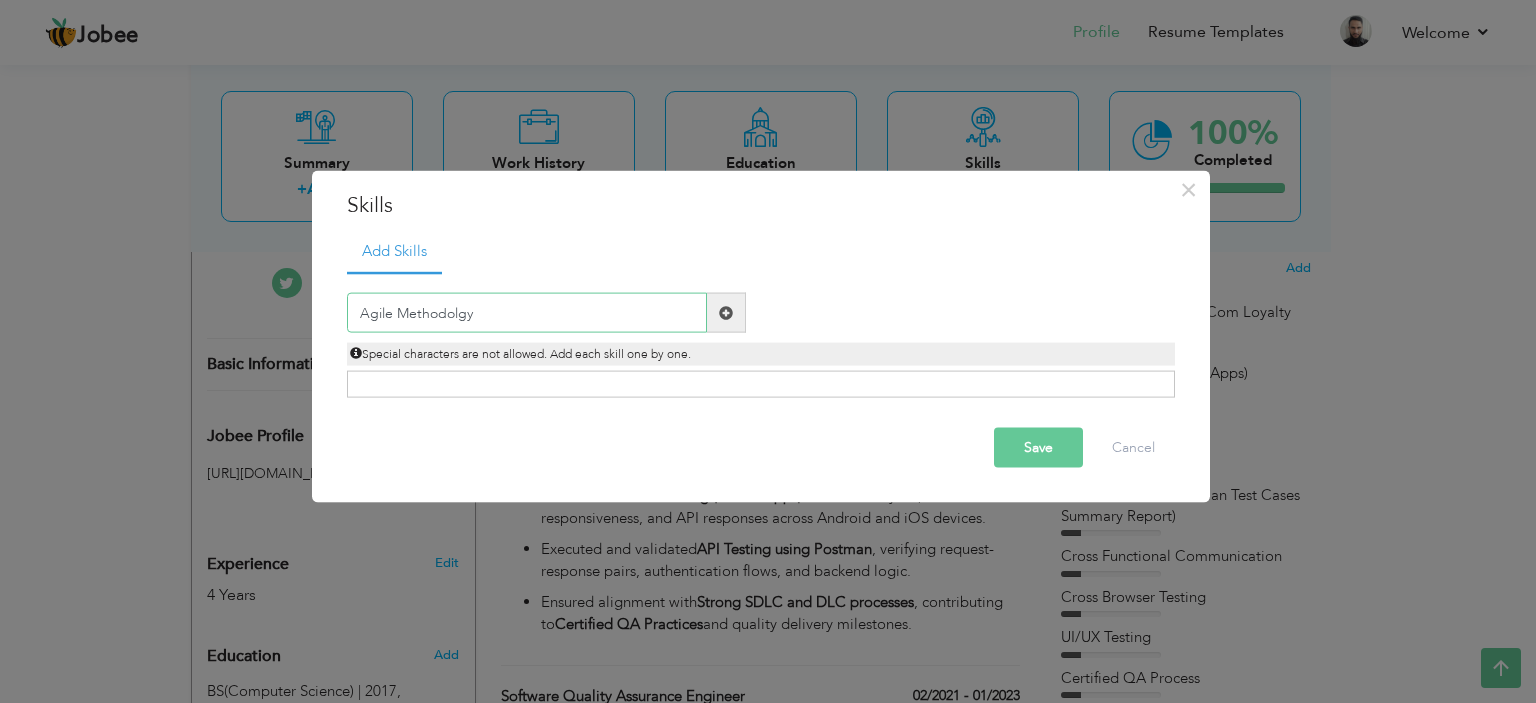 type on "Agile Methodolgy" 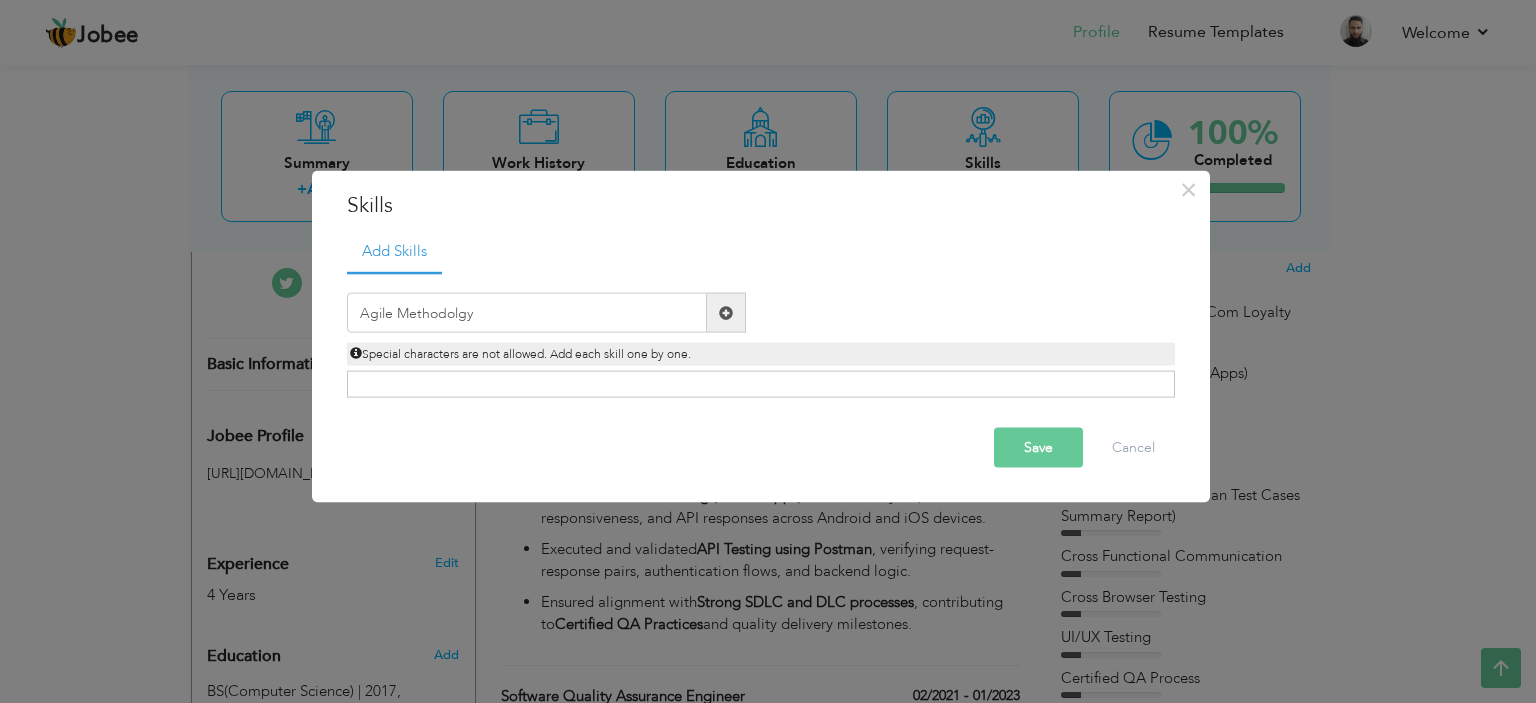 click at bounding box center (726, 313) 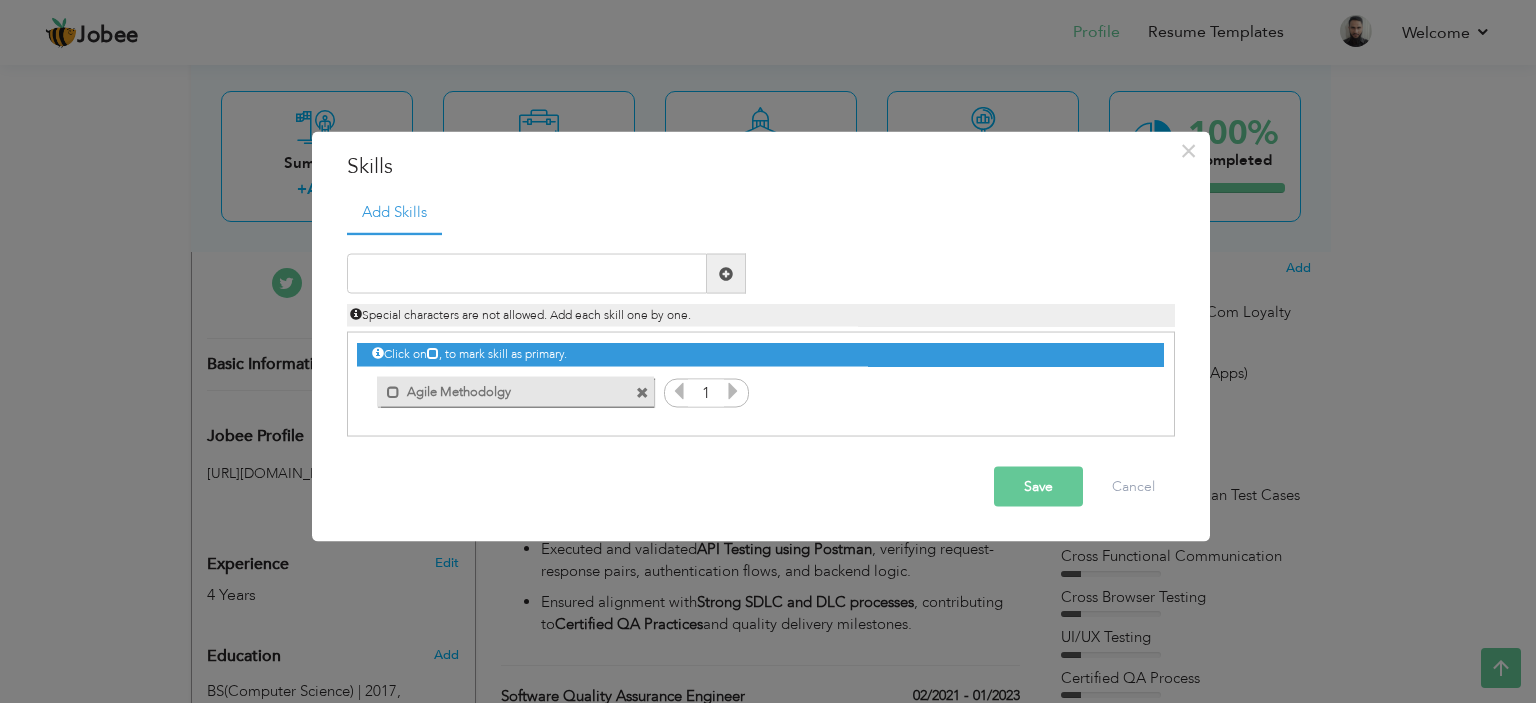 drag, startPoint x: 541, startPoint y: 314, endPoint x: 510, endPoint y: 276, distance: 49.0408 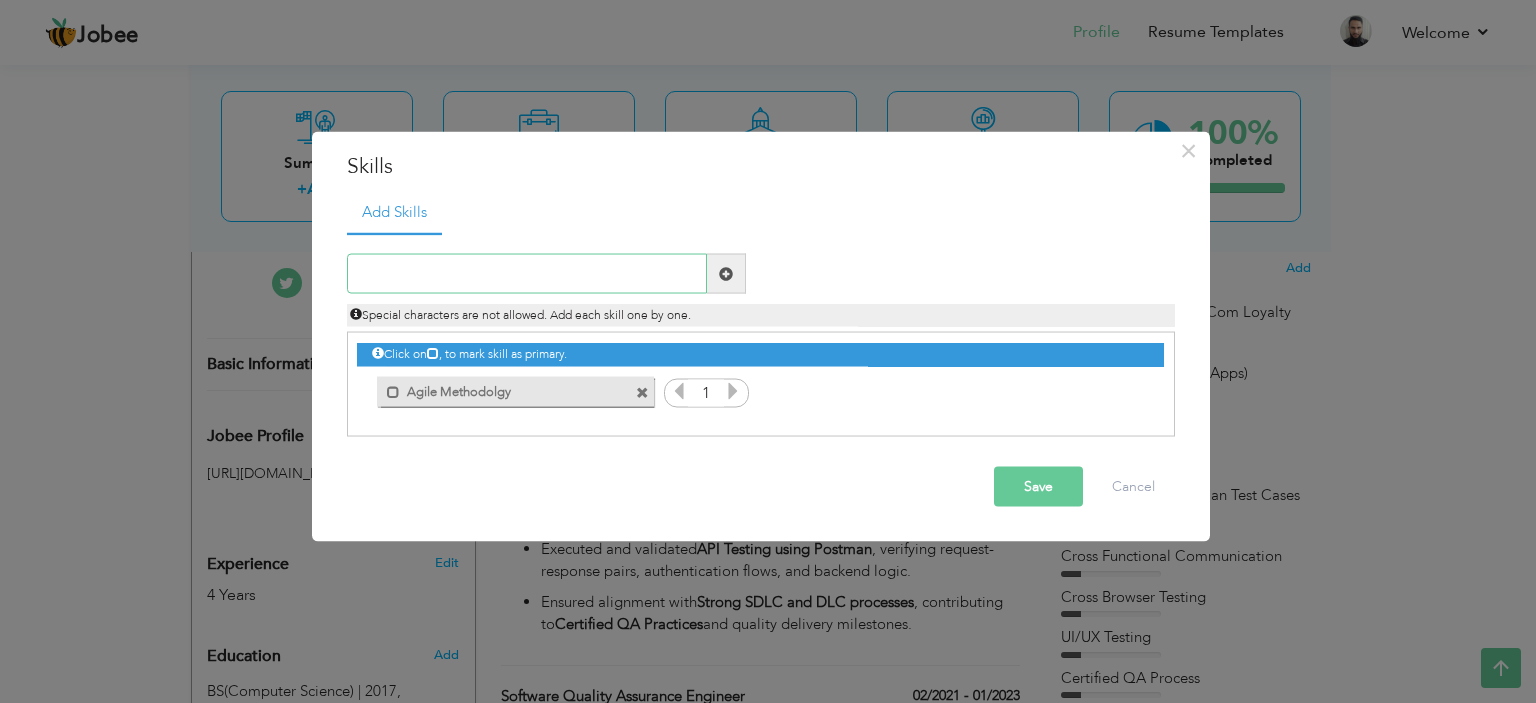 click at bounding box center [527, 274] 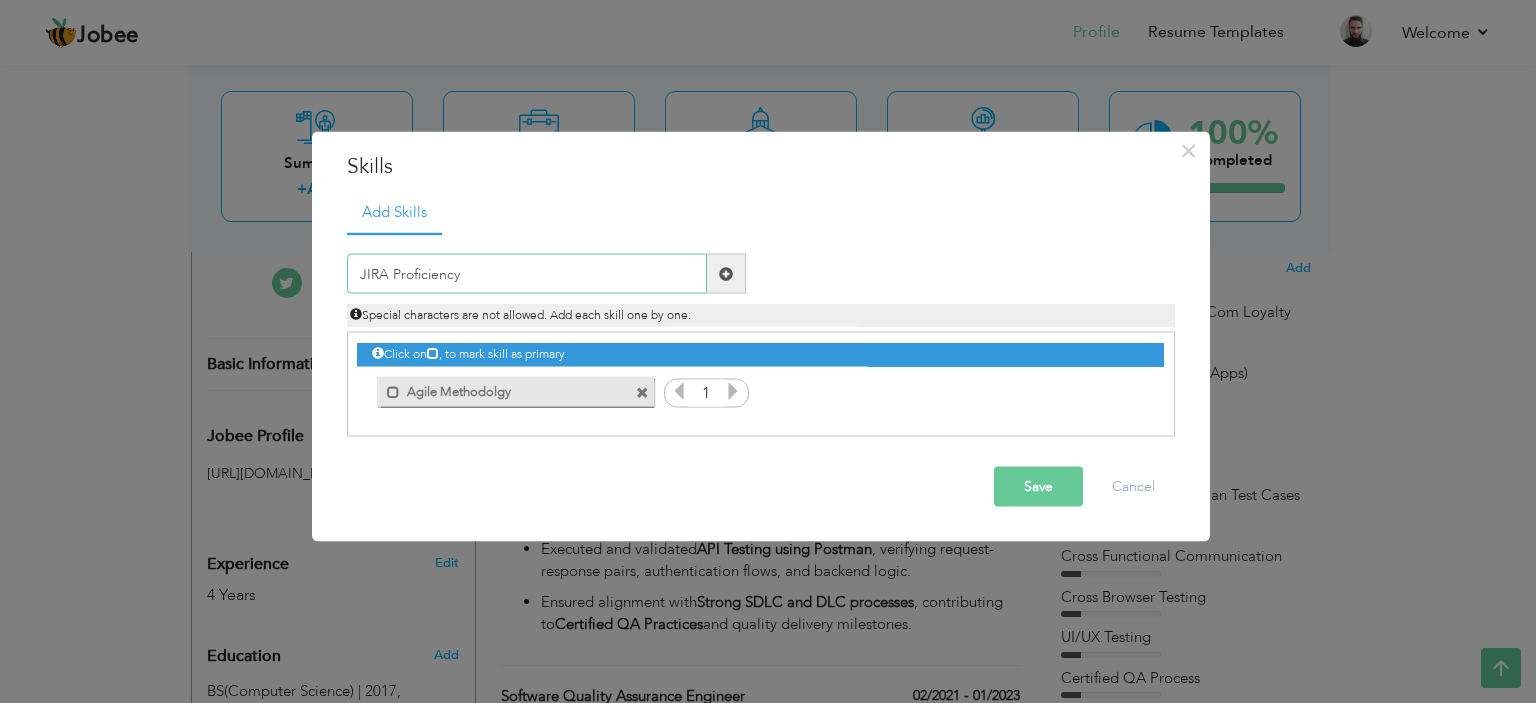 type on "JIRA Proficiency" 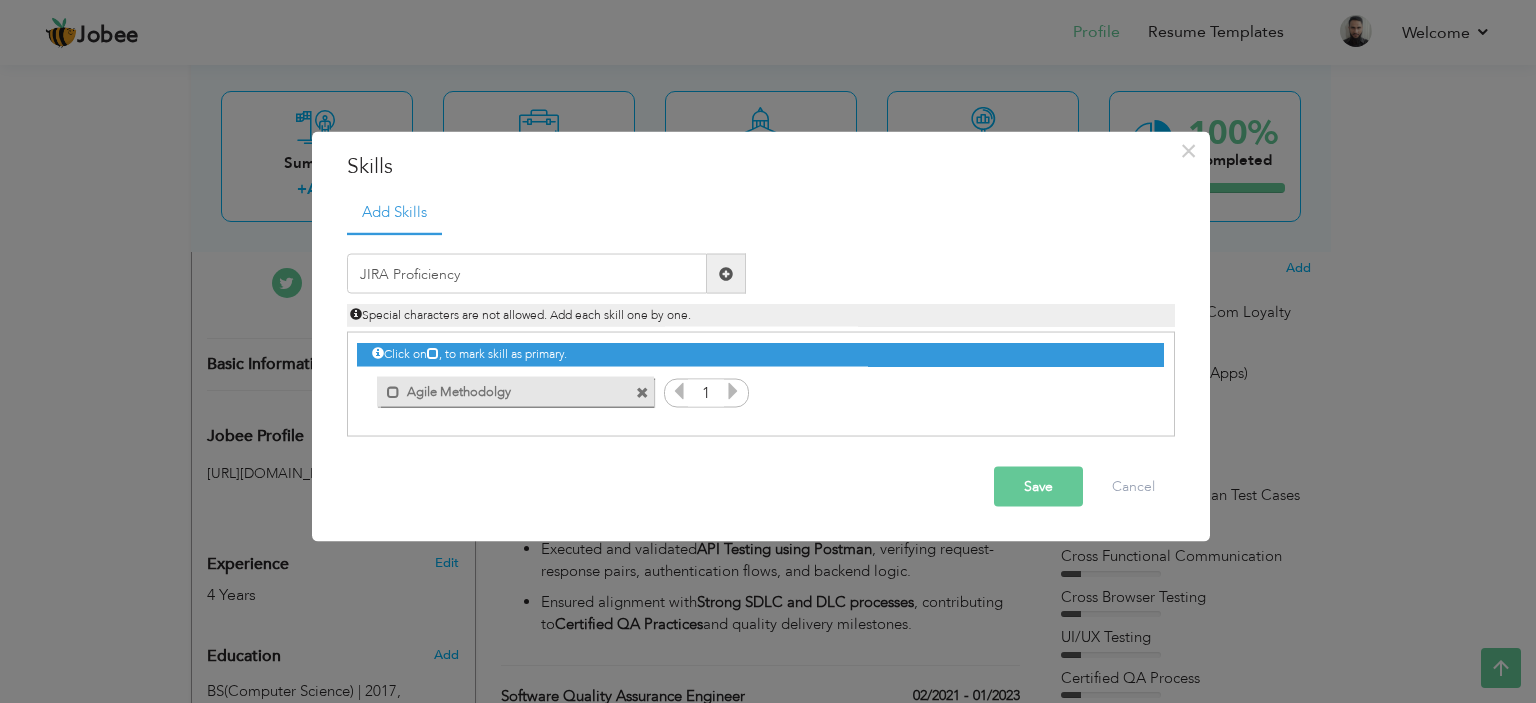 click at bounding box center [726, 273] 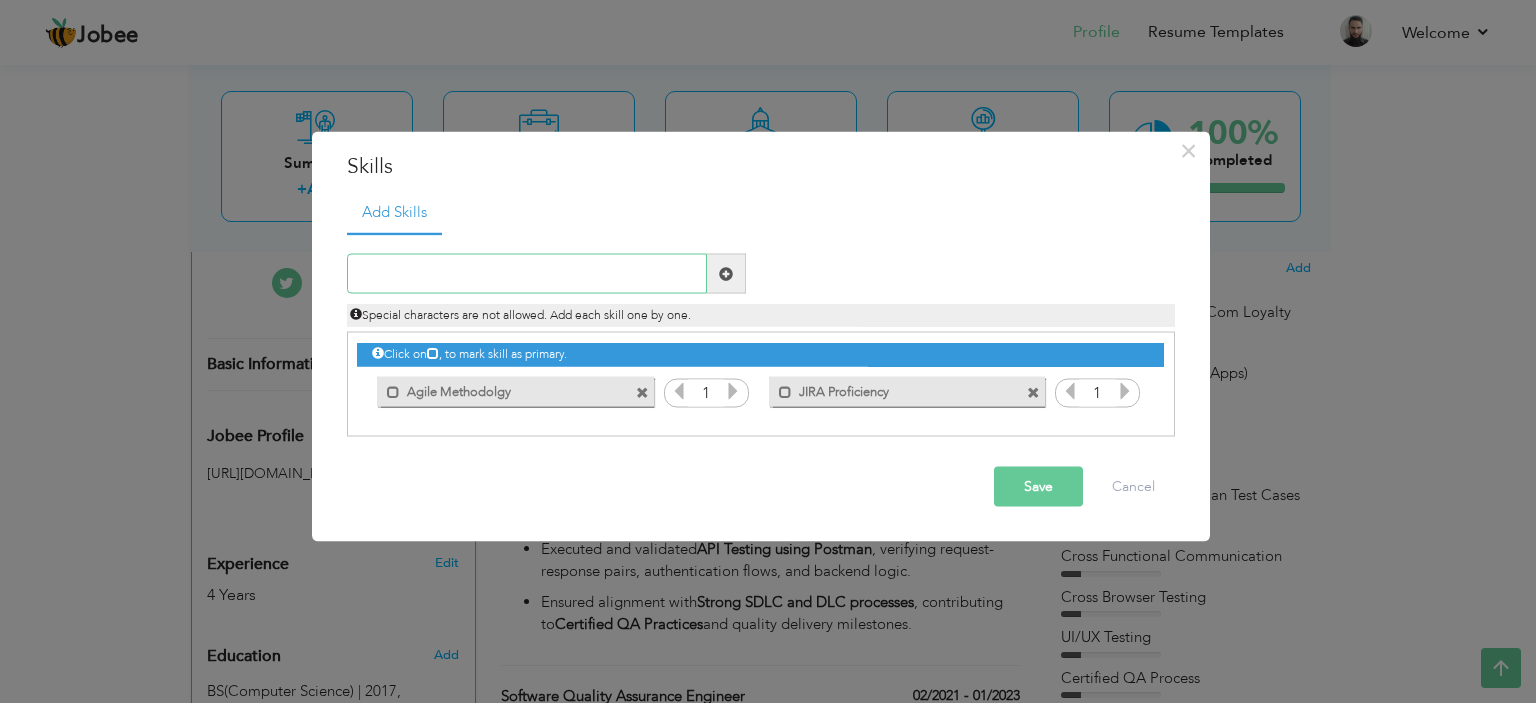 click at bounding box center (527, 274) 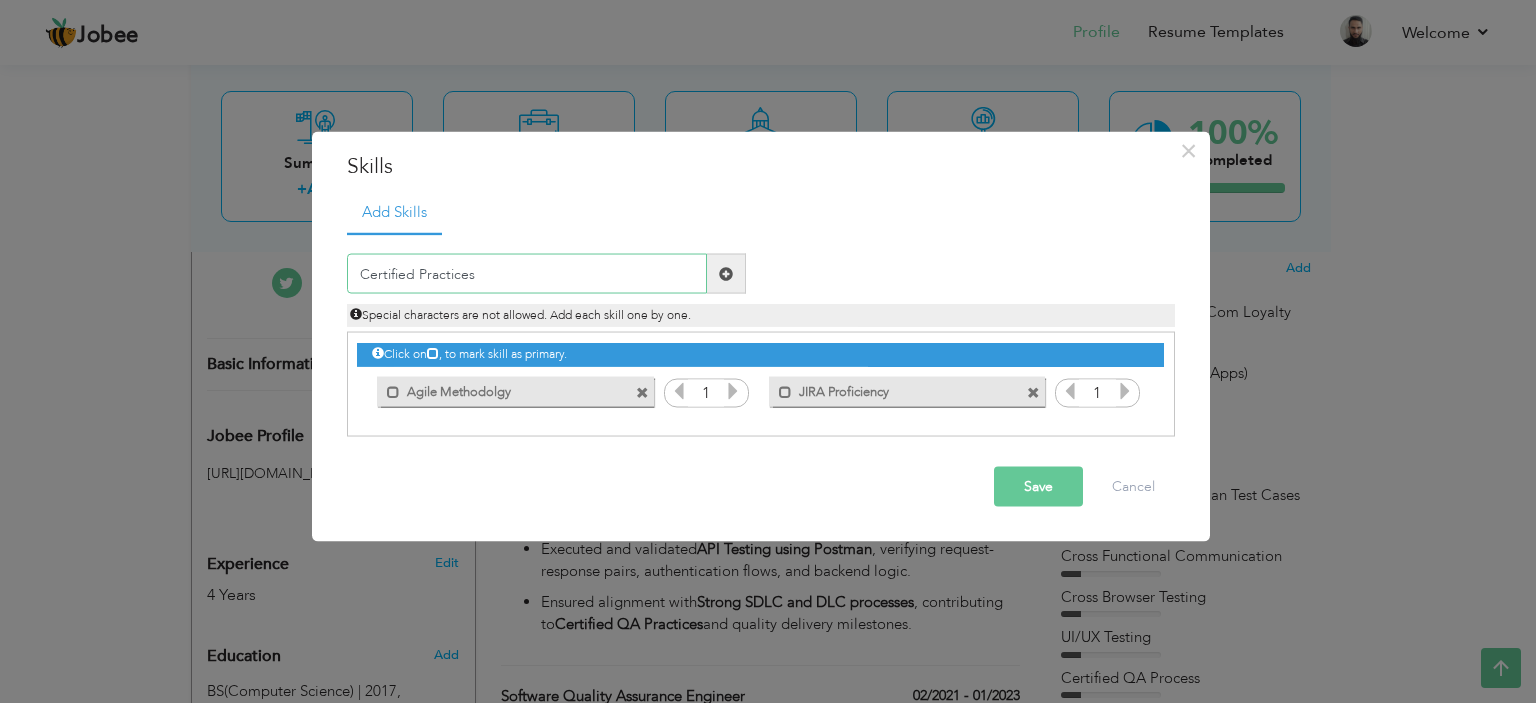 click on "Certified Practices" at bounding box center [527, 274] 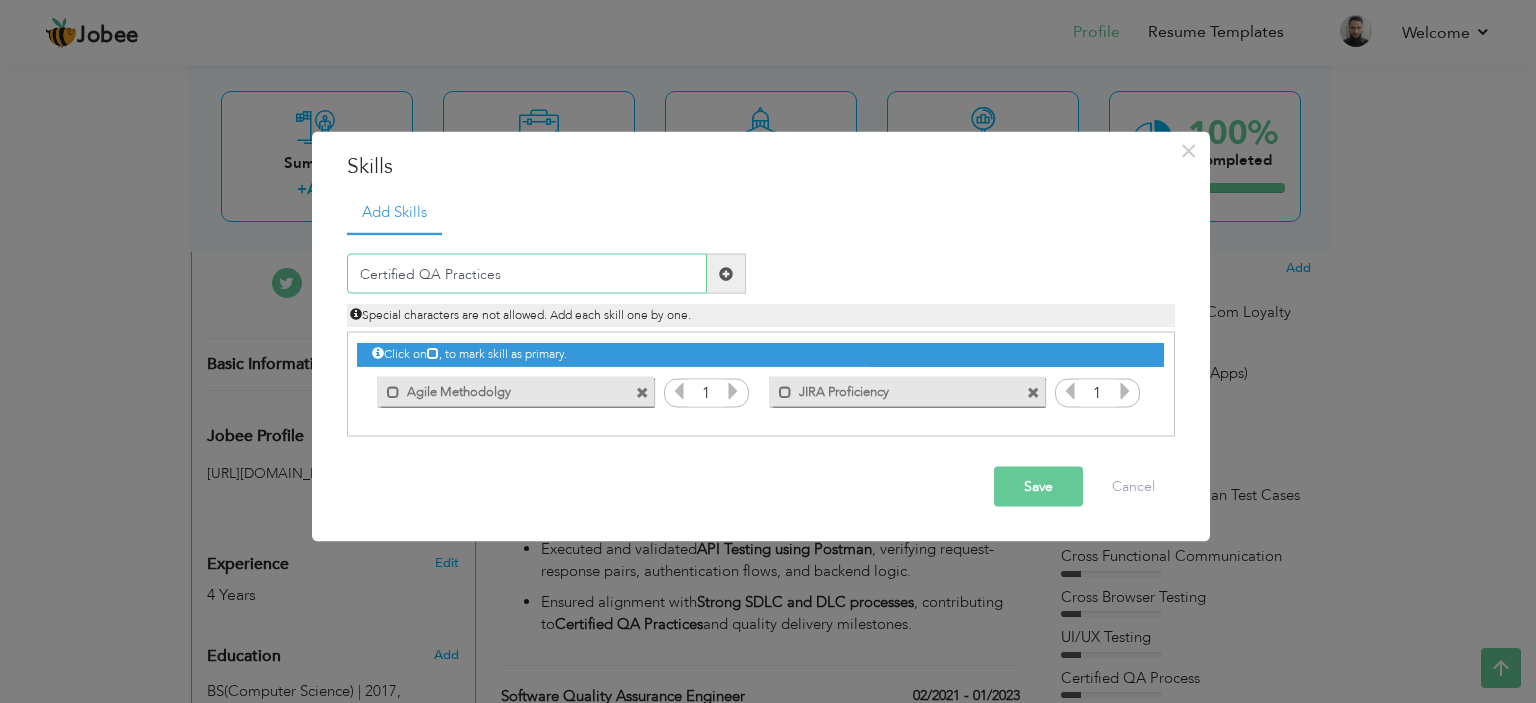 type on "Certified QA Practices" 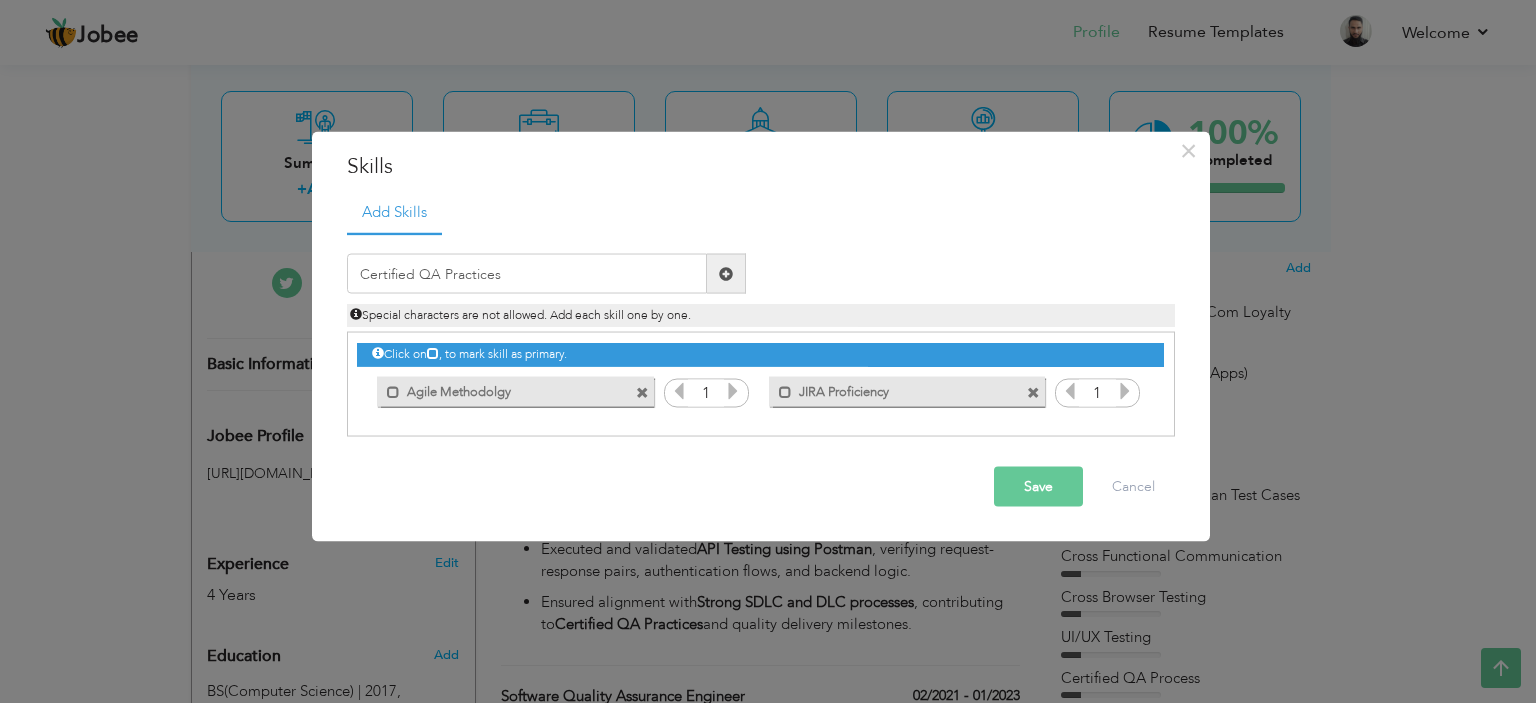 click at bounding box center [726, 274] 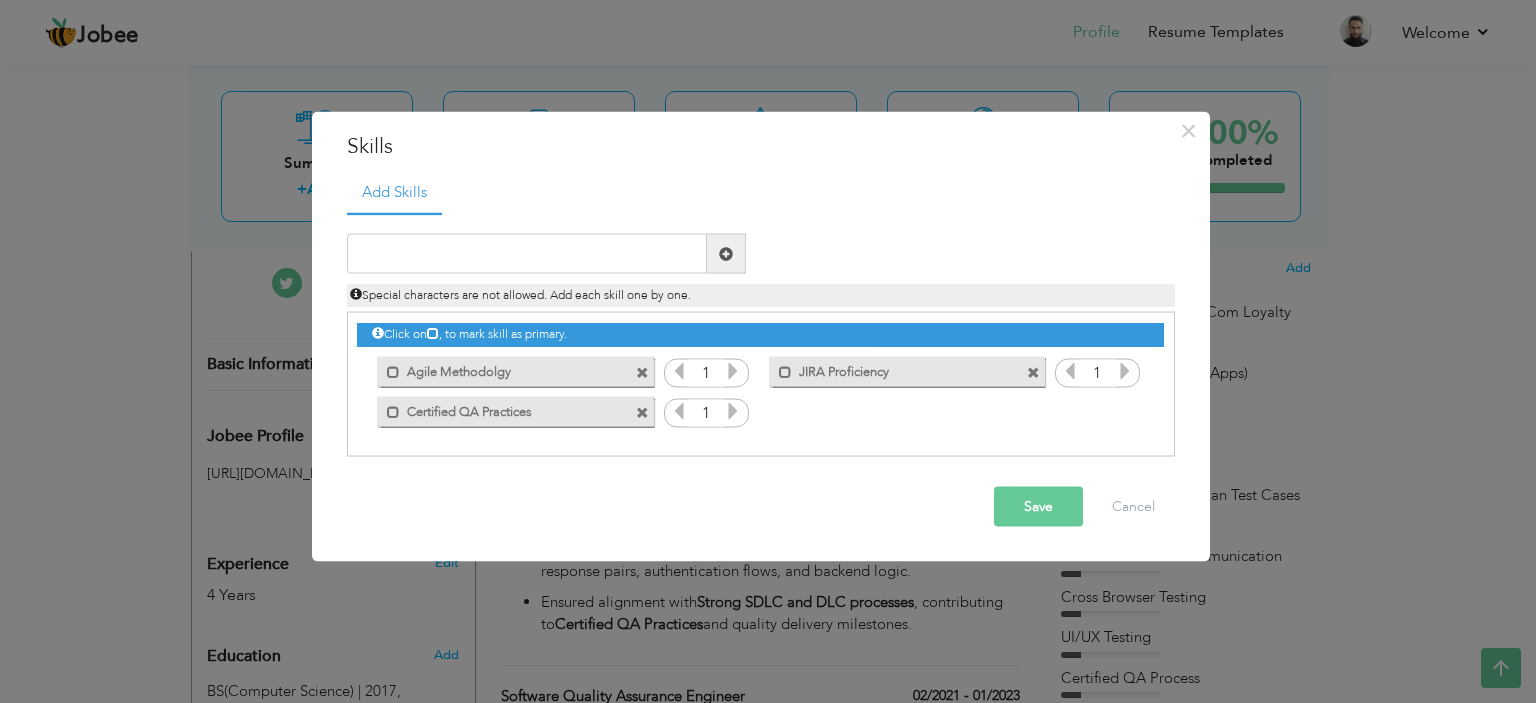 drag, startPoint x: 529, startPoint y: 275, endPoint x: 504, endPoint y: 260, distance: 29.15476 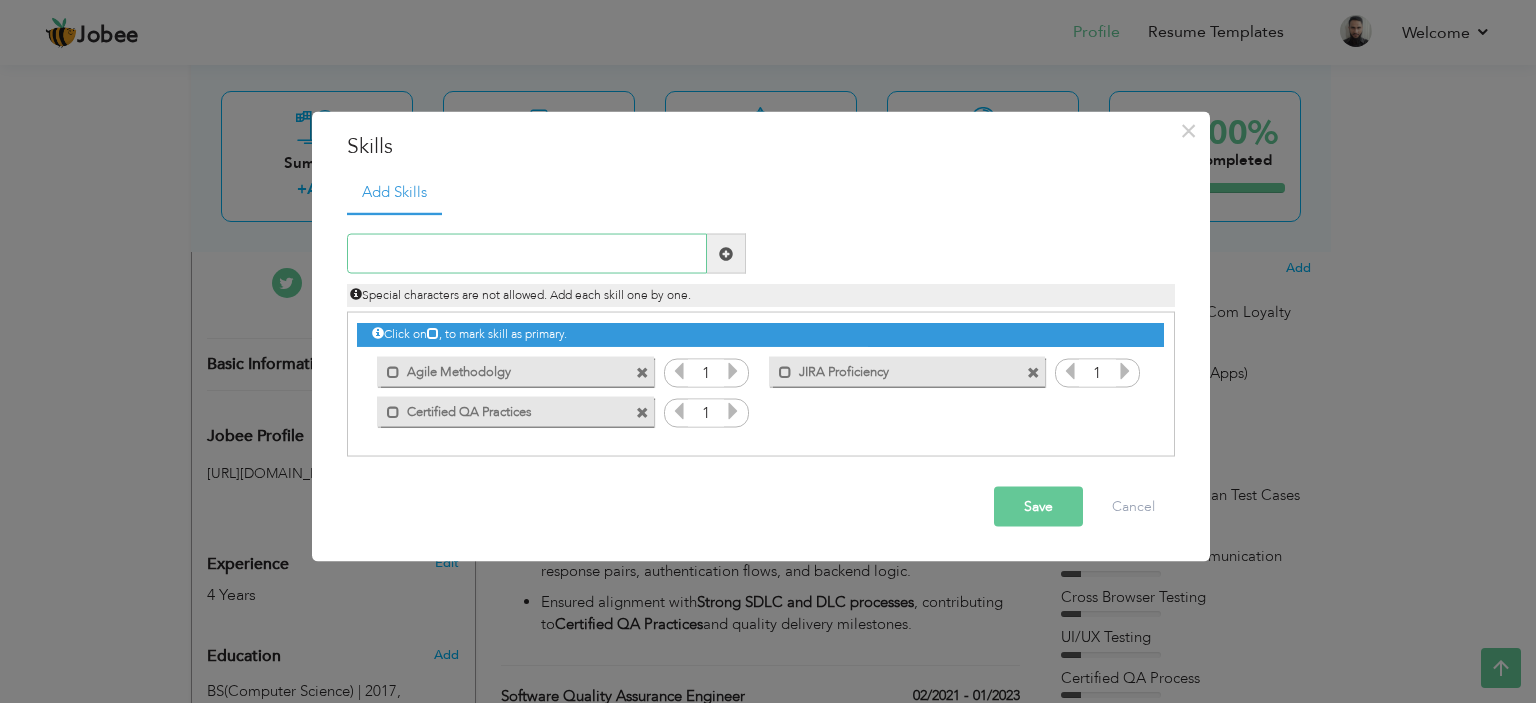 click at bounding box center (527, 254) 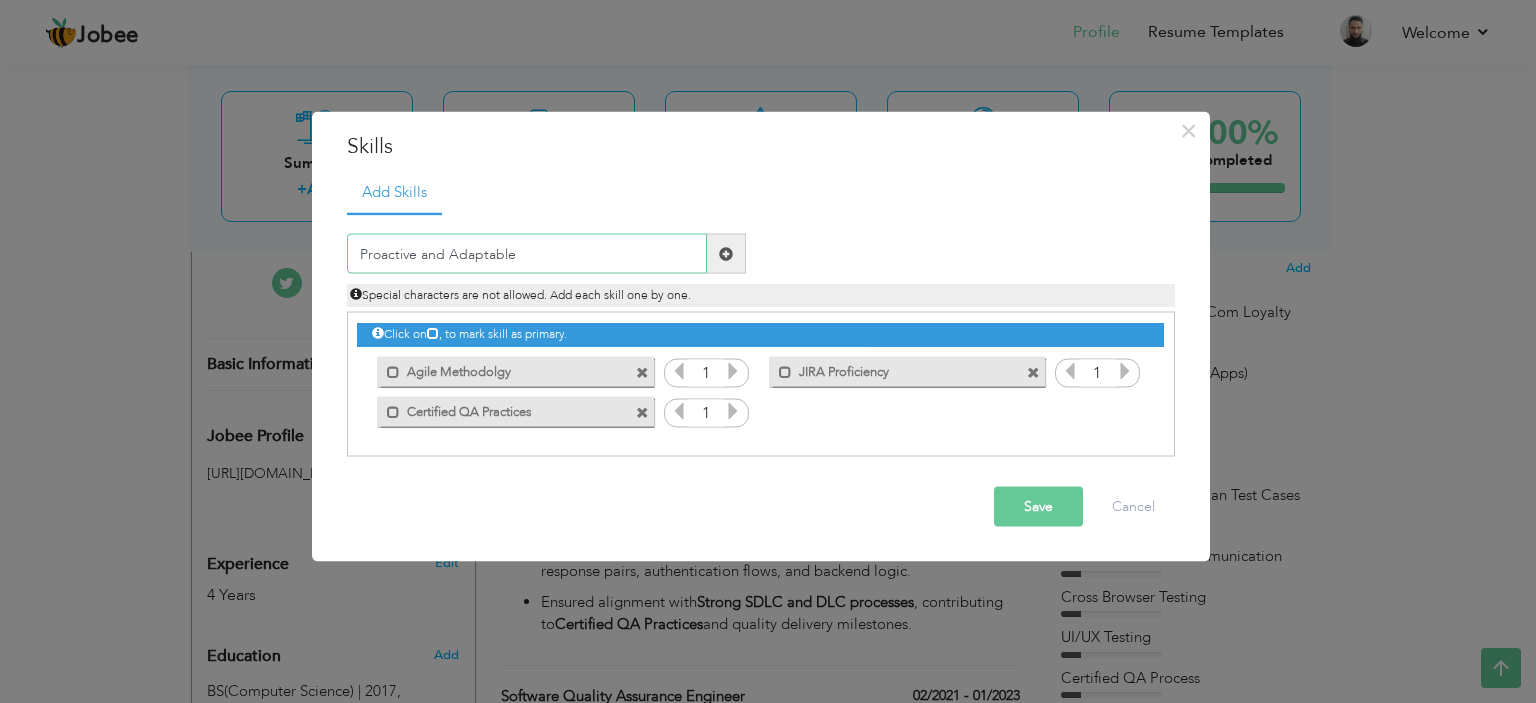 type on "Proactive and Adaptable" 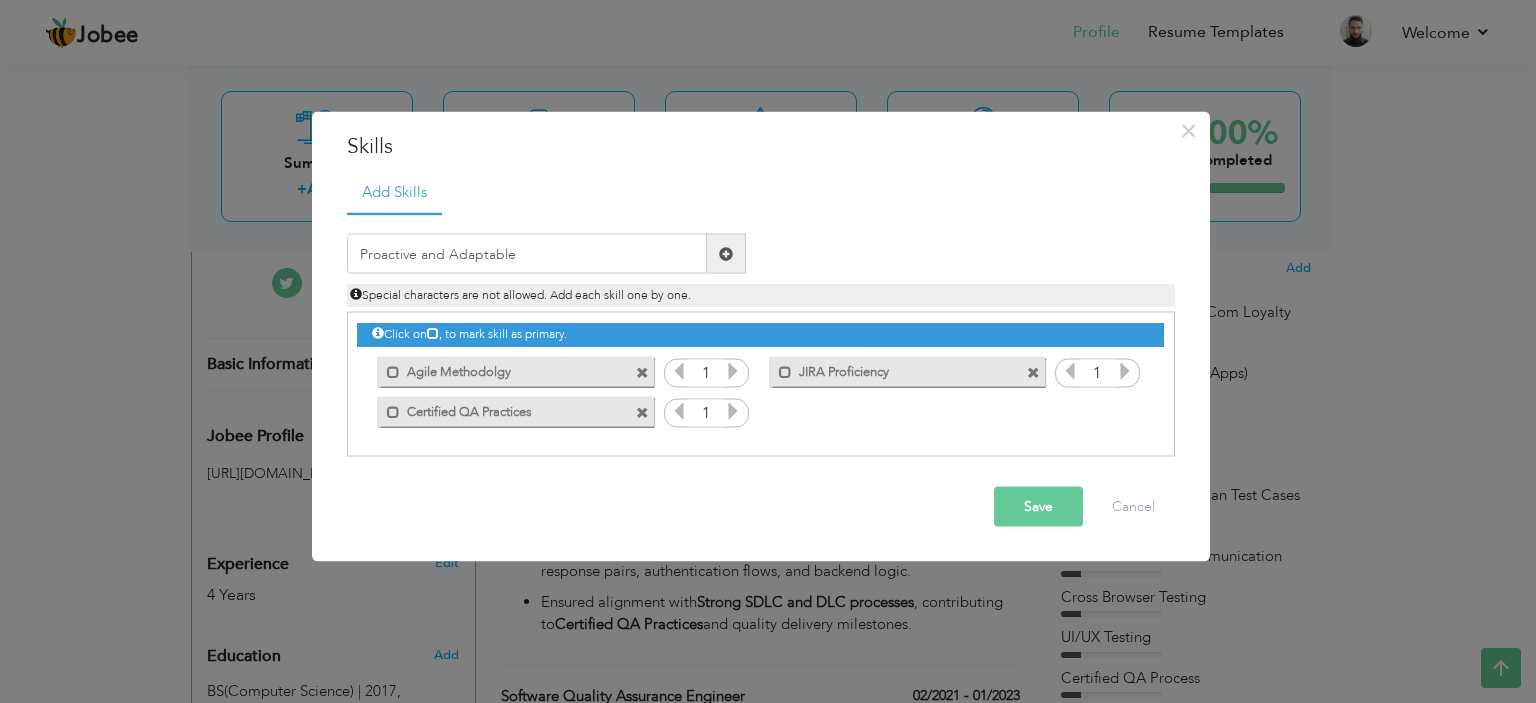 click at bounding box center (726, 253) 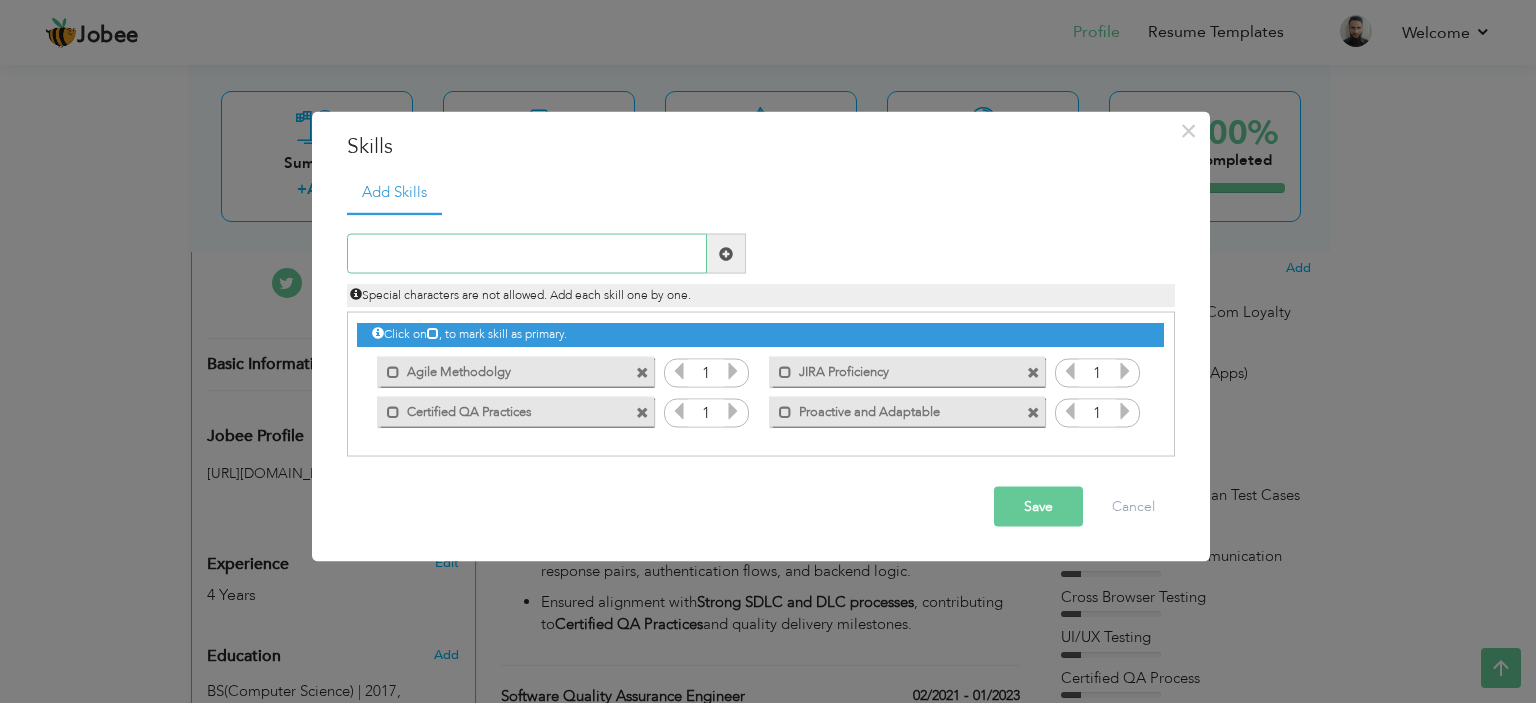 click at bounding box center [527, 254] 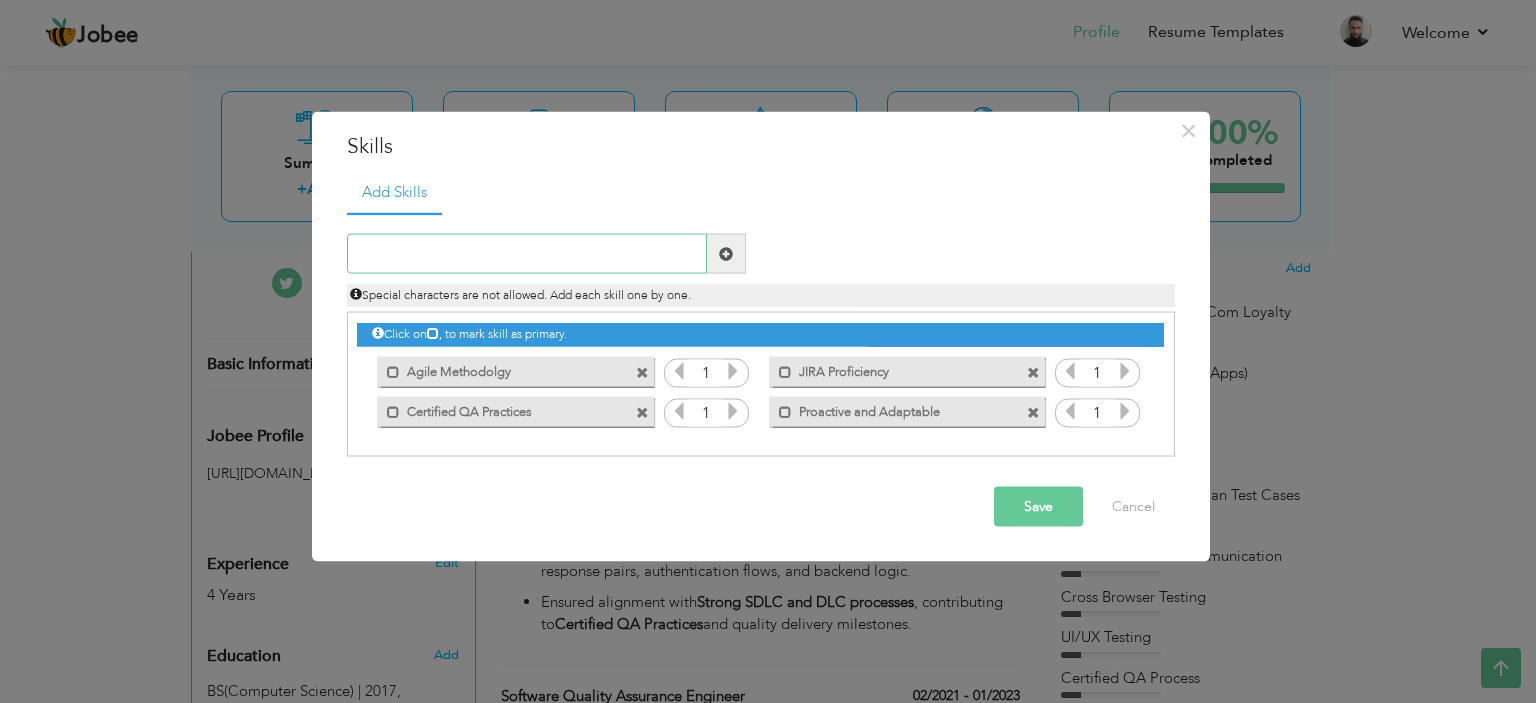 click at bounding box center [527, 254] 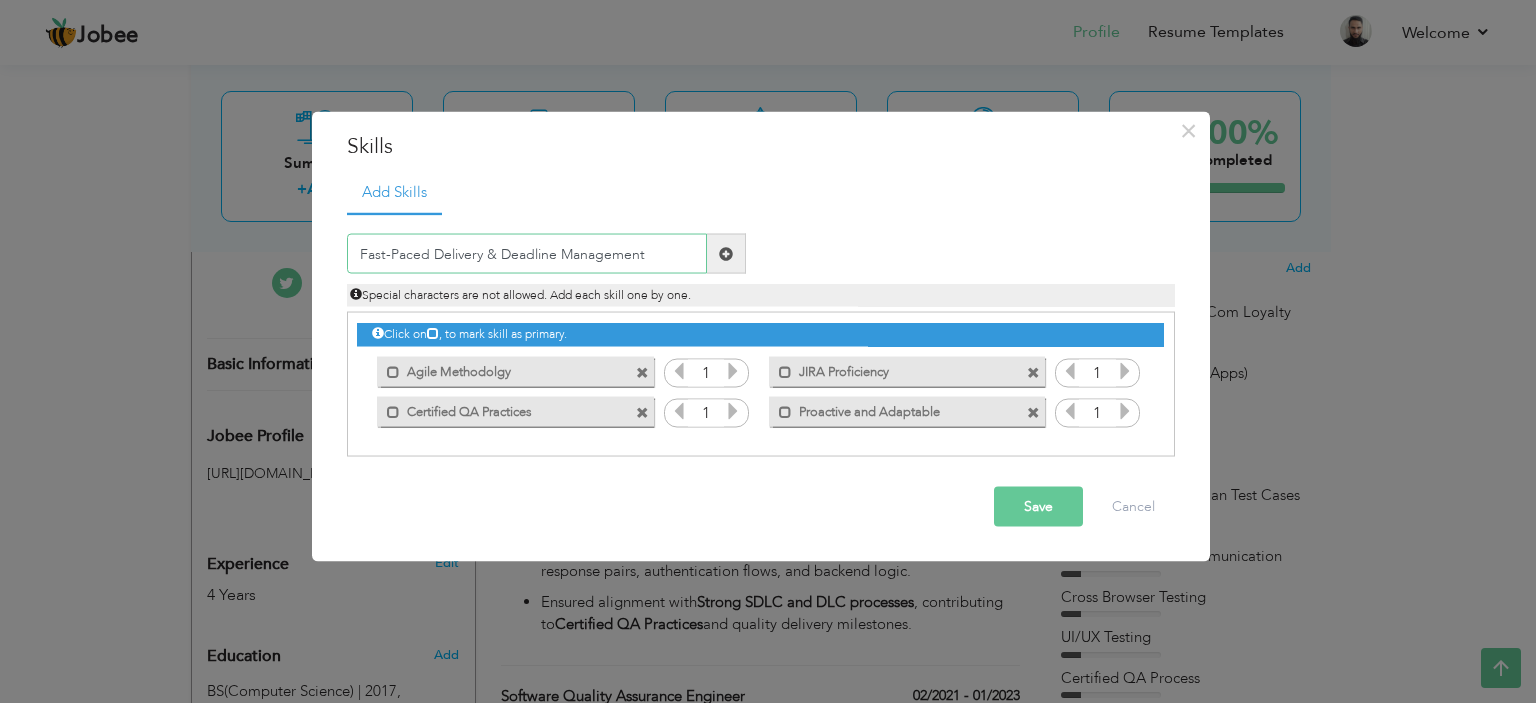 type on "Fast-Paced Delivery & Deadline Management" 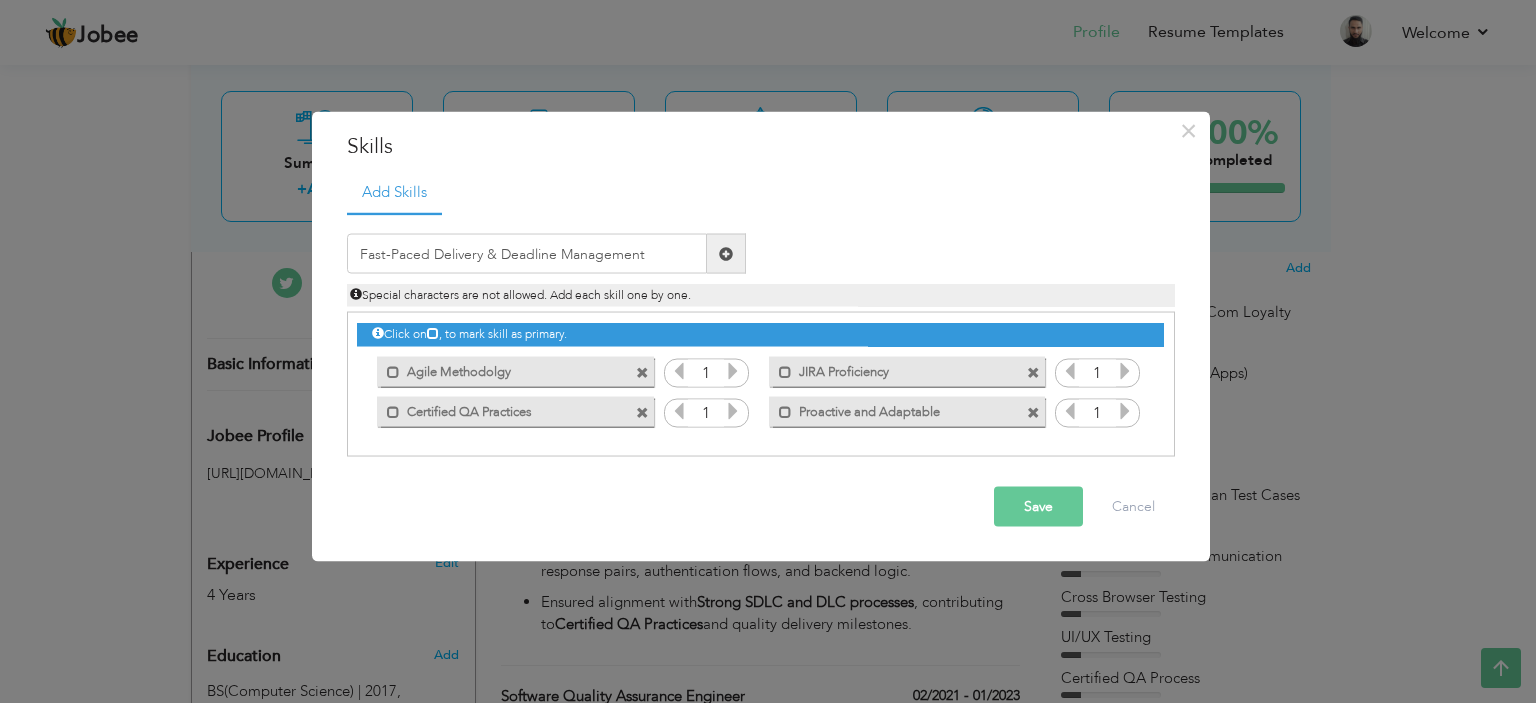 click at bounding box center [726, 253] 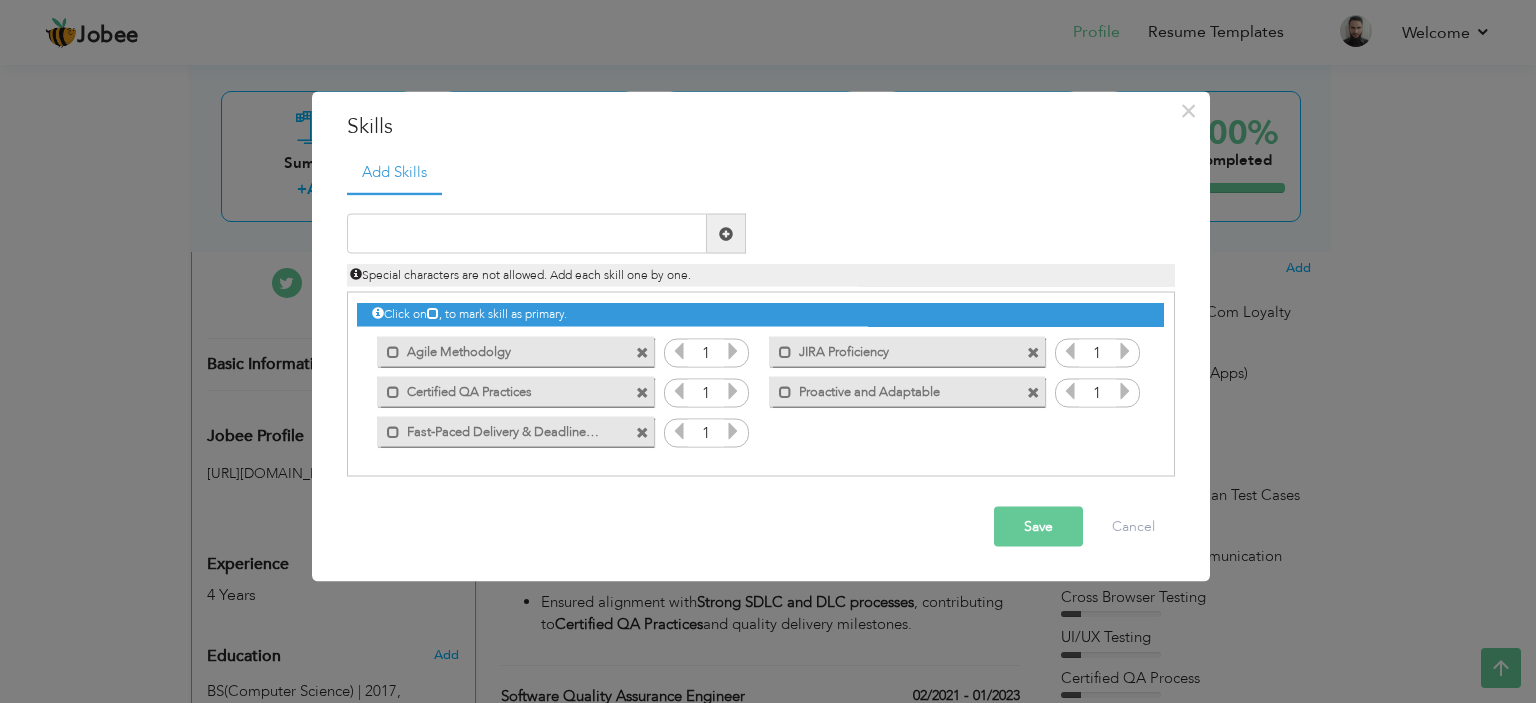 click on "Save" at bounding box center [1038, 527] 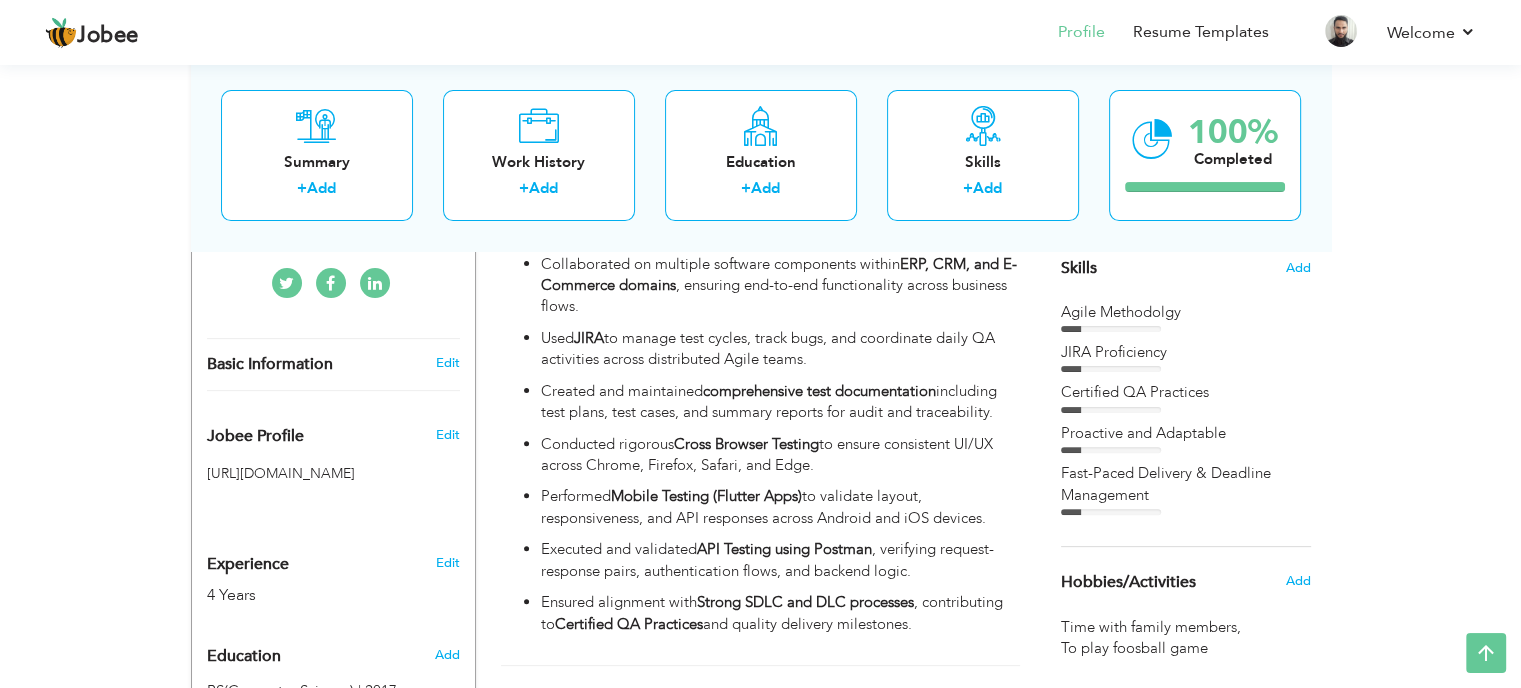 click on "Skills
Add" at bounding box center (1186, 72) 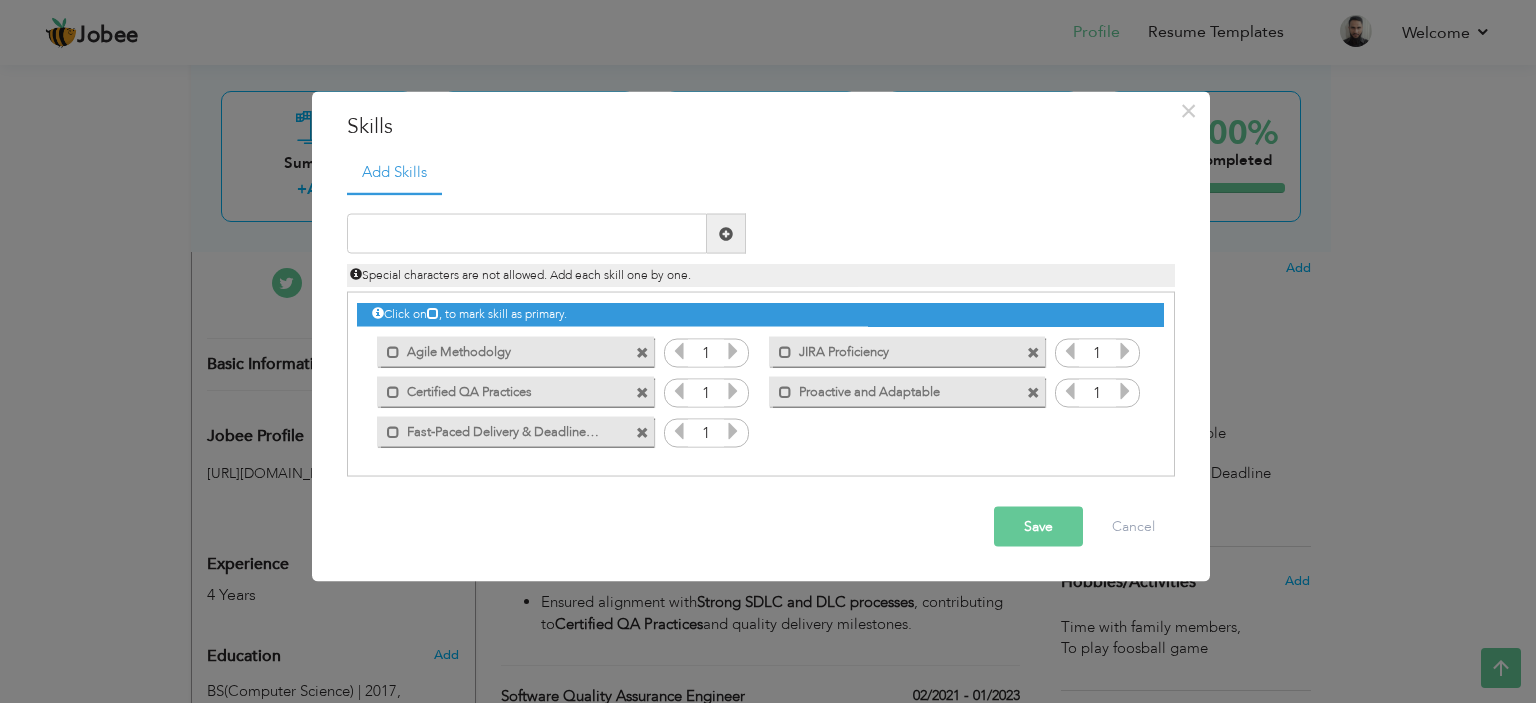 click on "Special characters are not allowed. Add each skill one by one." at bounding box center (761, 270) 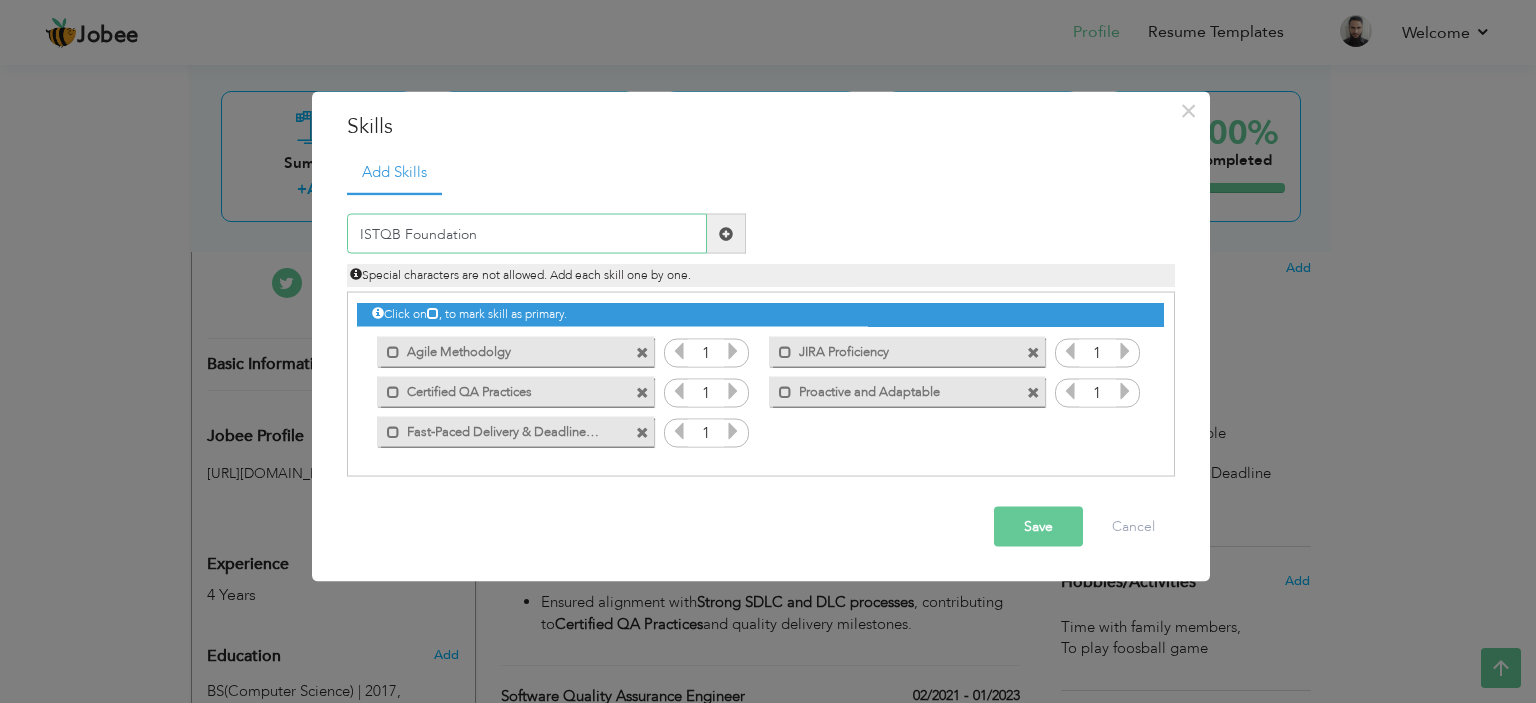 click on "ISTQB Foundation" at bounding box center [527, 234] 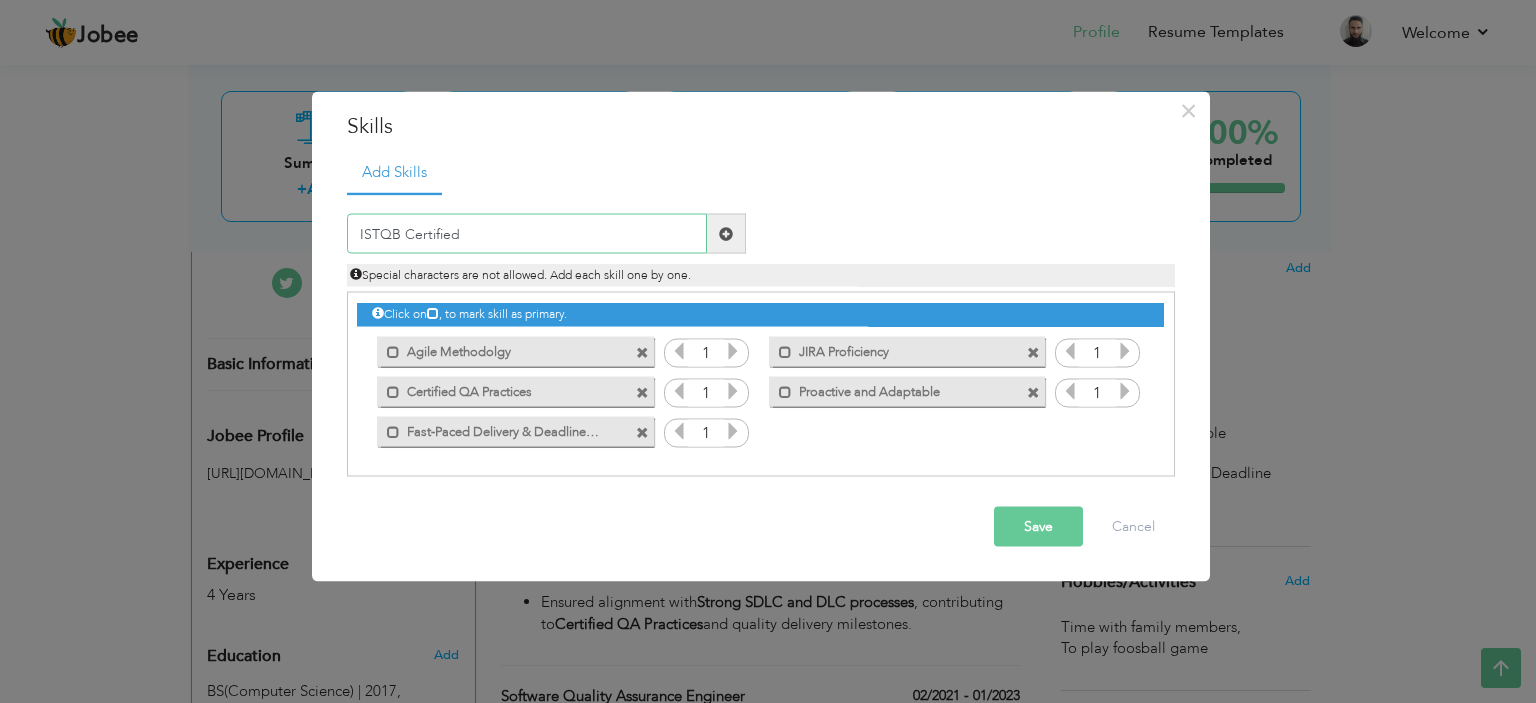 type on "ISTQB Certified" 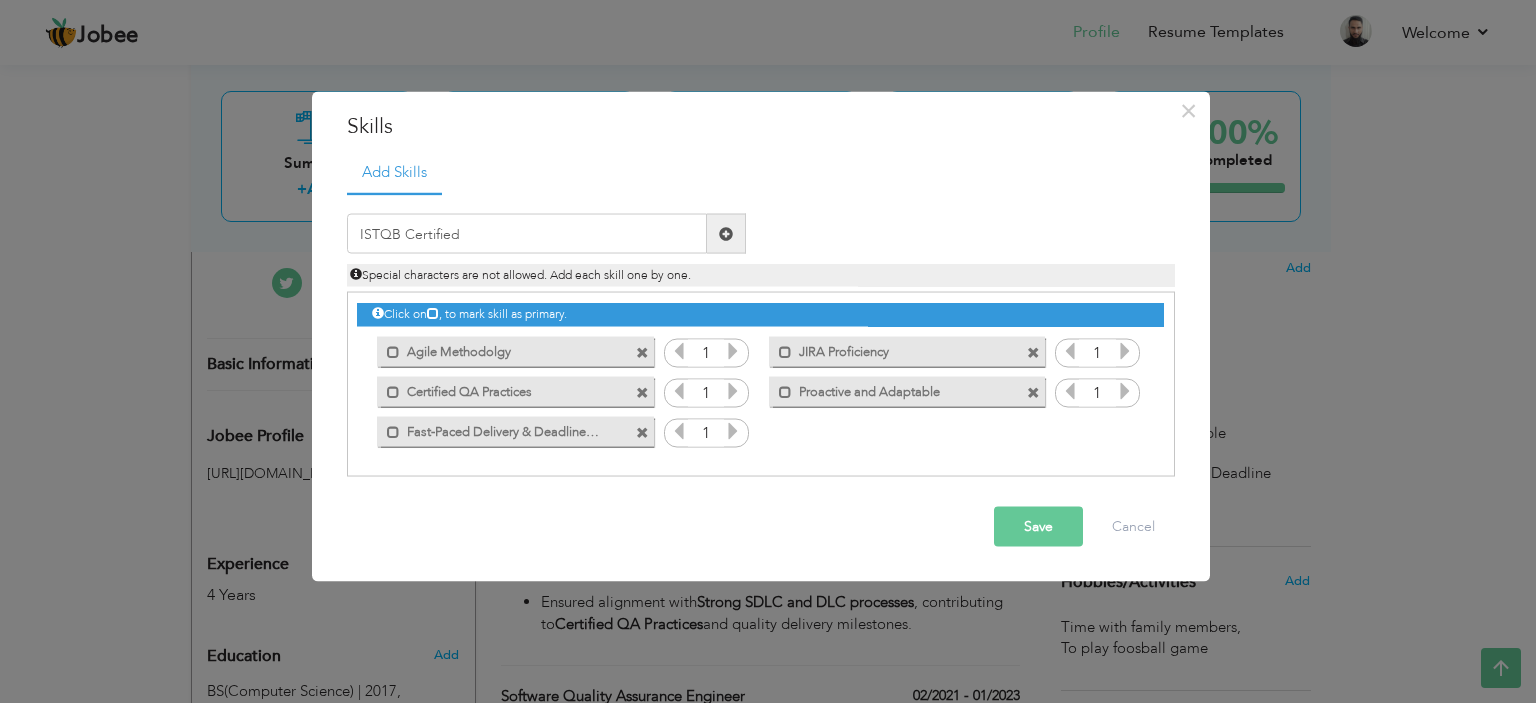 click at bounding box center (726, 233) 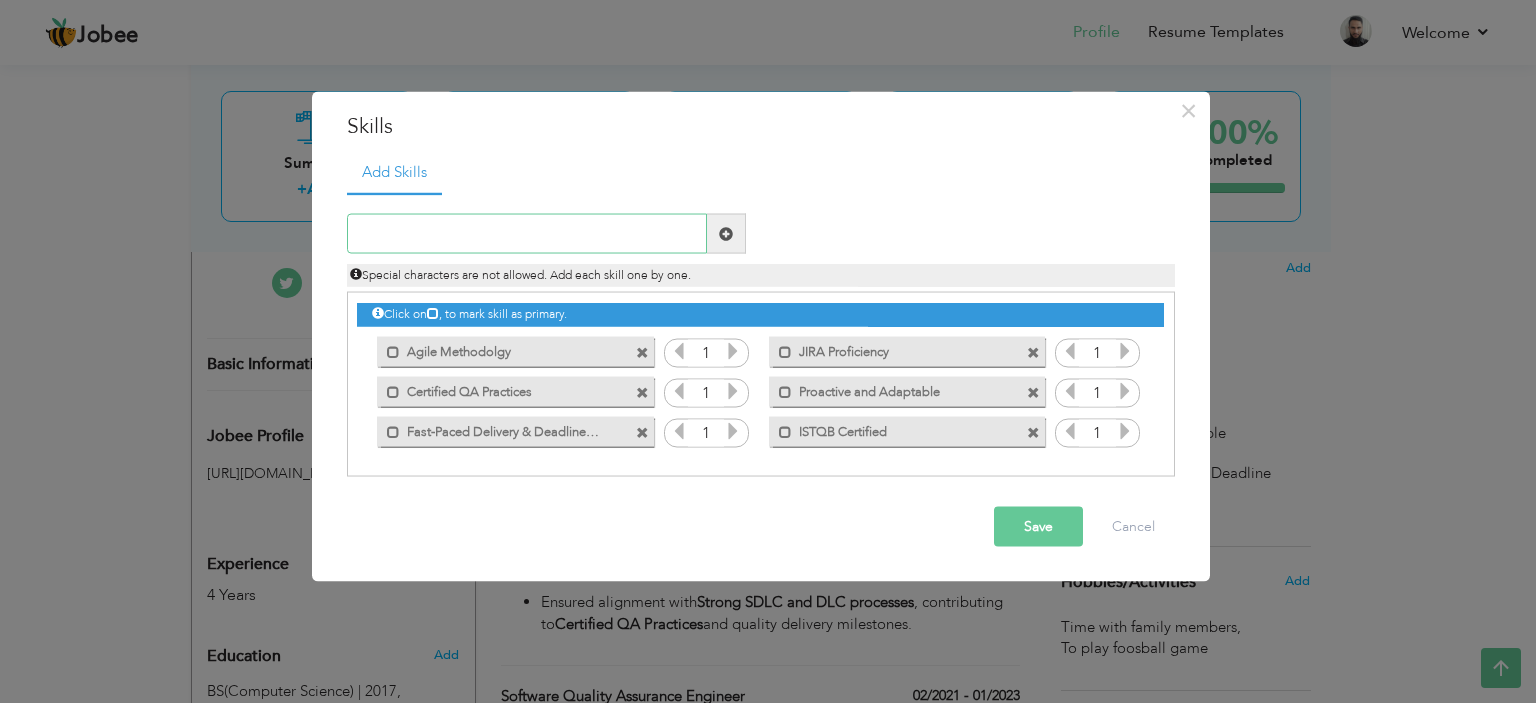 click at bounding box center [527, 234] 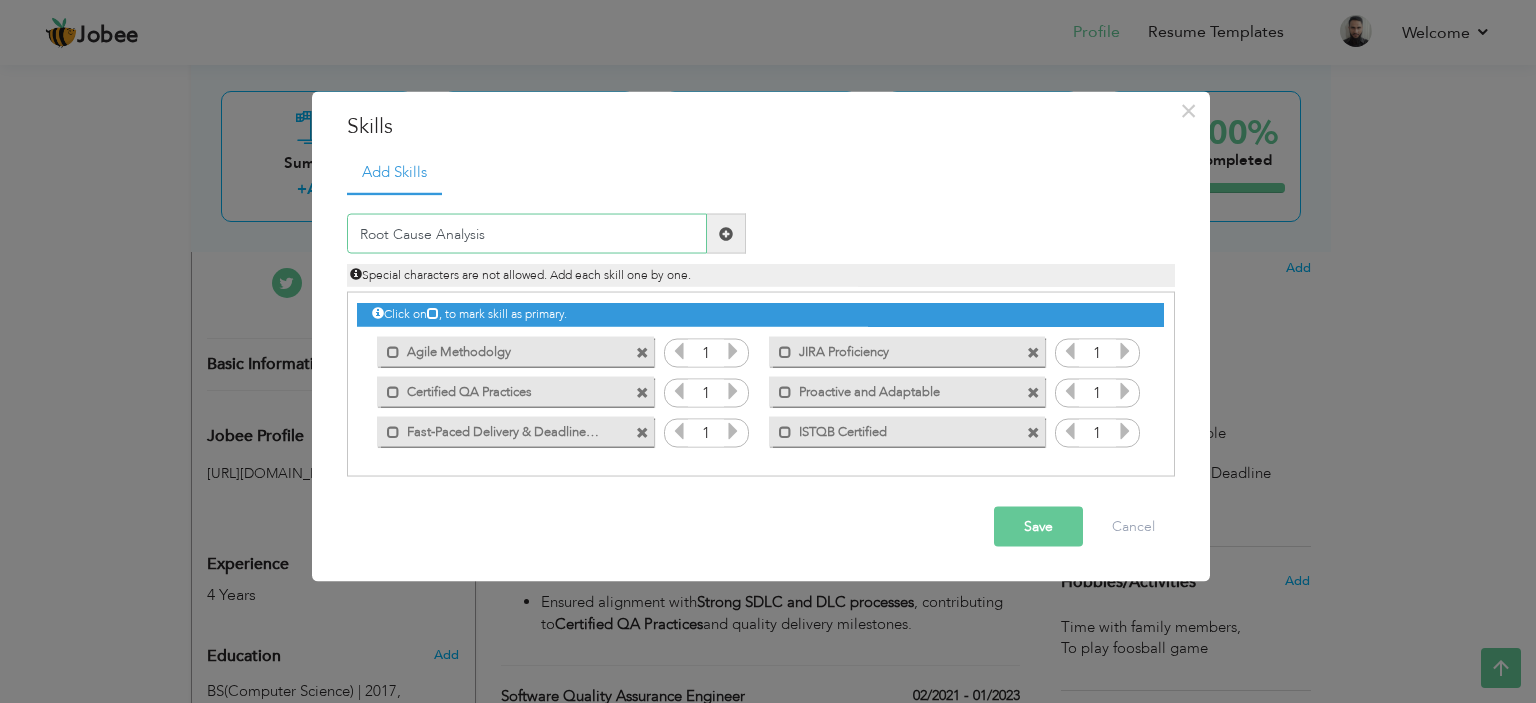 type on "Root Cause Analysis" 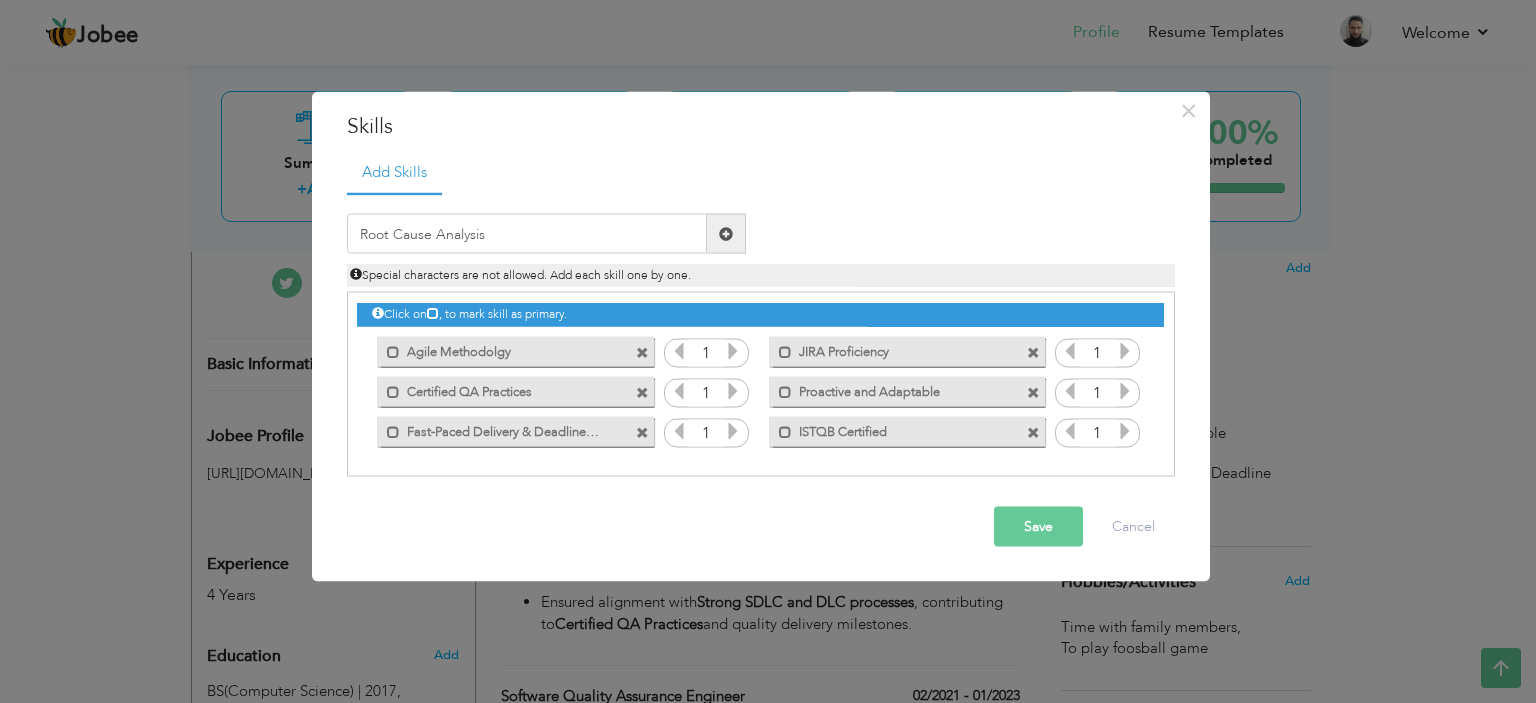 click at bounding box center (726, 234) 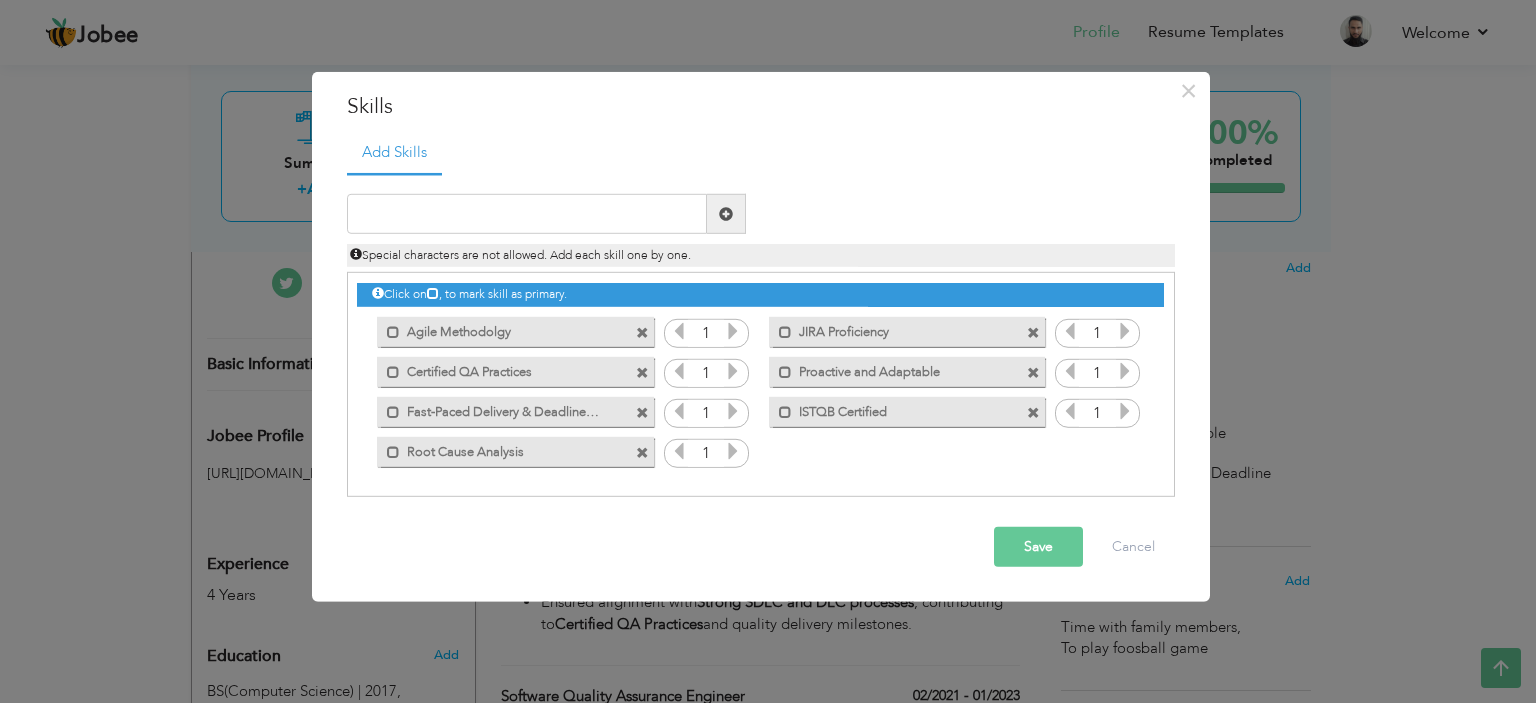 click on "Save" at bounding box center [1038, 547] 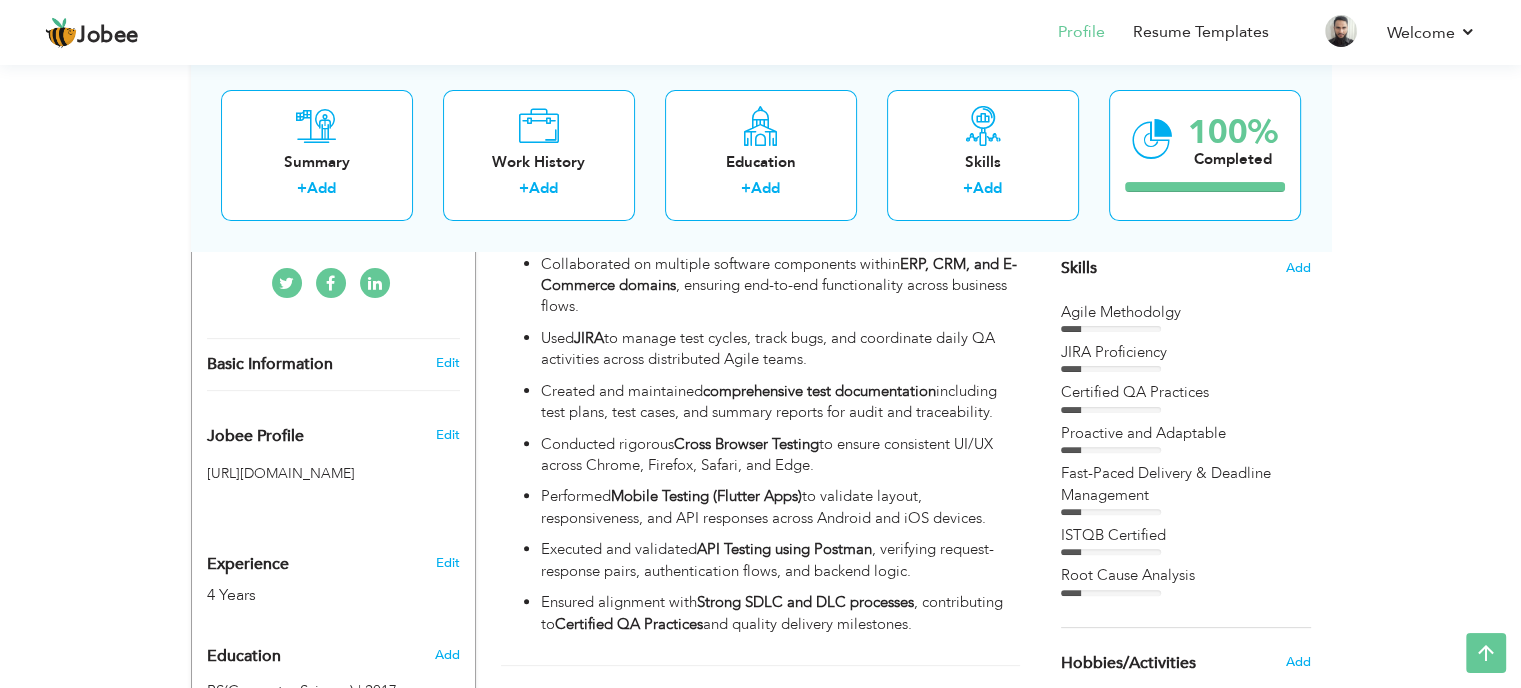 click on "Choose a Template
‹" at bounding box center (1188, 1065) 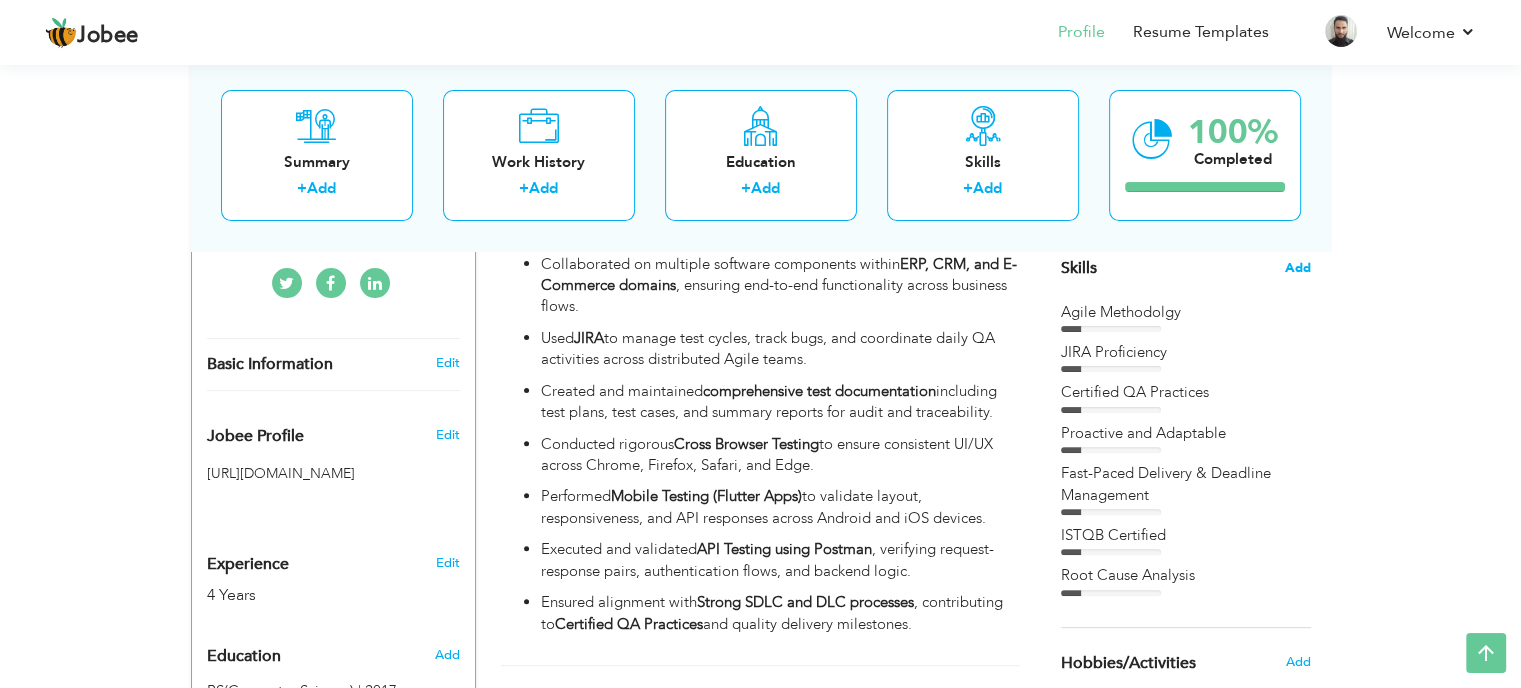 click on "Add" at bounding box center (1298, 268) 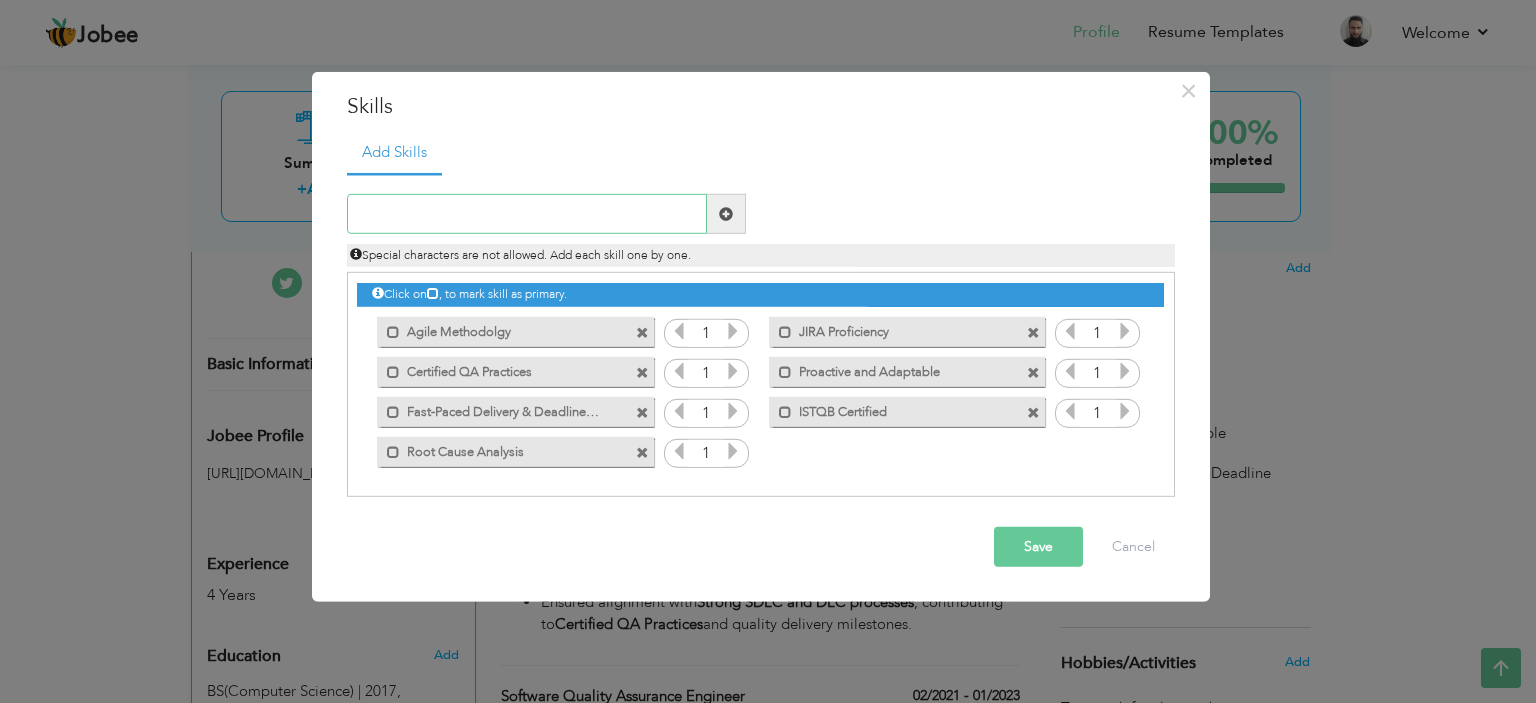 click at bounding box center [527, 214] 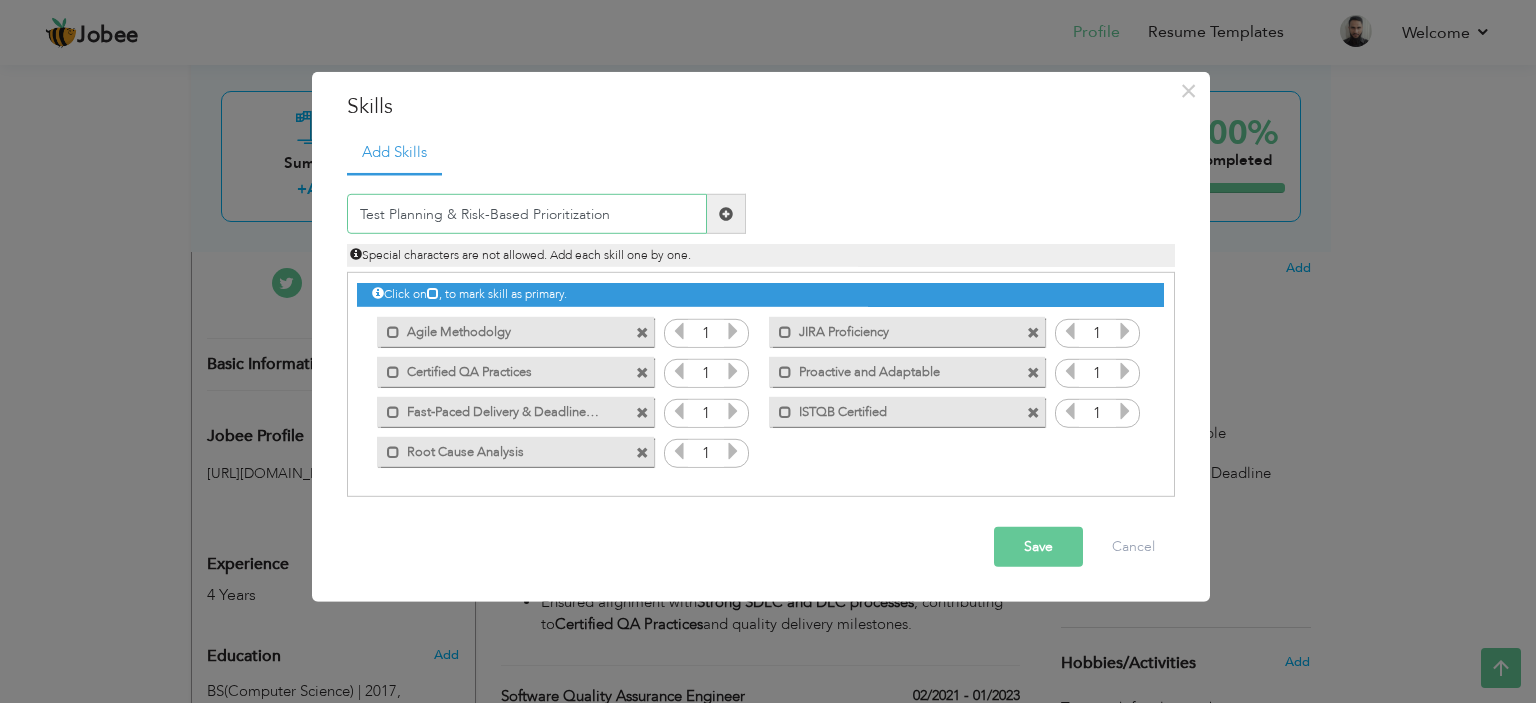 type on "Test Planning & Risk-Based Prioritization" 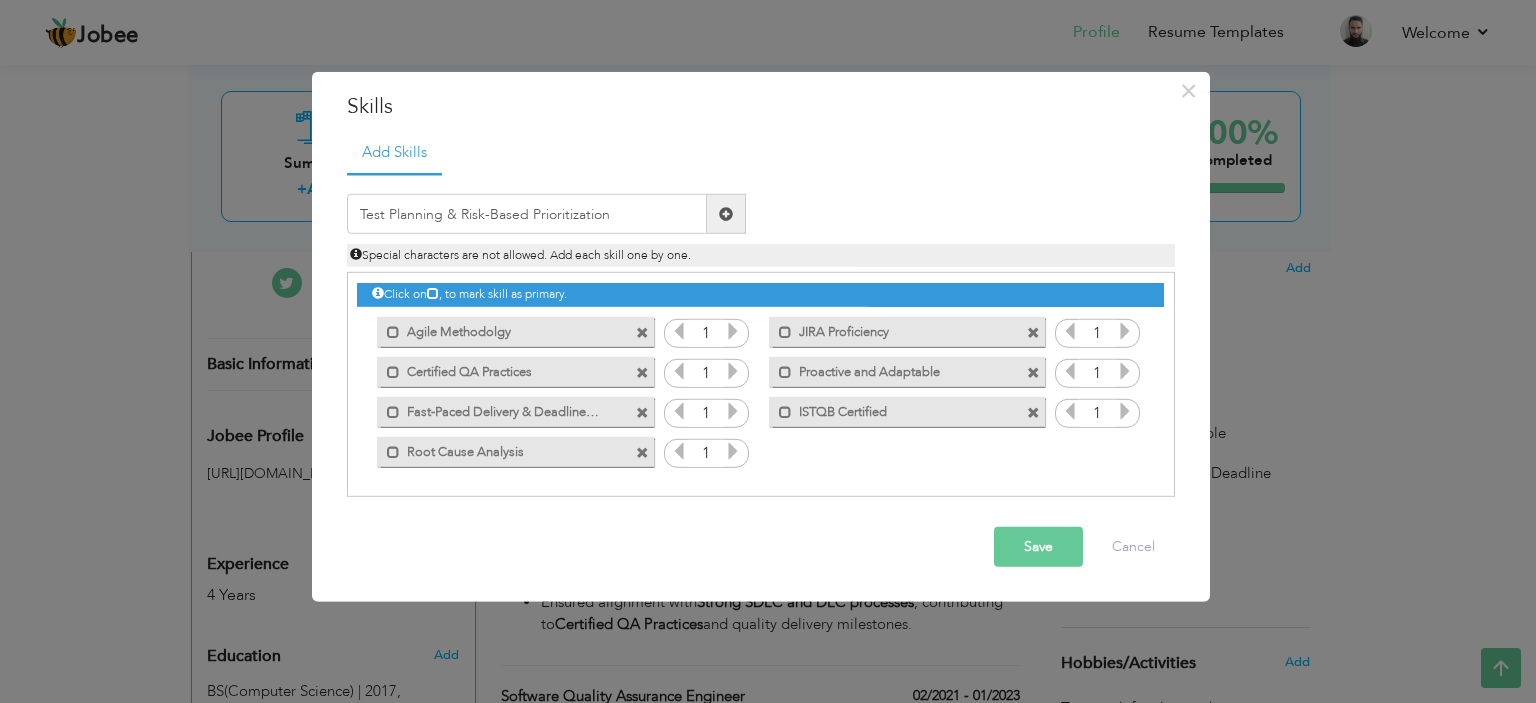 click at bounding box center [726, 214] 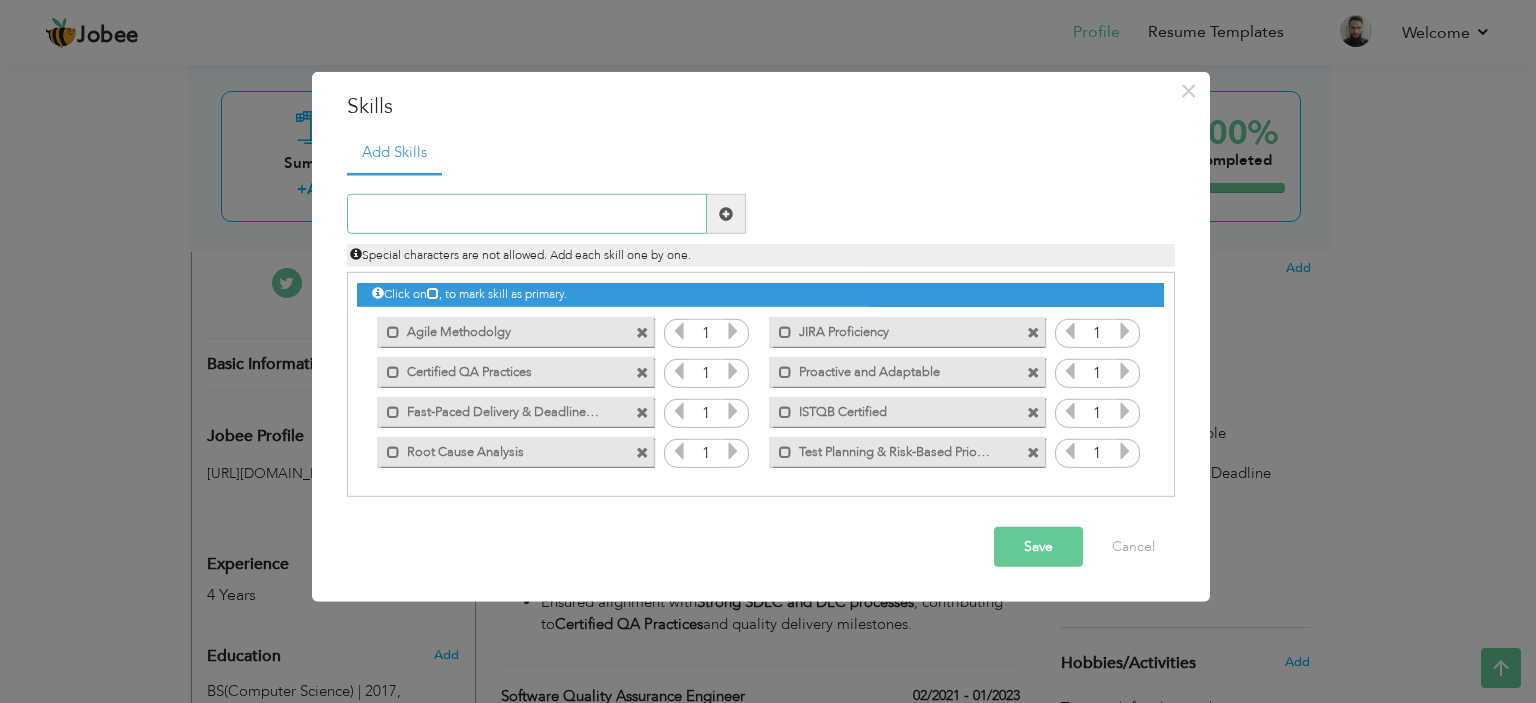 click at bounding box center [527, 214] 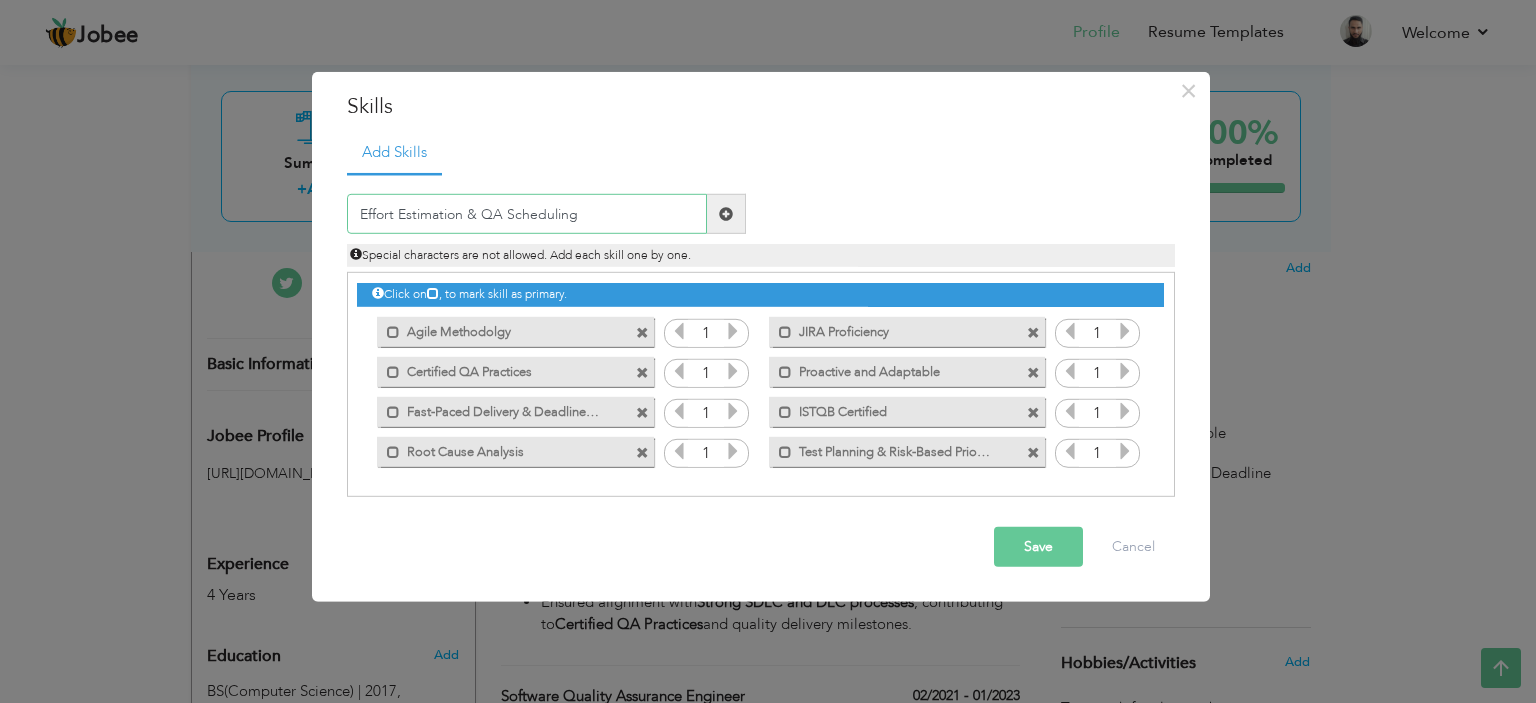 type on "Effort Estimation & QA Scheduling" 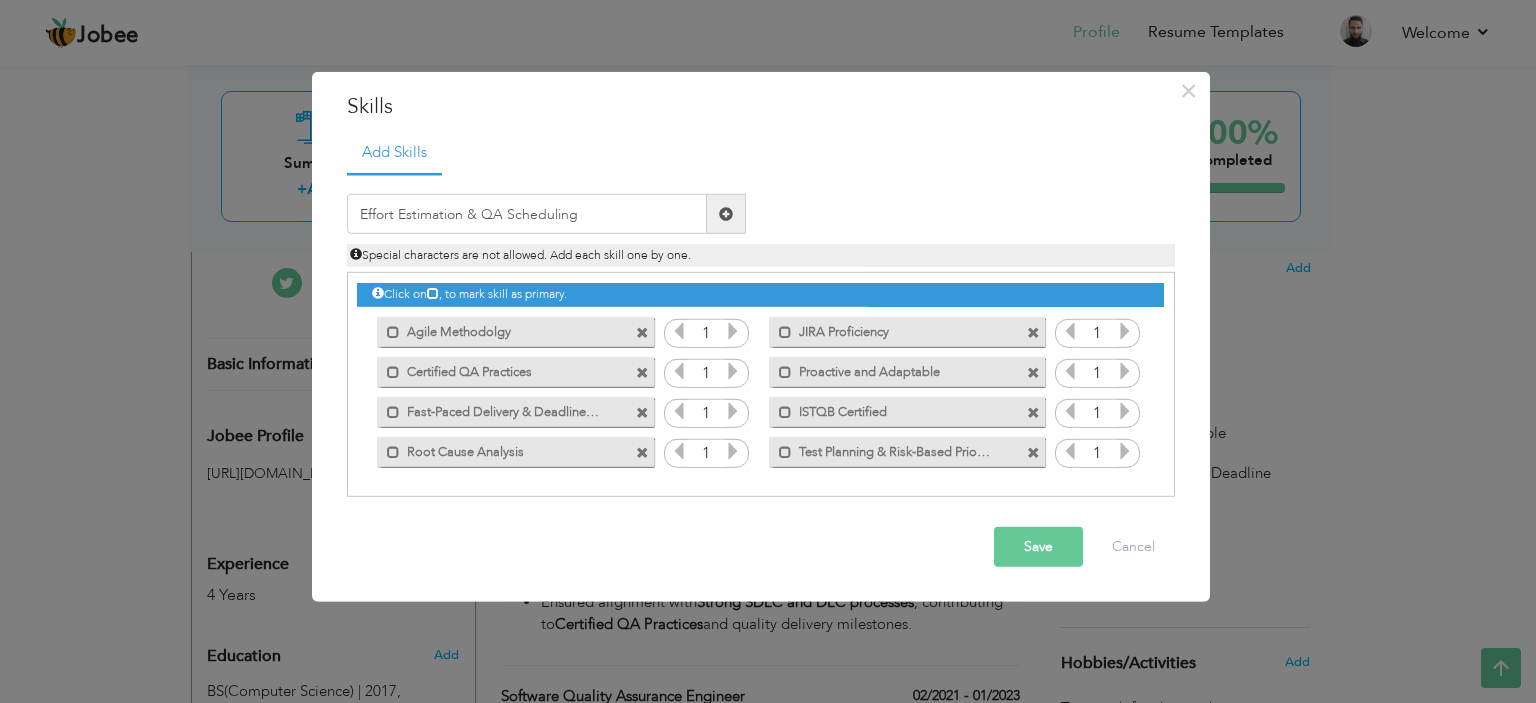 click at bounding box center [726, 214] 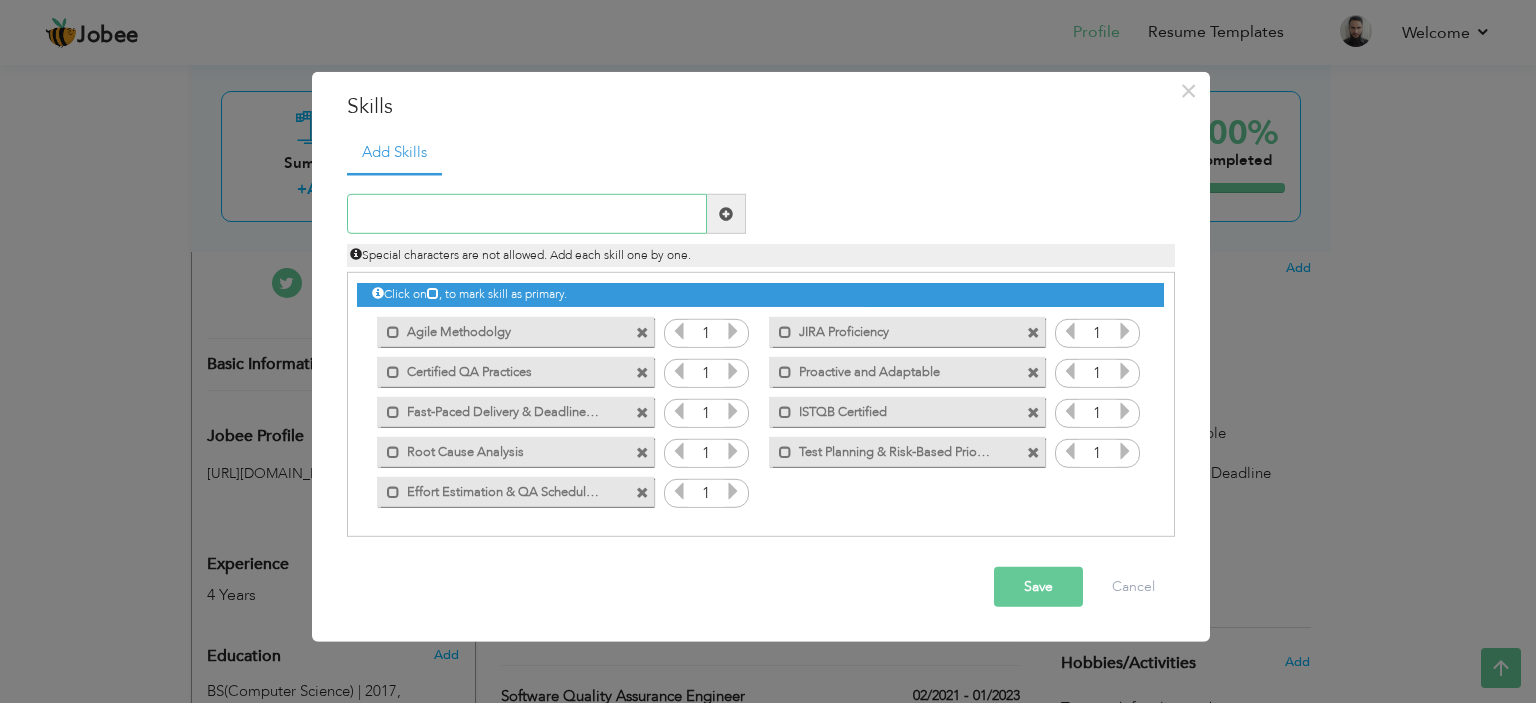 click at bounding box center (527, 214) 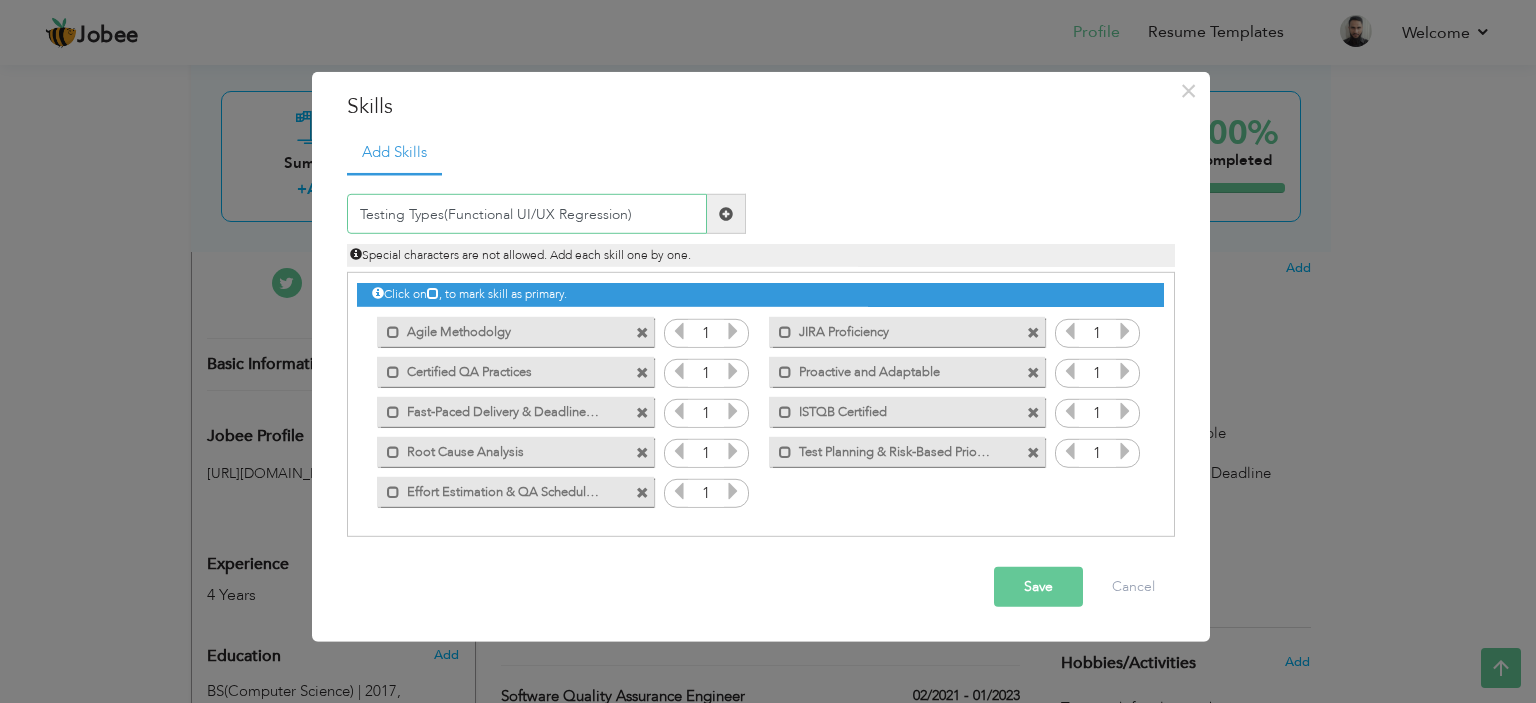 type on "Testing Types(Functional UI/UX Regression)" 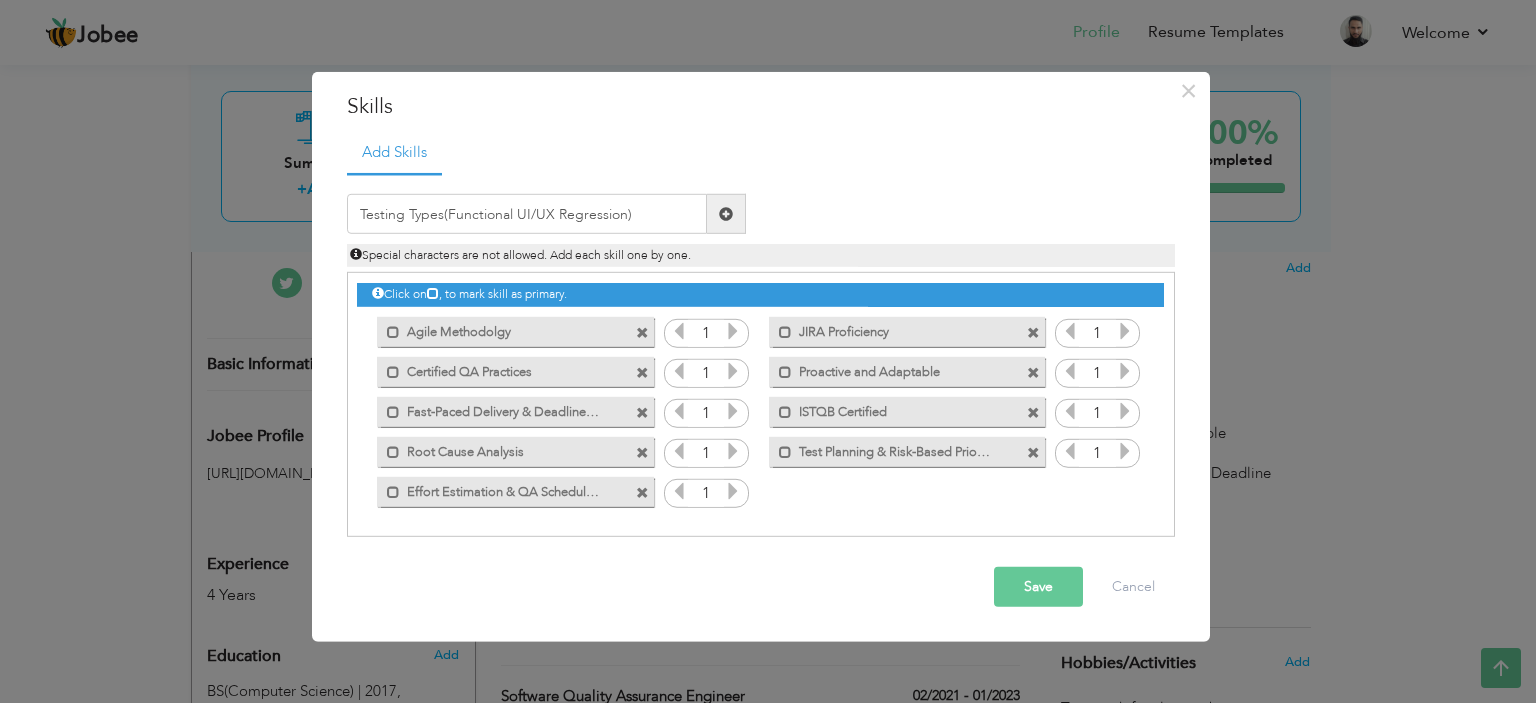 click at bounding box center [726, 214] 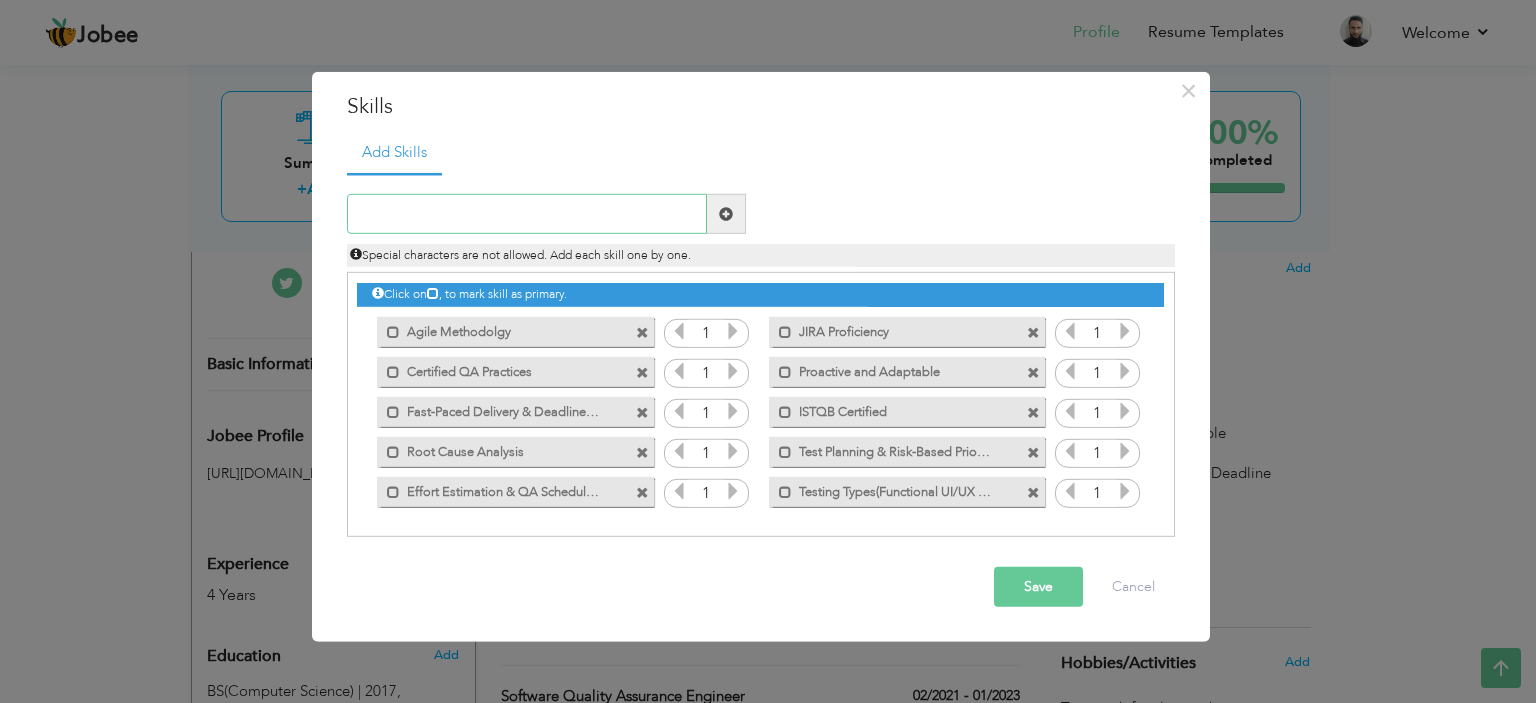 click at bounding box center [527, 214] 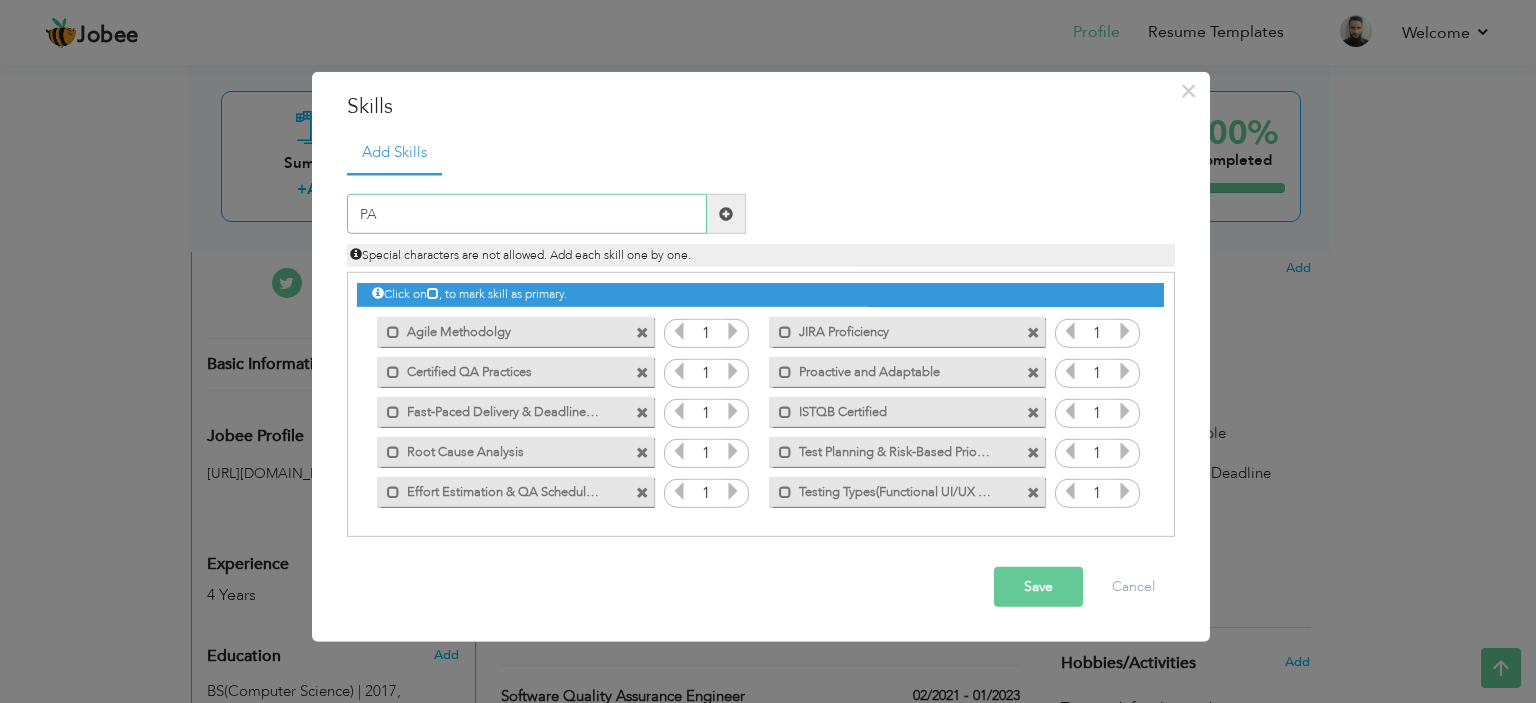 type on "P" 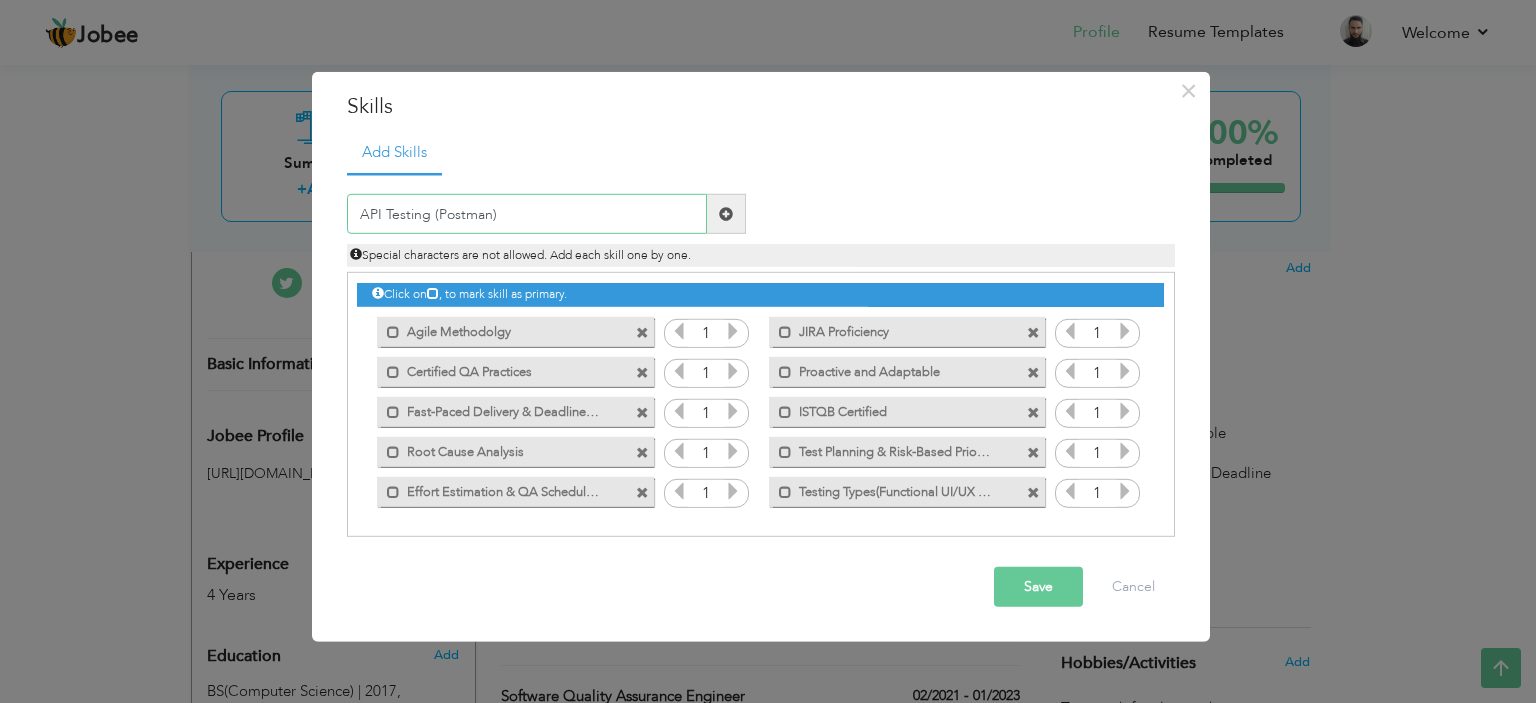 type on "API Testing (Postman)" 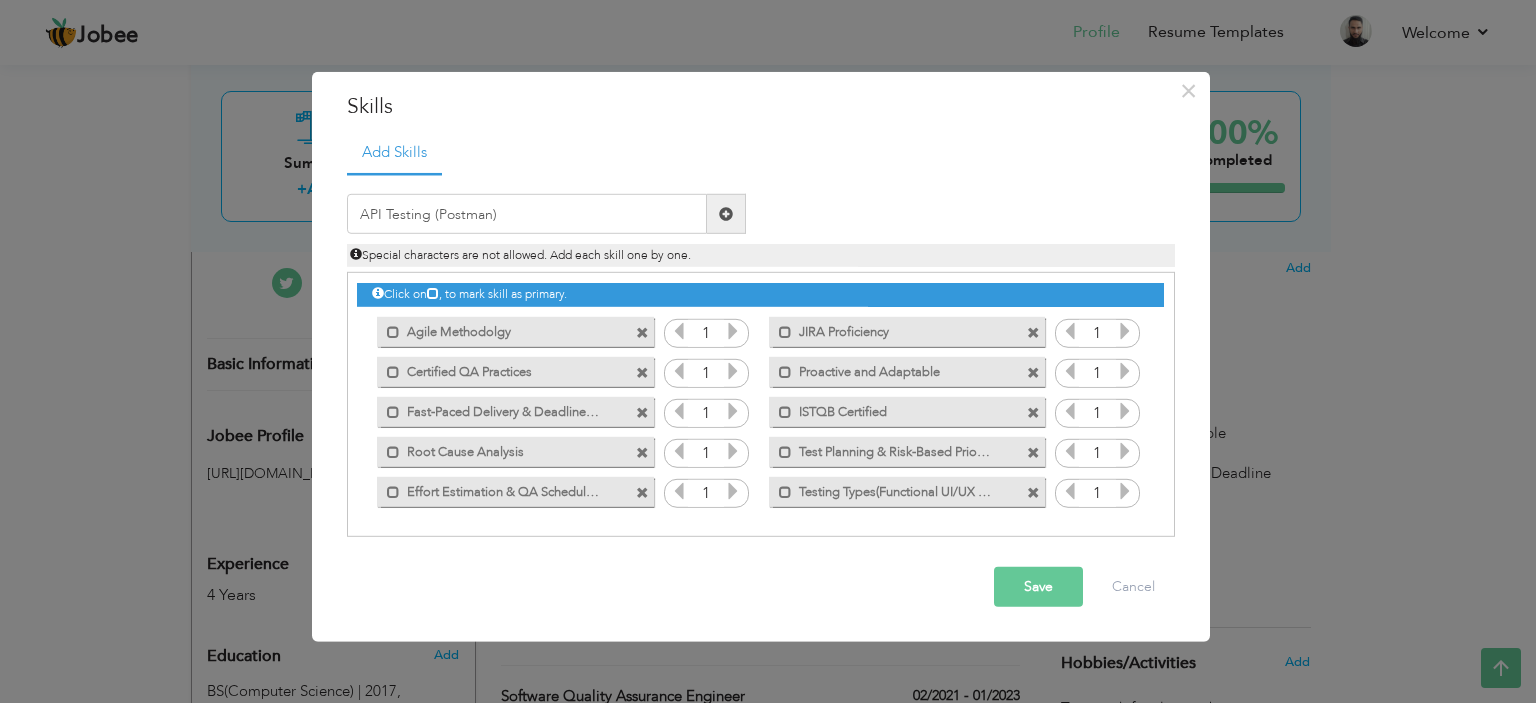 click at bounding box center [726, 214] 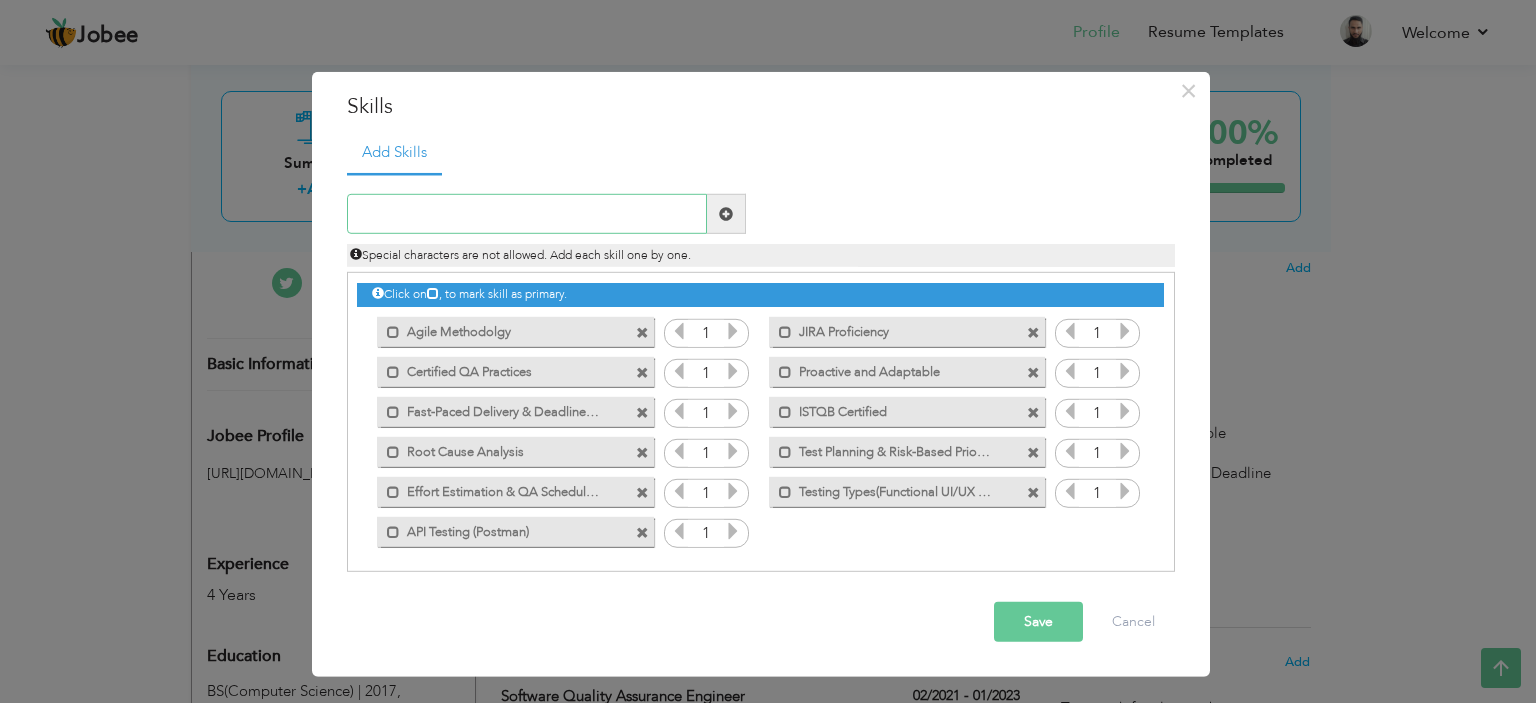 click at bounding box center (527, 214) 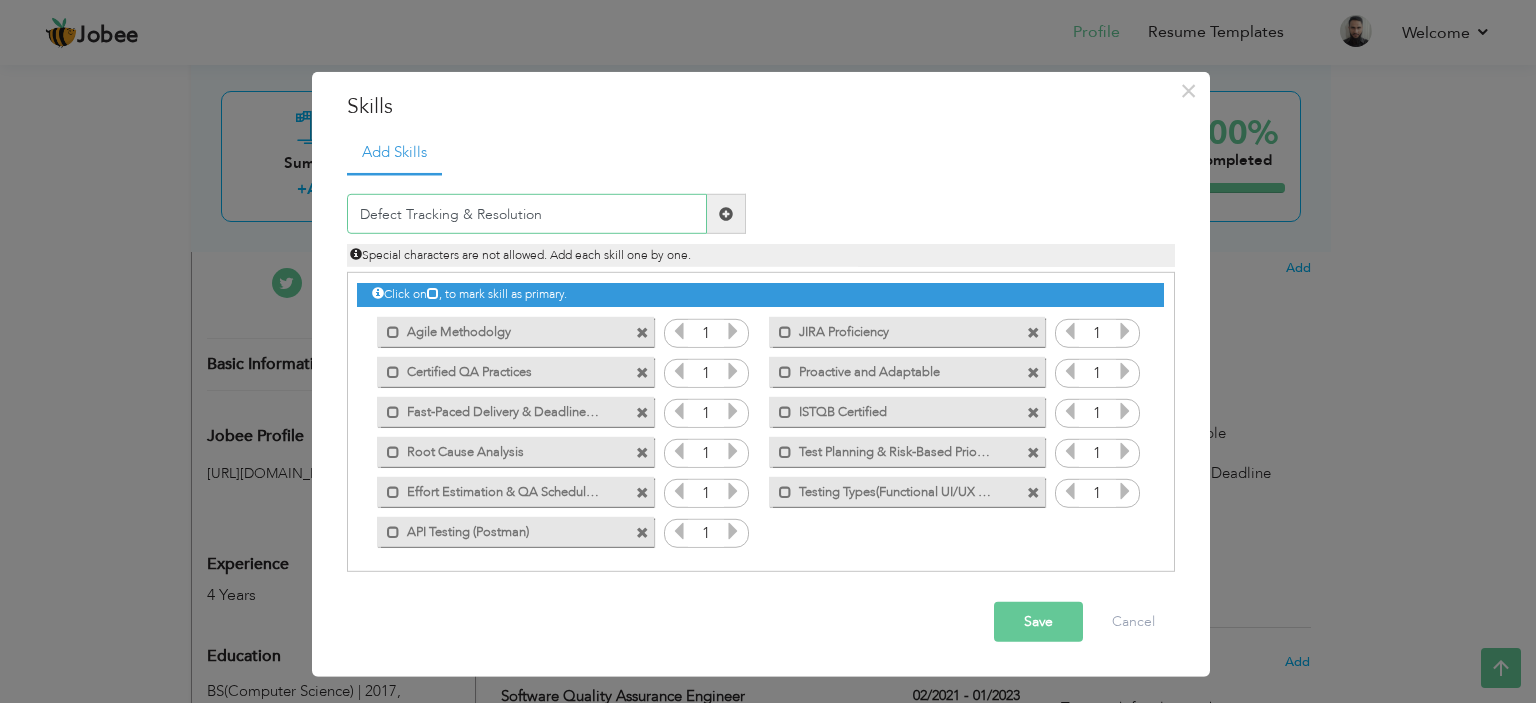 type on "Defect Tracking & Resolution" 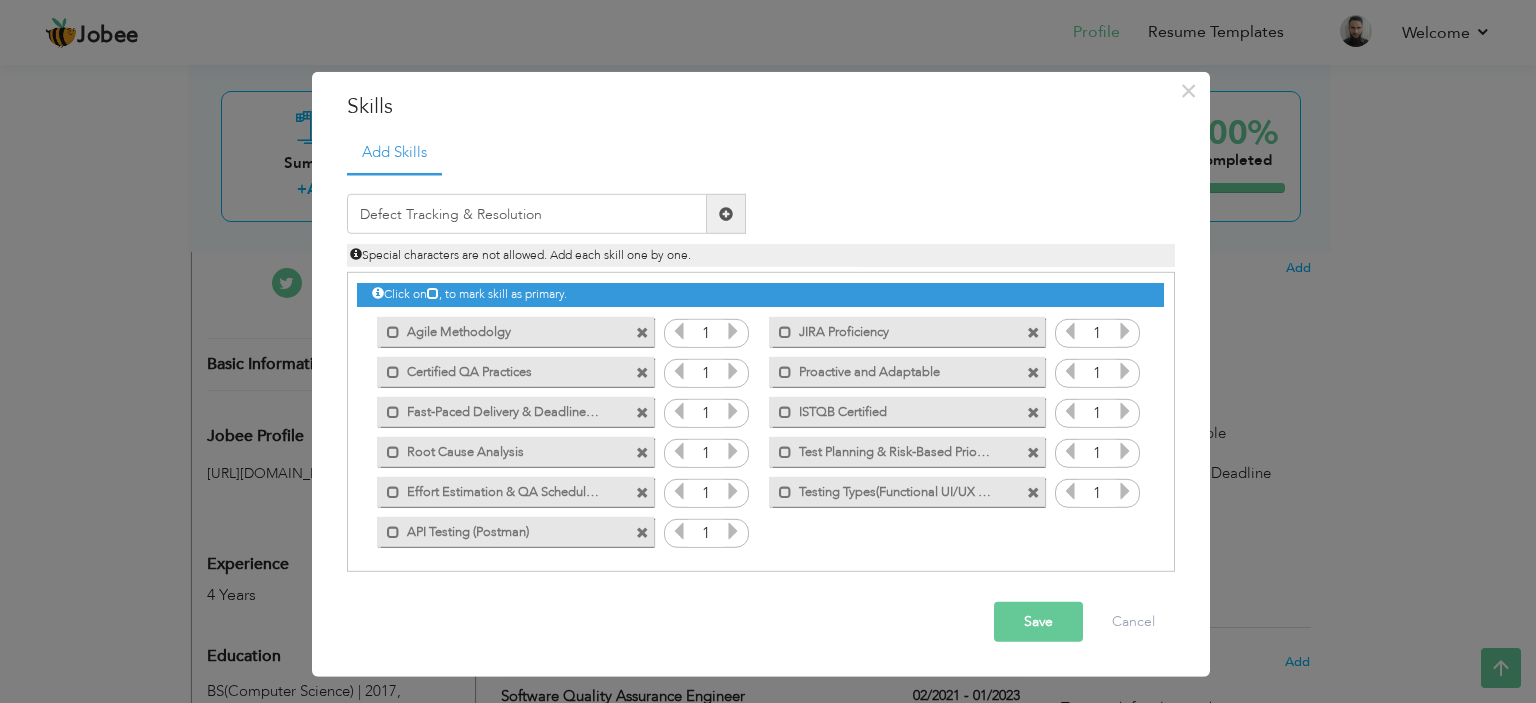 click at bounding box center [726, 214] 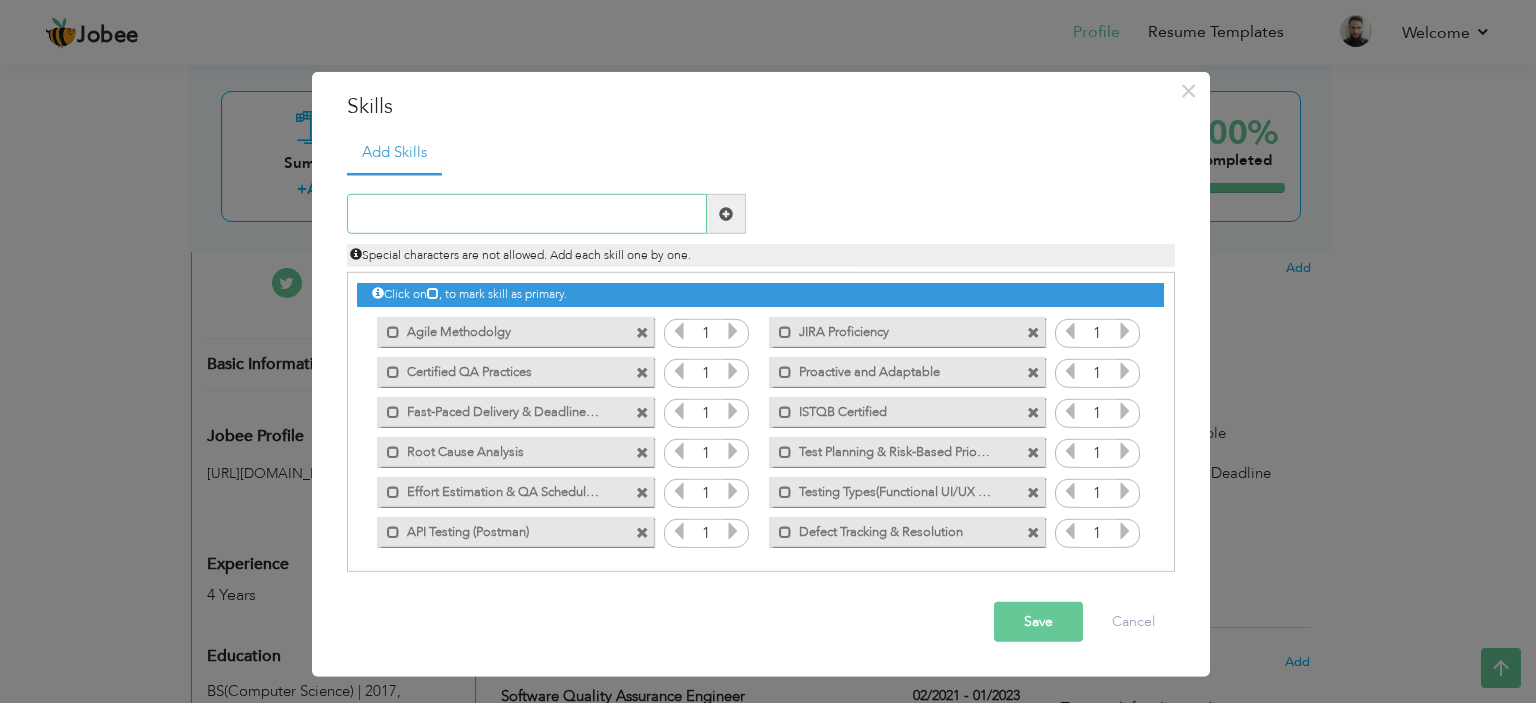 click at bounding box center (527, 214) 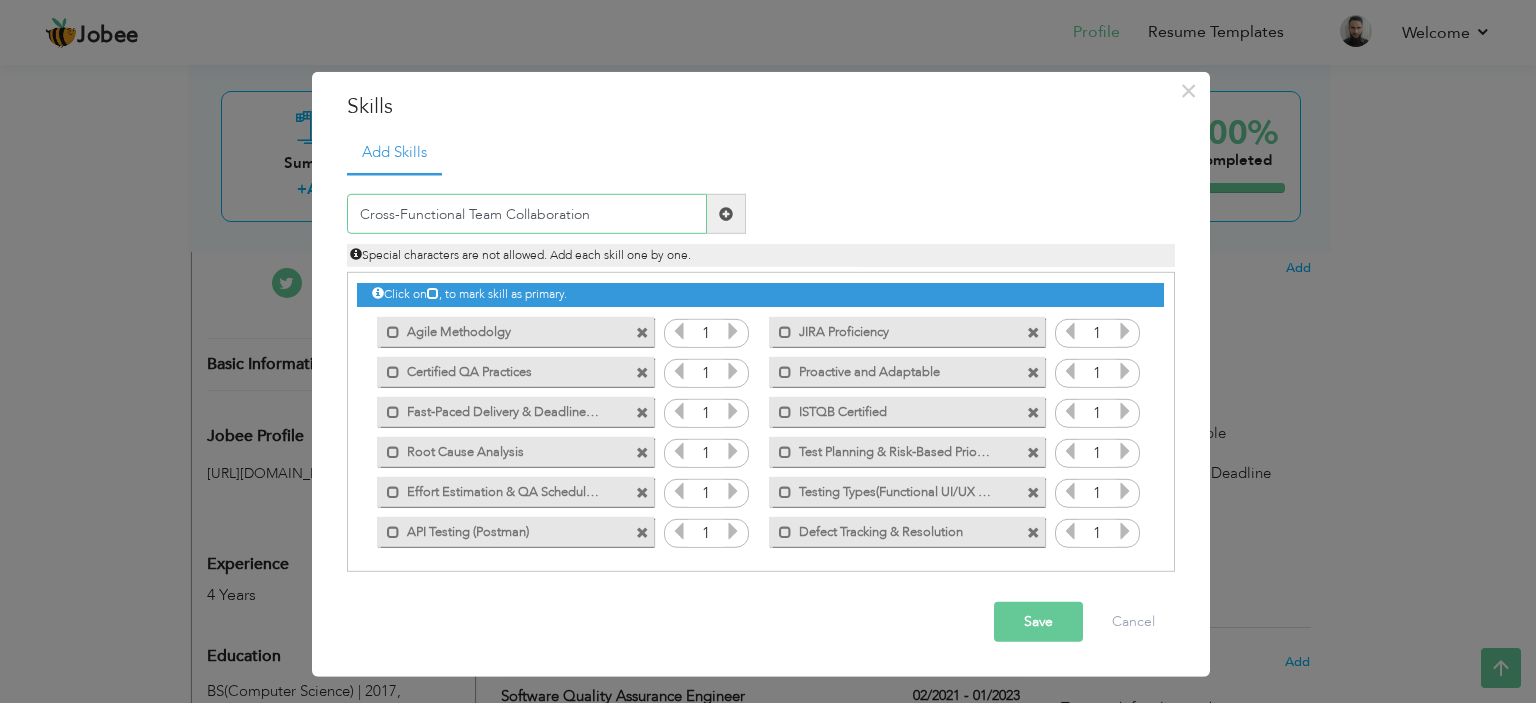 type on "Cross-Functional Team Collaboration" 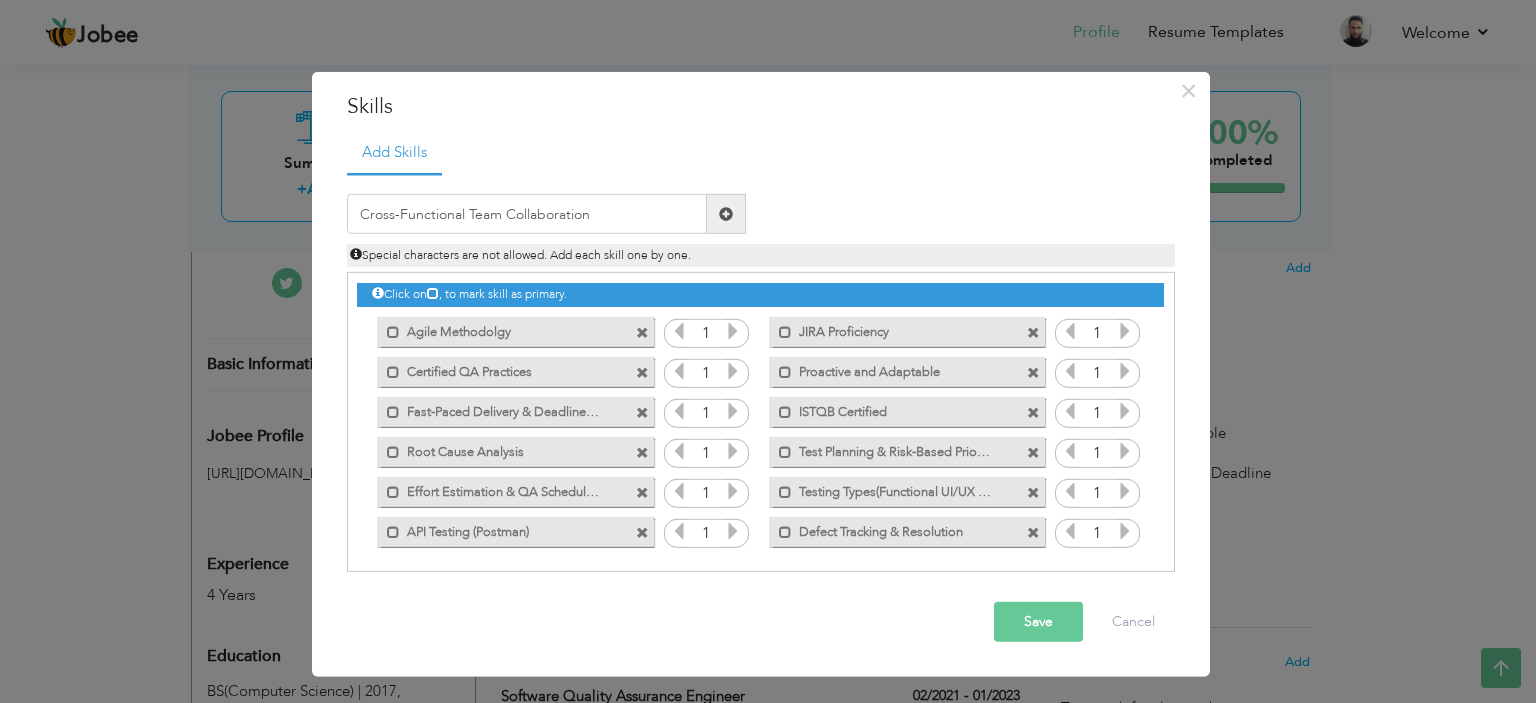click at bounding box center [726, 214] 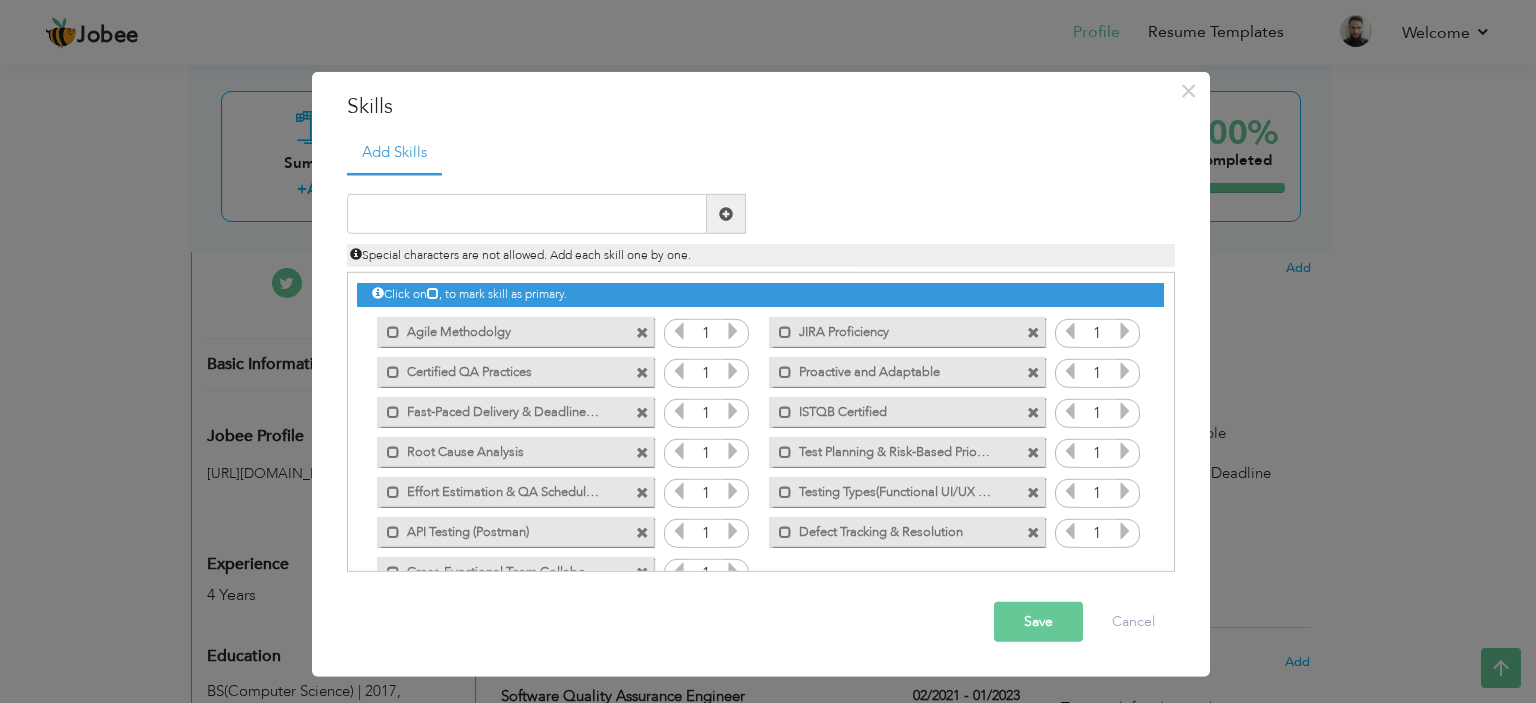 scroll, scrollTop: 23, scrollLeft: 0, axis: vertical 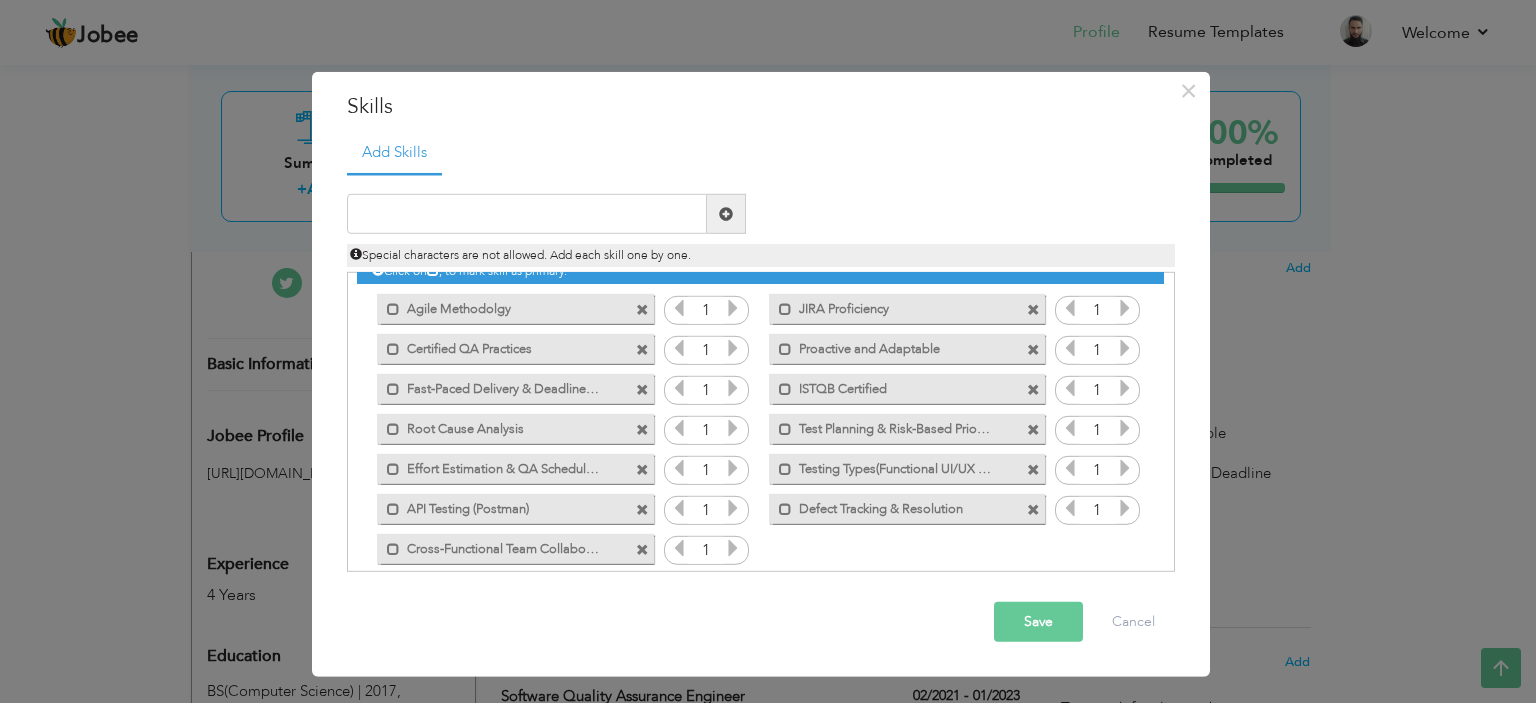 click at bounding box center [1033, 389] 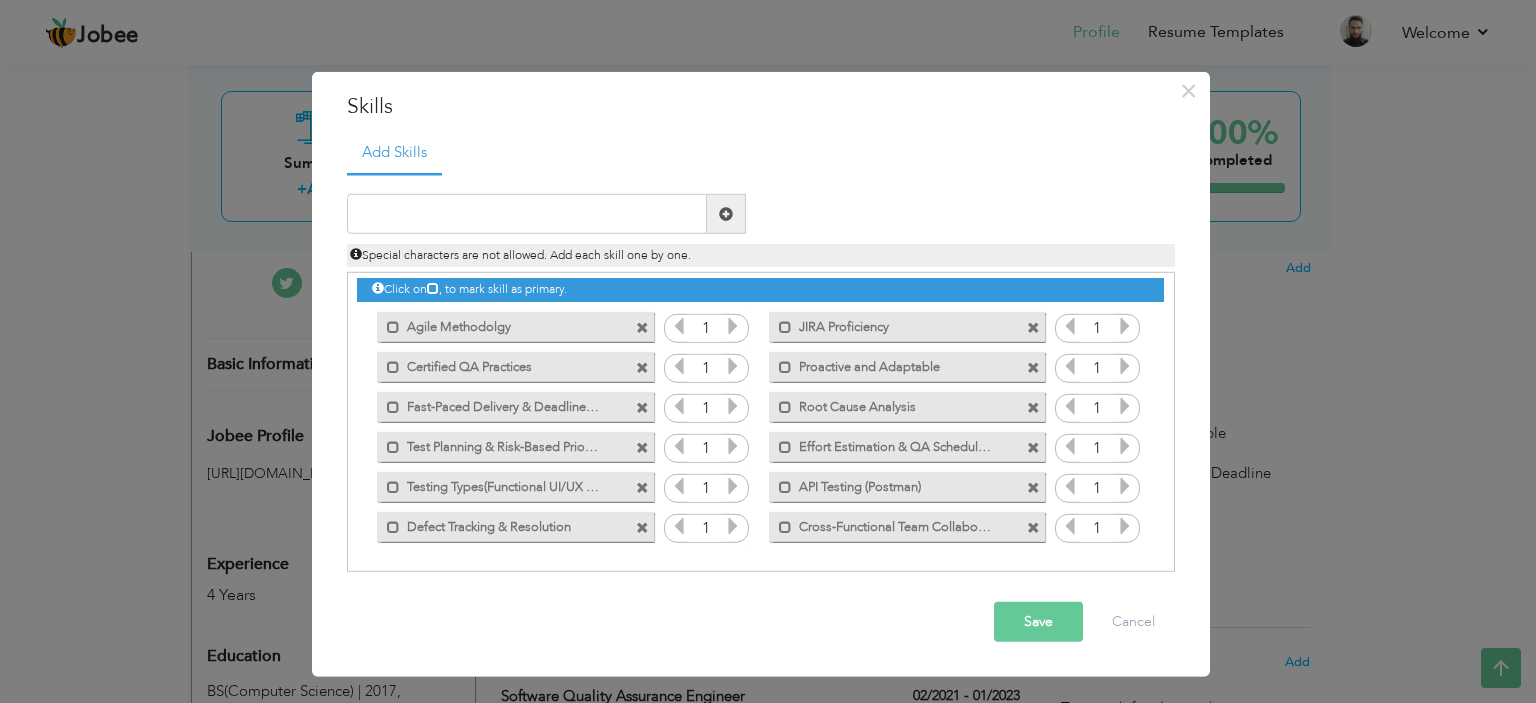 scroll, scrollTop: 4, scrollLeft: 0, axis: vertical 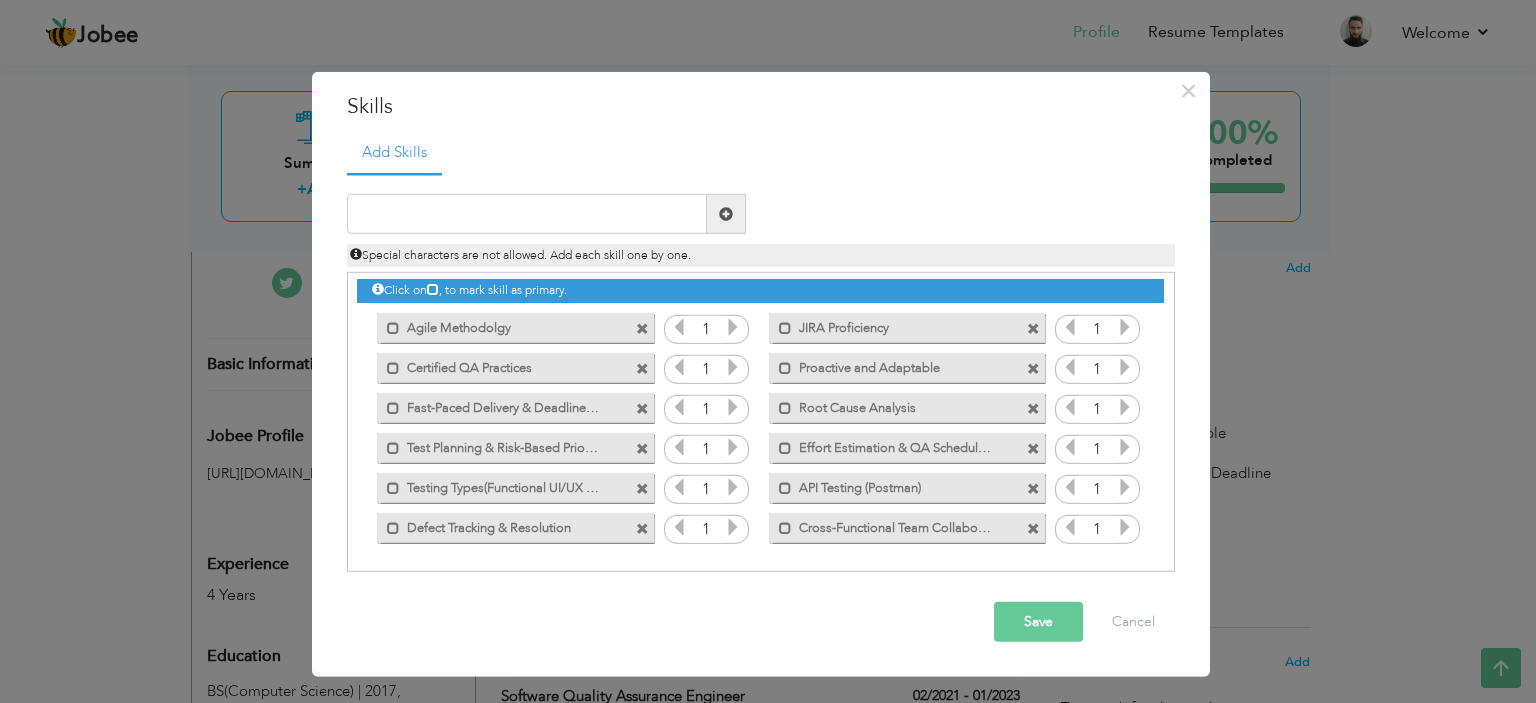 click on "Save" at bounding box center (1038, 622) 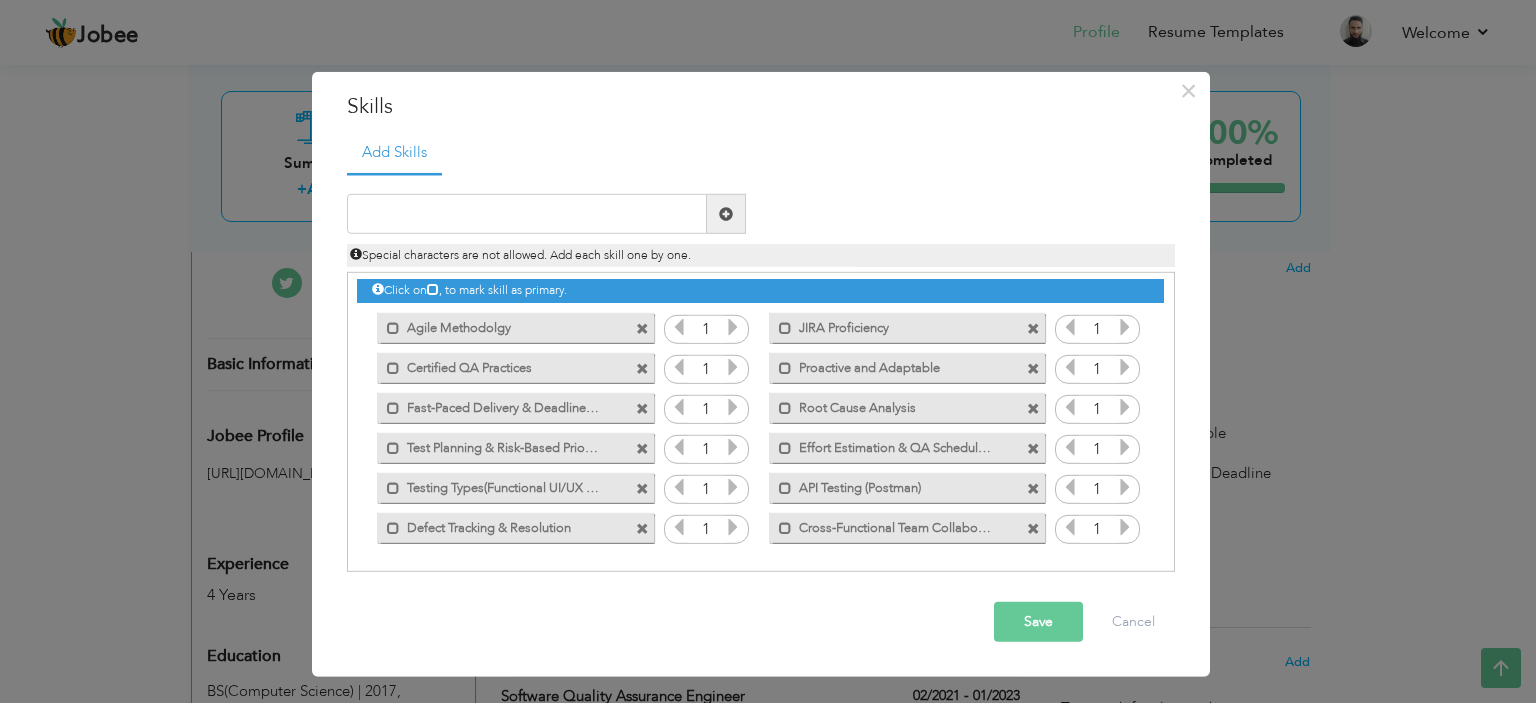 type 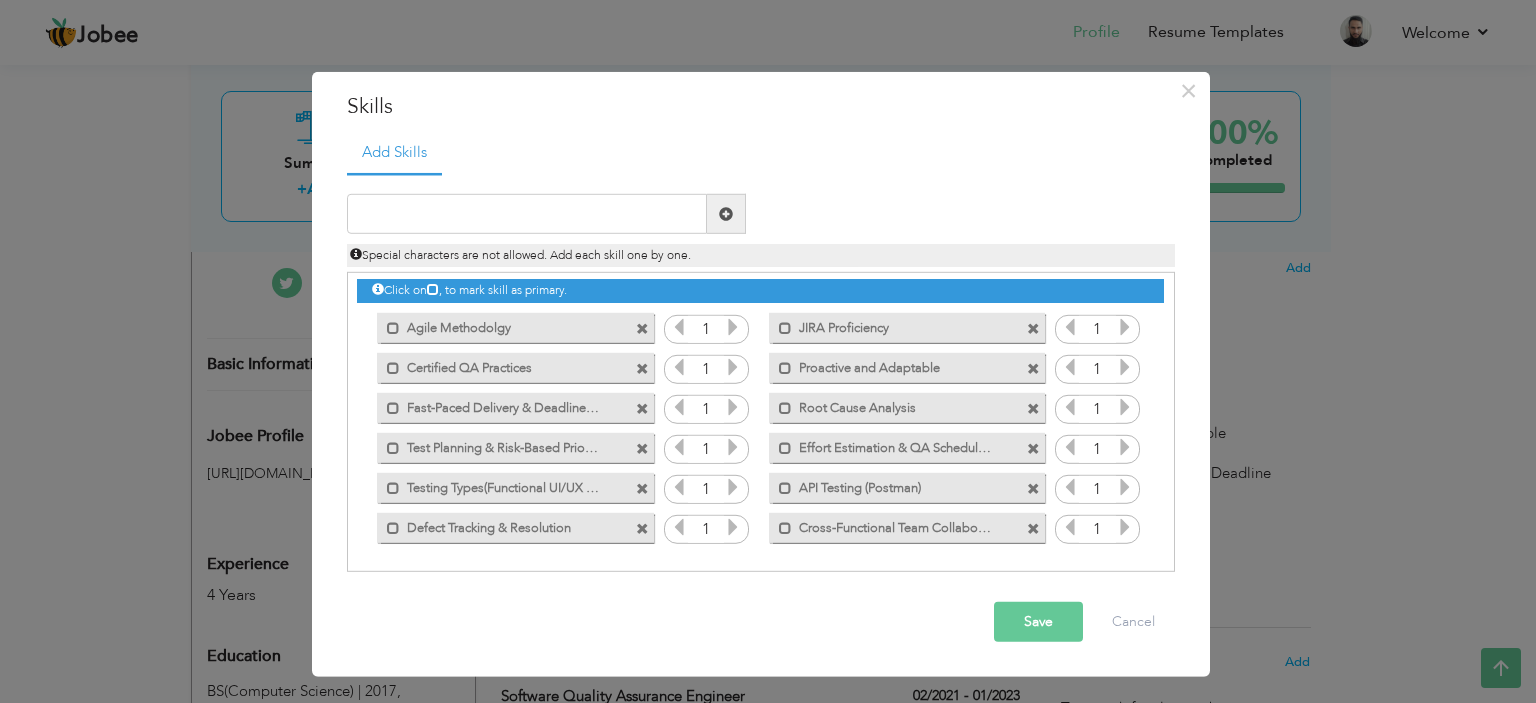 click on "Save" at bounding box center (1038, 622) 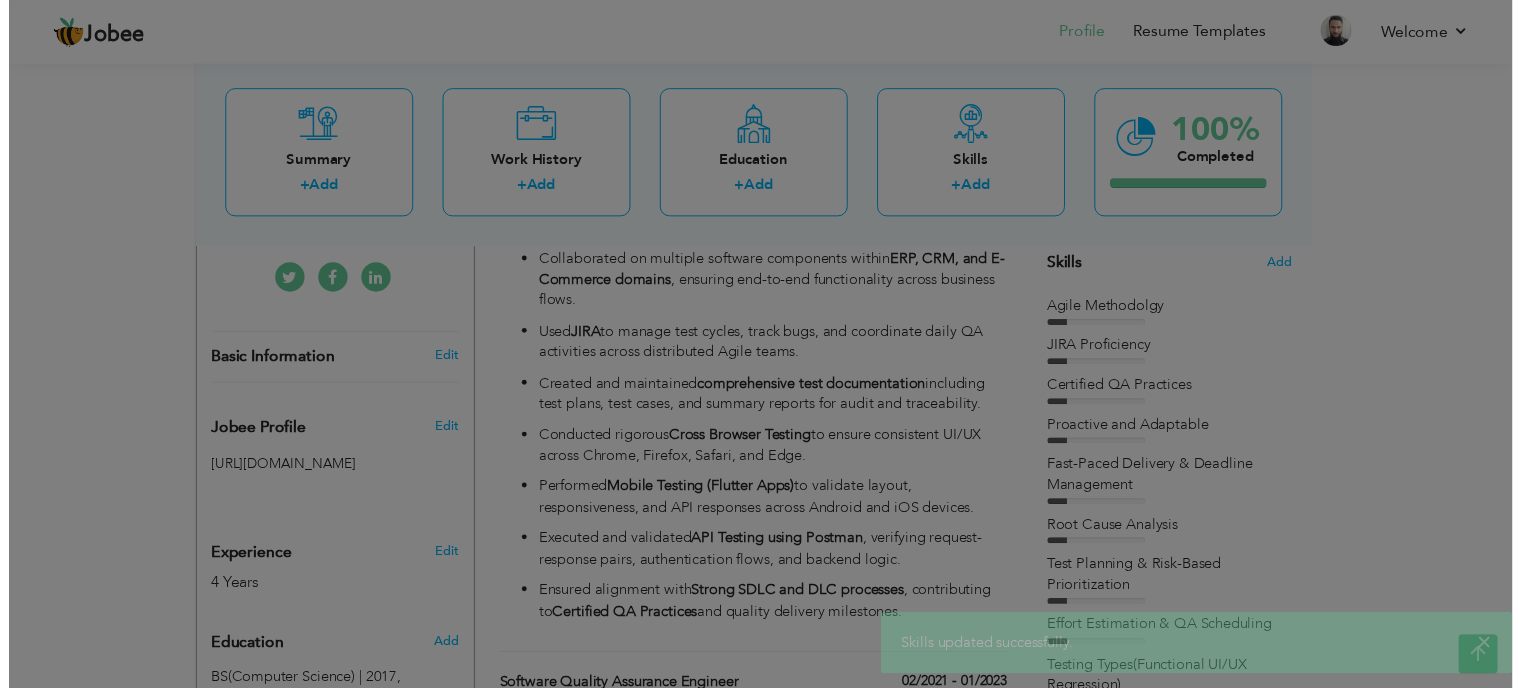 scroll, scrollTop: 0, scrollLeft: 0, axis: both 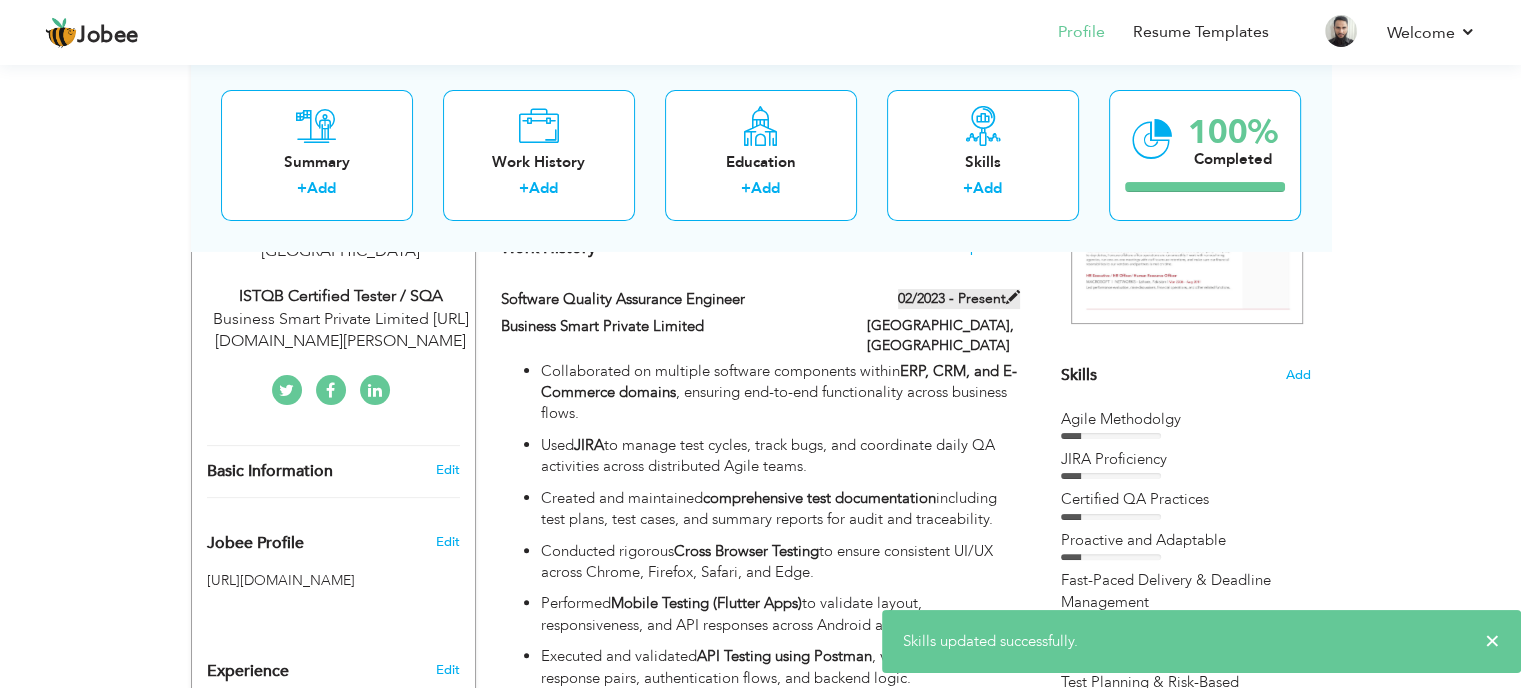 click at bounding box center (1013, 297) 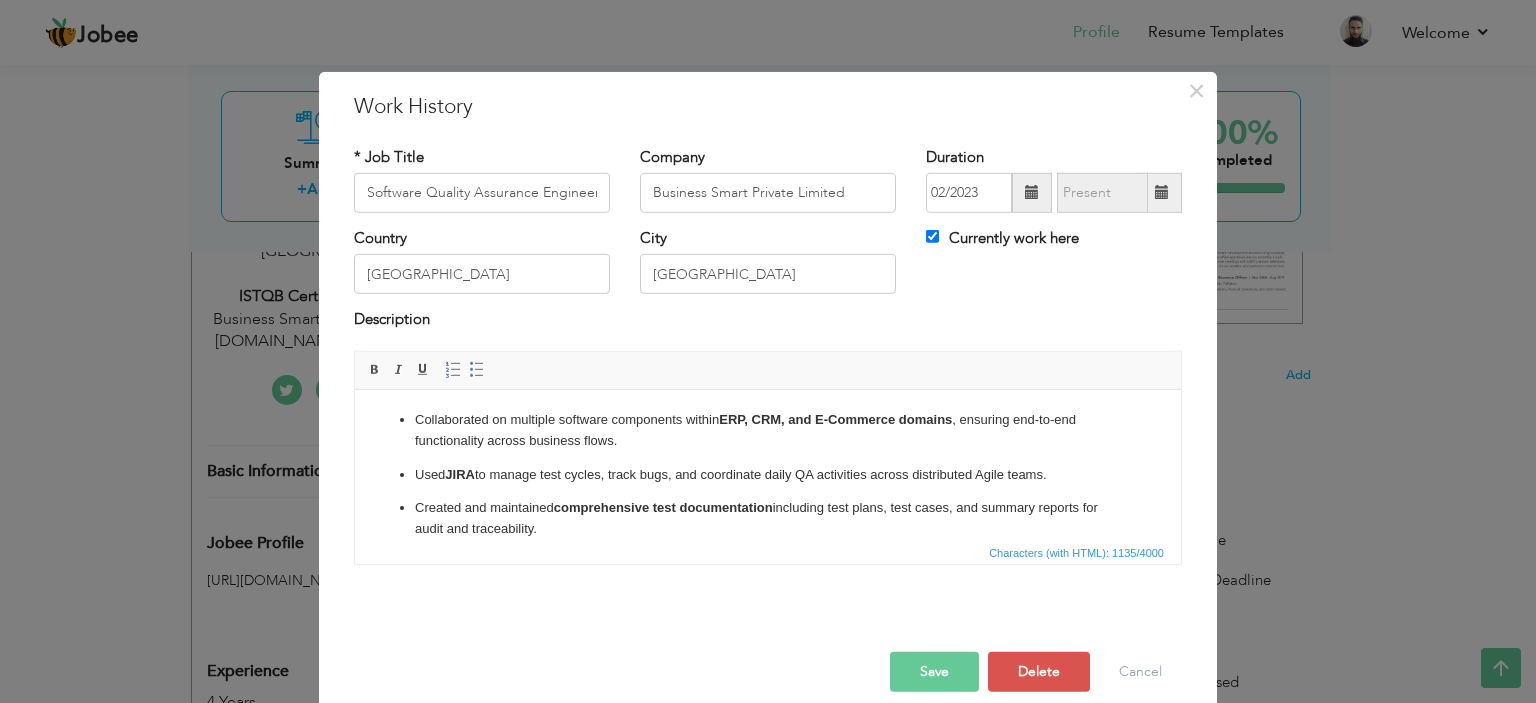 click on "Characters (with HTML): 1135/4000" at bounding box center [768, 552] 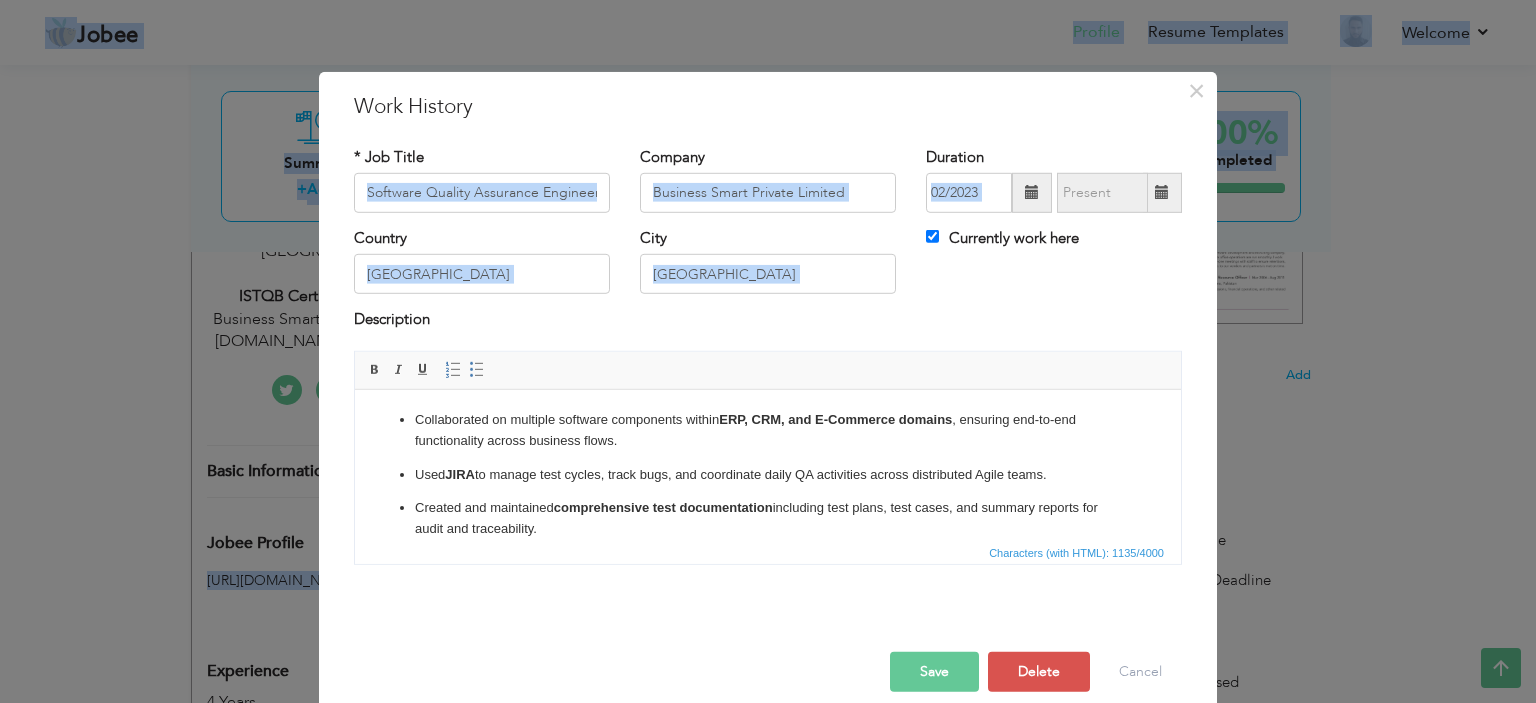 click on "Characters (with HTML): 1135/4000" at bounding box center (768, 552) 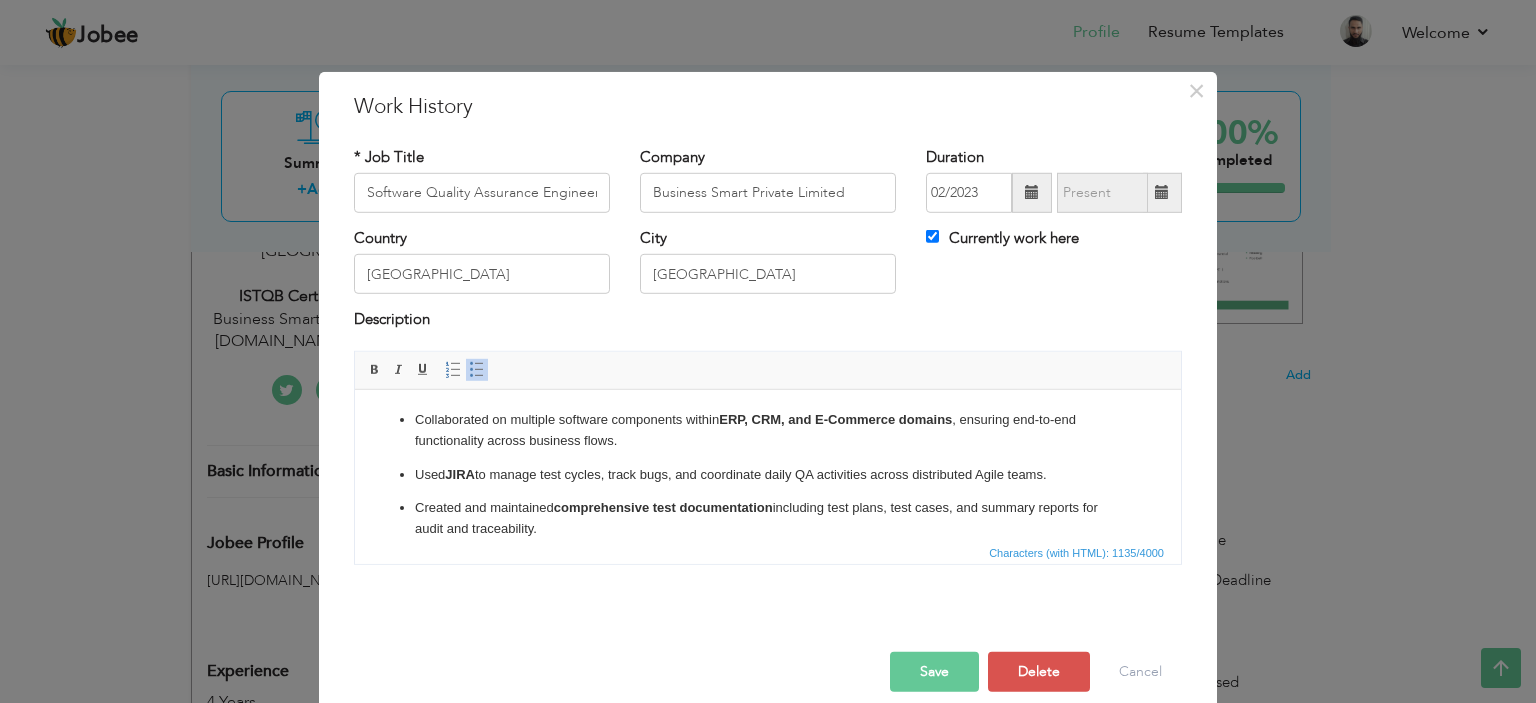 click on "Created and maintained  comprehensive test documentation  including test plans, test cases, and summary reports for audit and traceability." at bounding box center [768, 518] 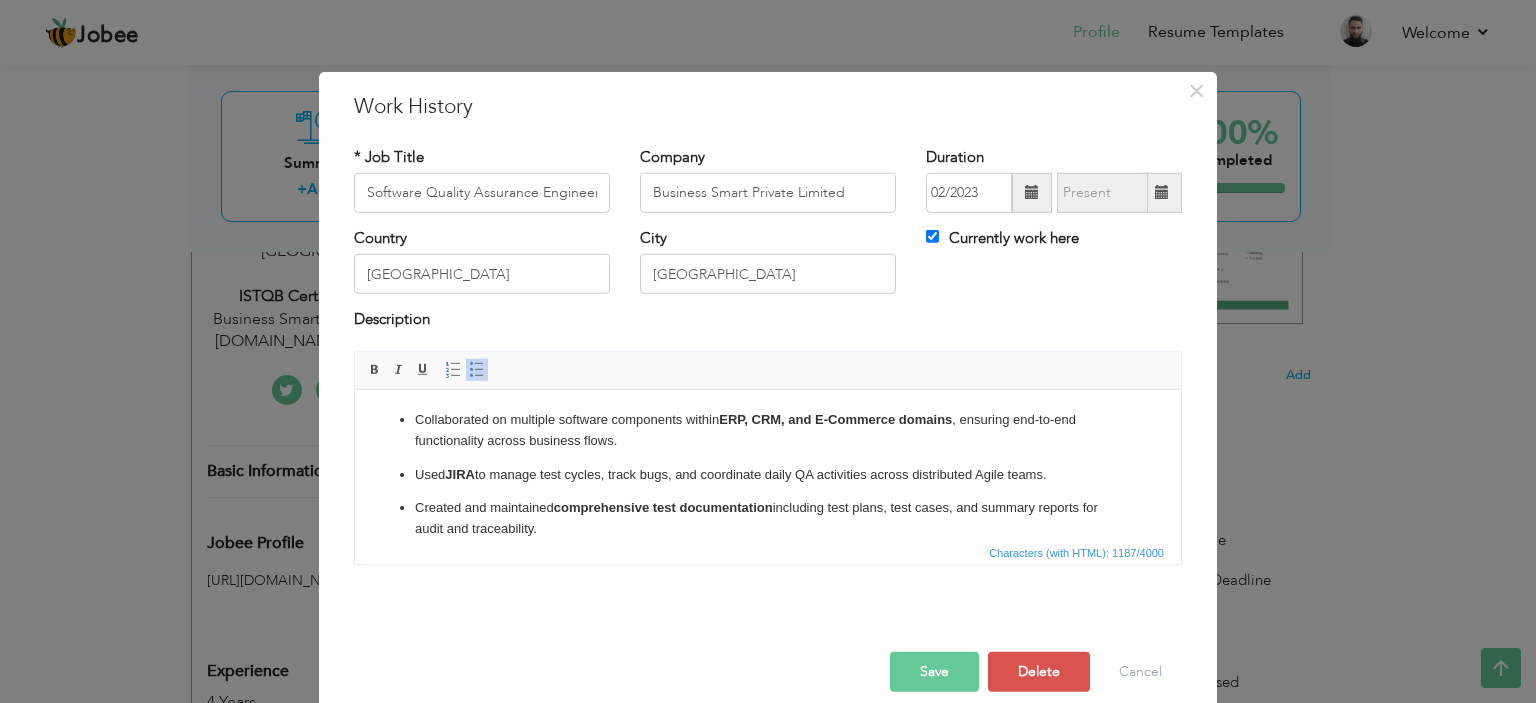 scroll, scrollTop: 173, scrollLeft: 0, axis: vertical 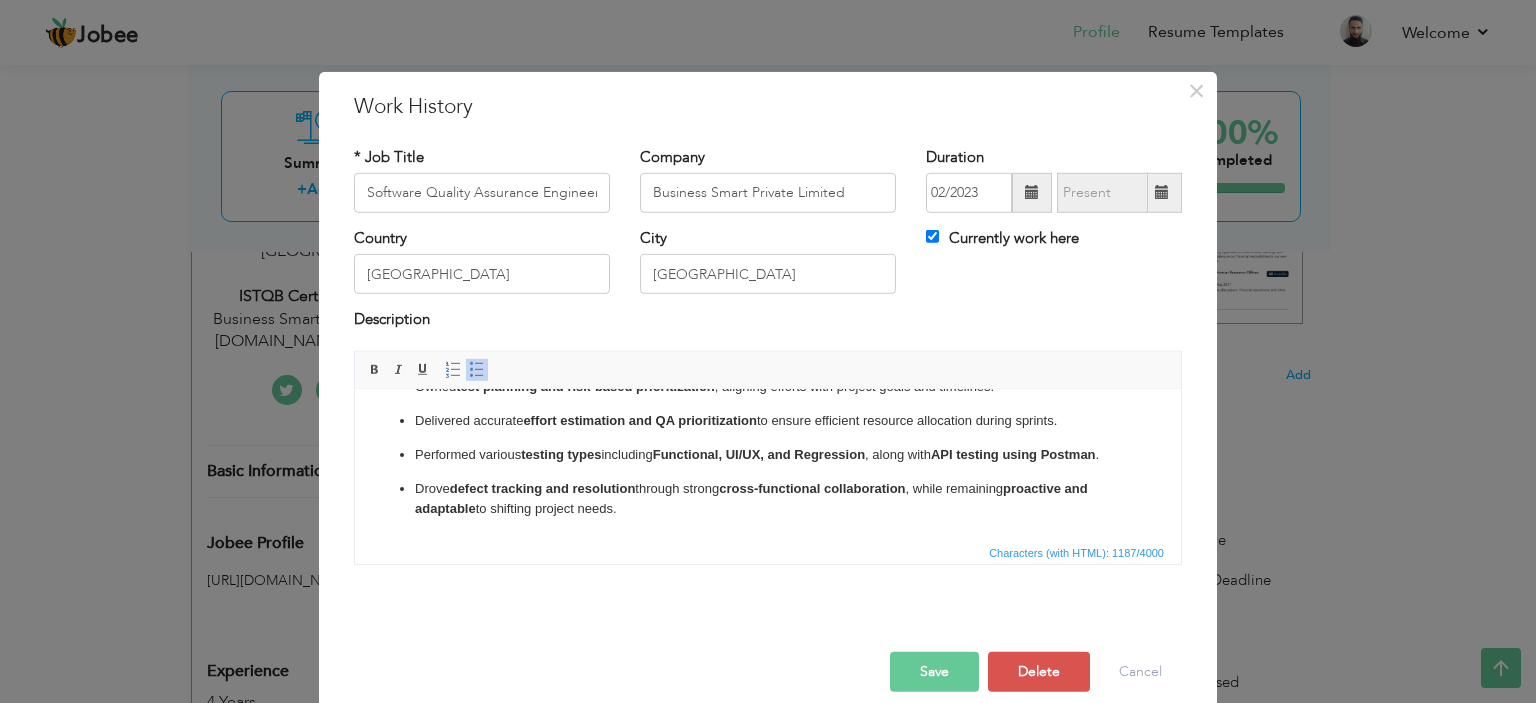click on "Save" at bounding box center (934, 672) 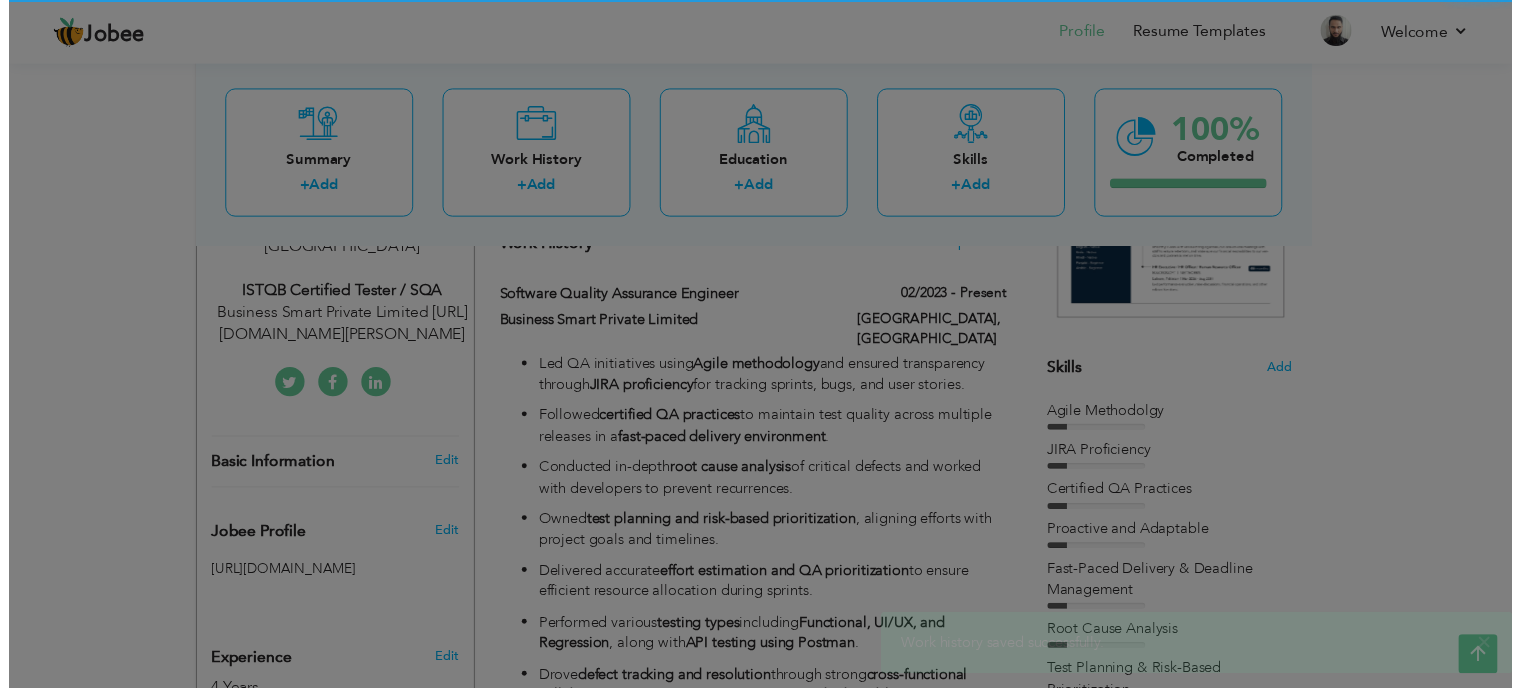 scroll, scrollTop: 0, scrollLeft: 0, axis: both 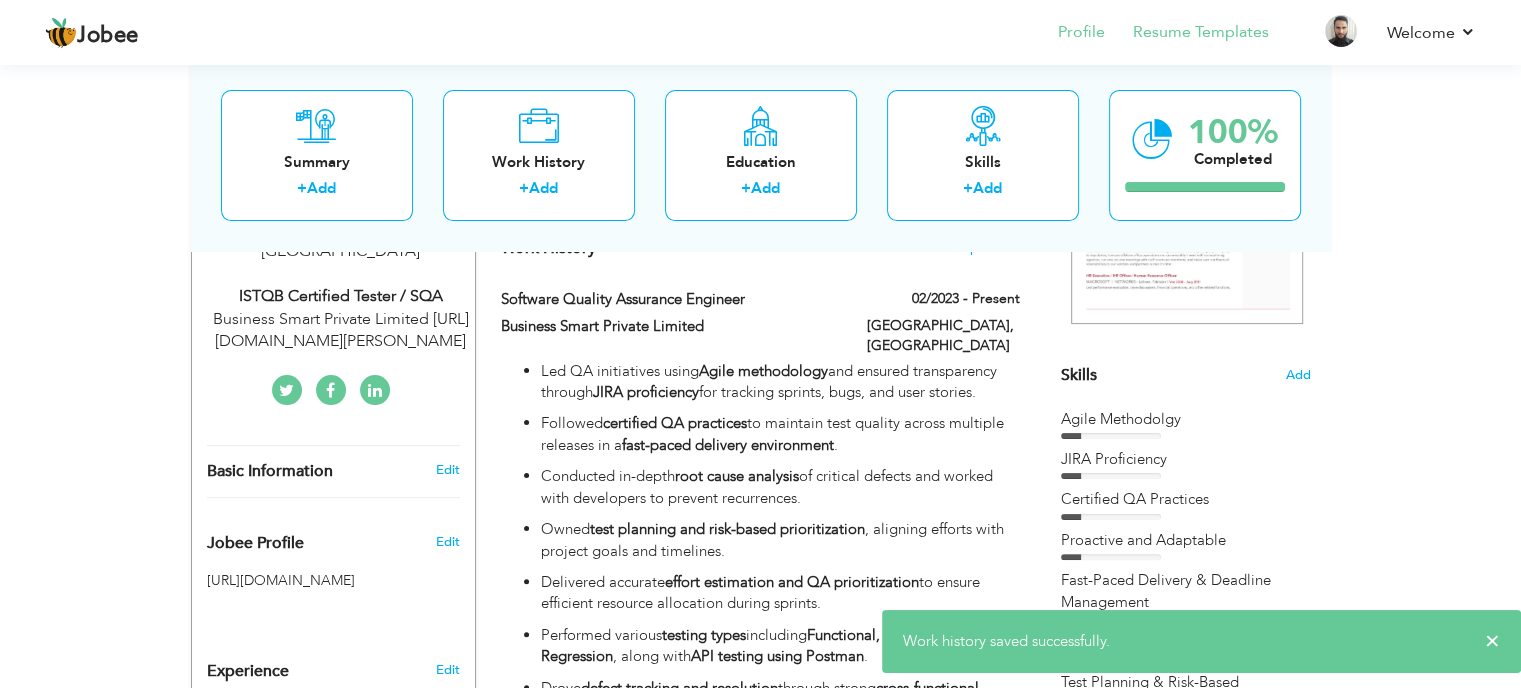 click on "Resume Templates" at bounding box center (1187, 34) 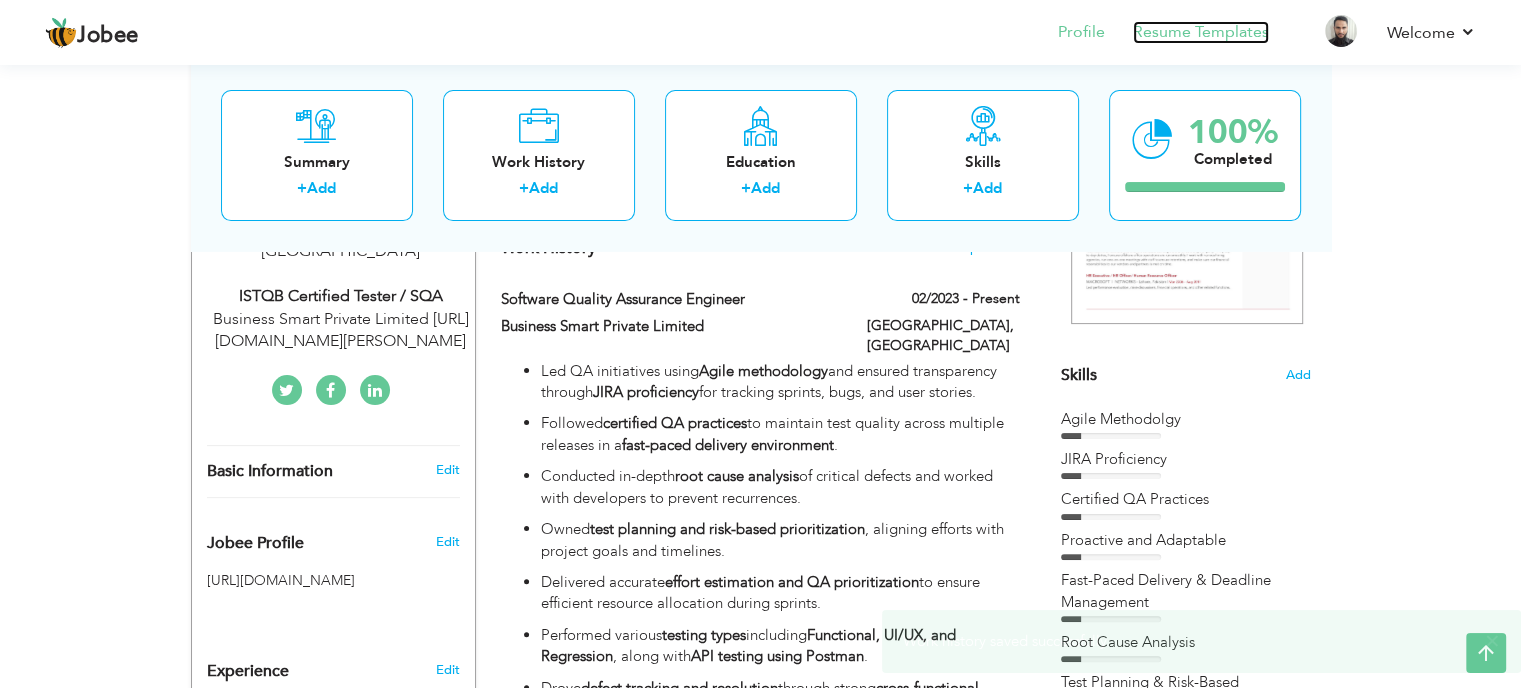 click on "Resume Templates" at bounding box center (1201, 32) 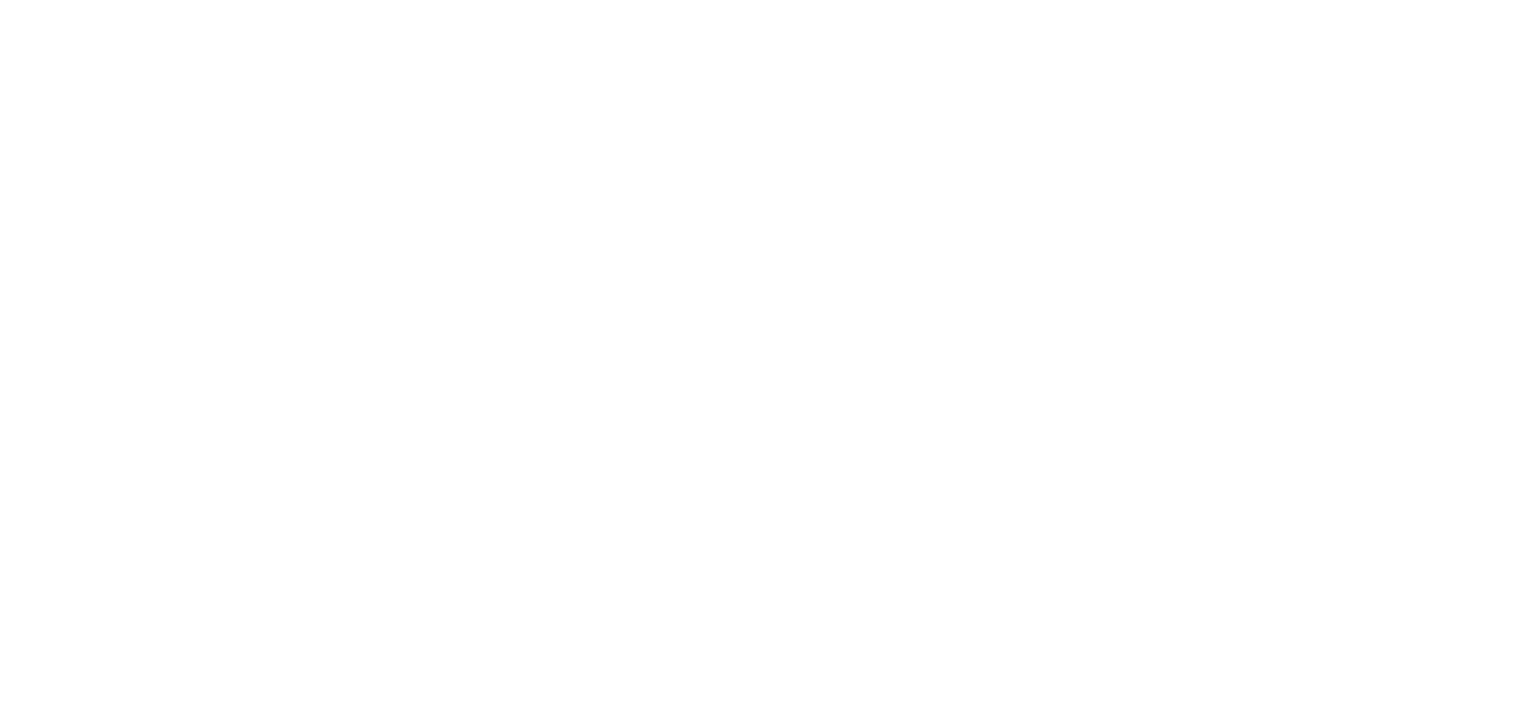 scroll, scrollTop: 0, scrollLeft: 0, axis: both 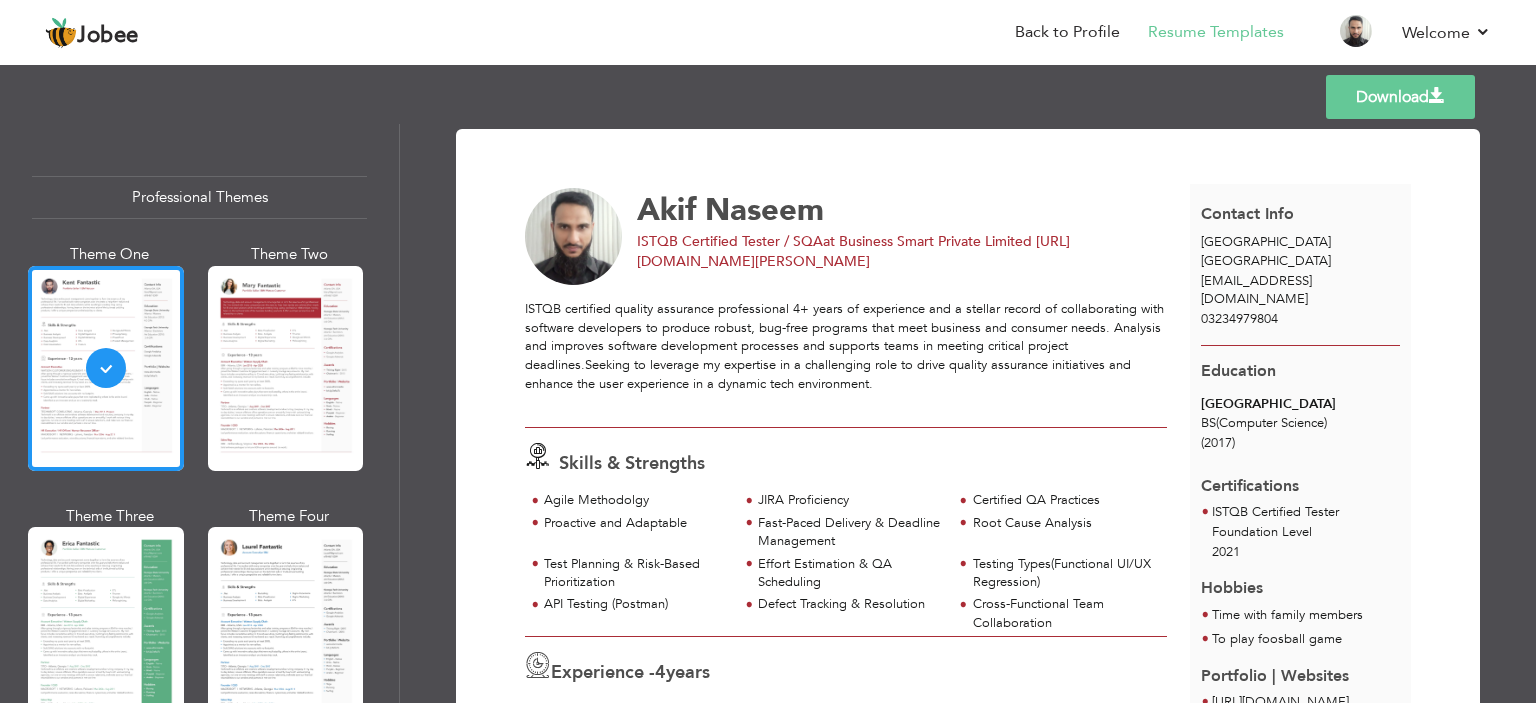 click on "Download" at bounding box center [1400, 97] 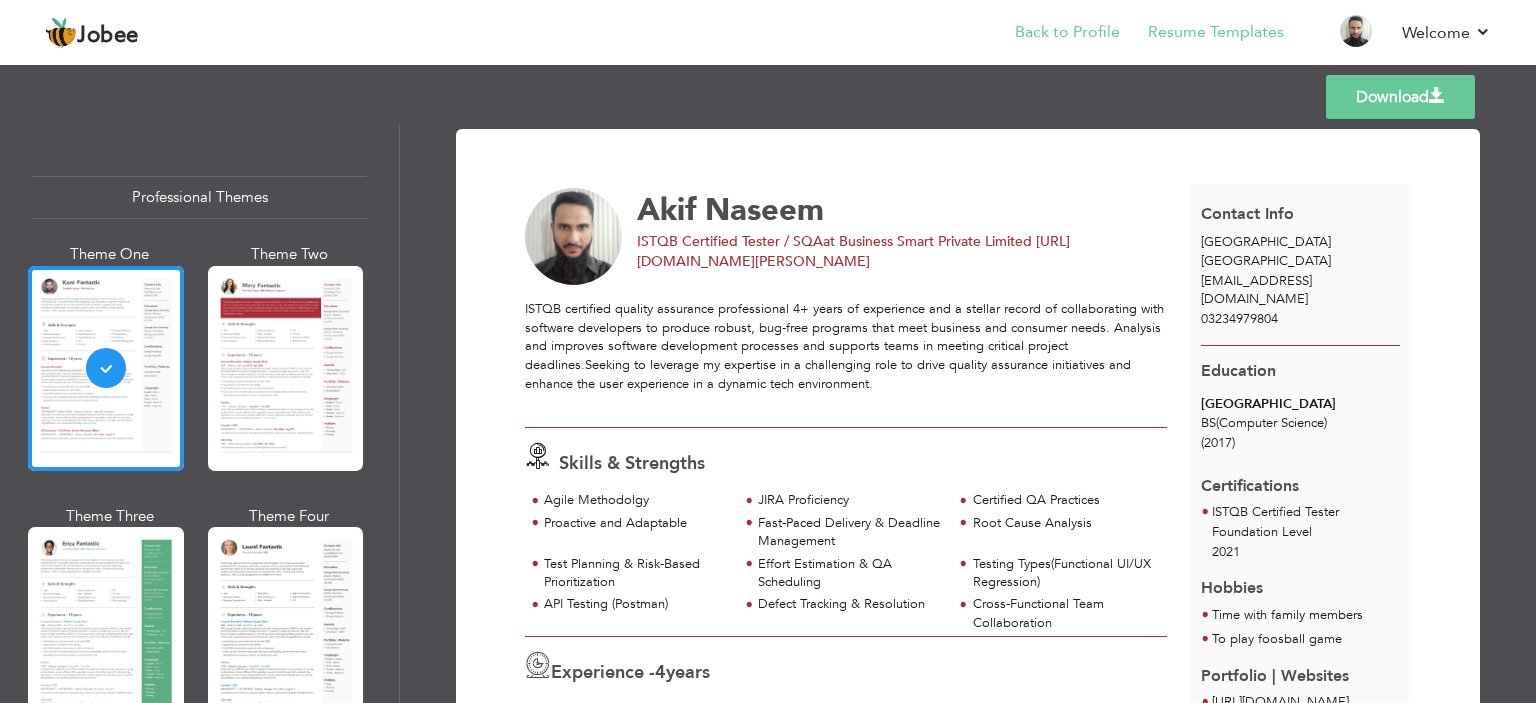 click on "Back to Profile" at bounding box center [1053, 34] 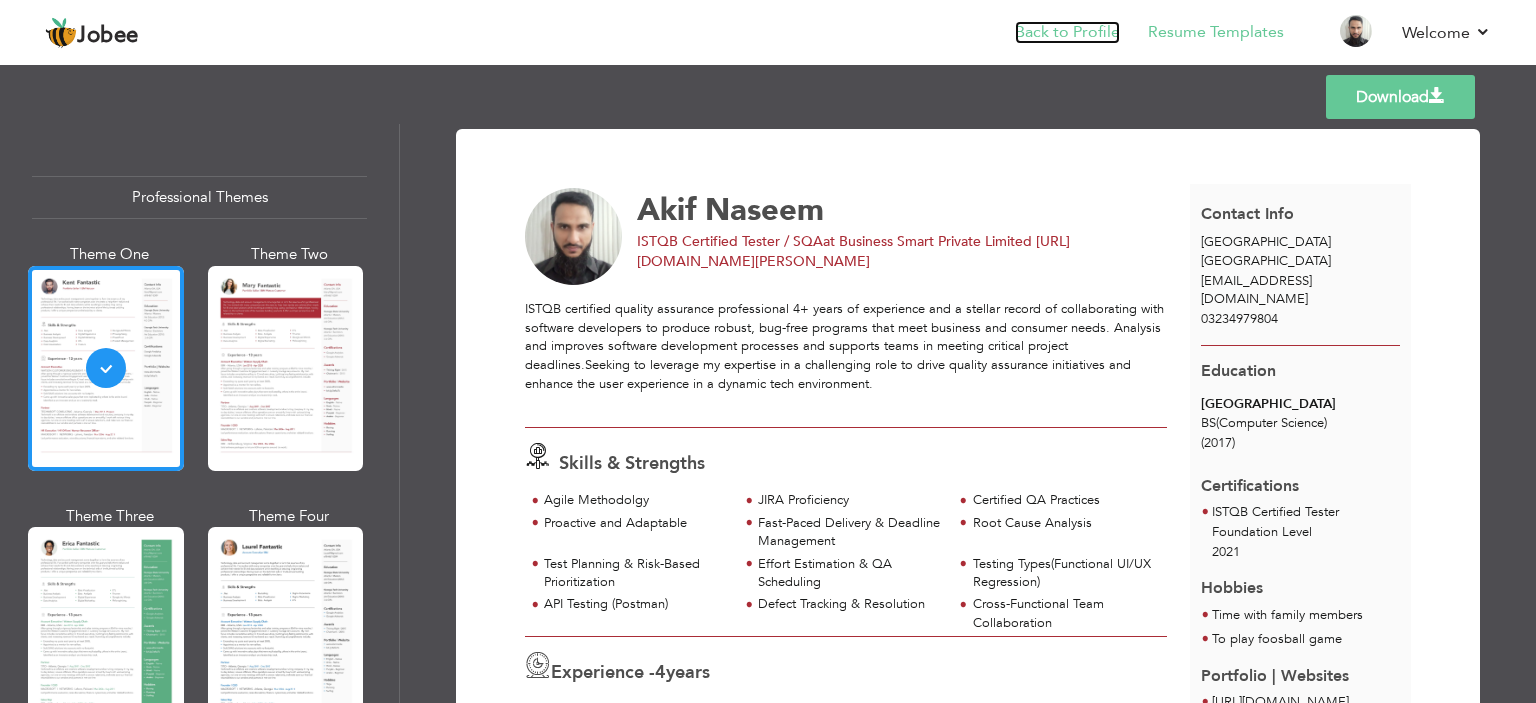 click on "Back to Profile" at bounding box center (1067, 32) 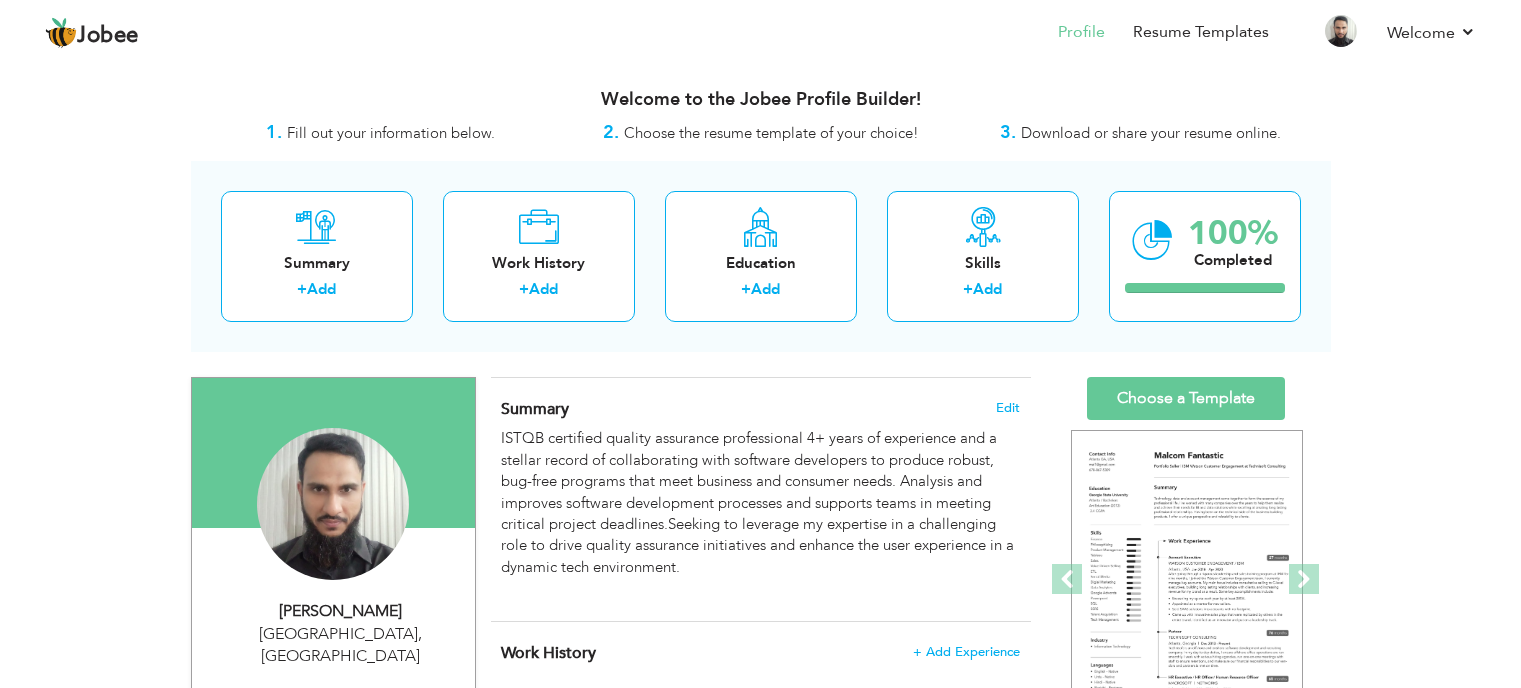 scroll, scrollTop: 0, scrollLeft: 0, axis: both 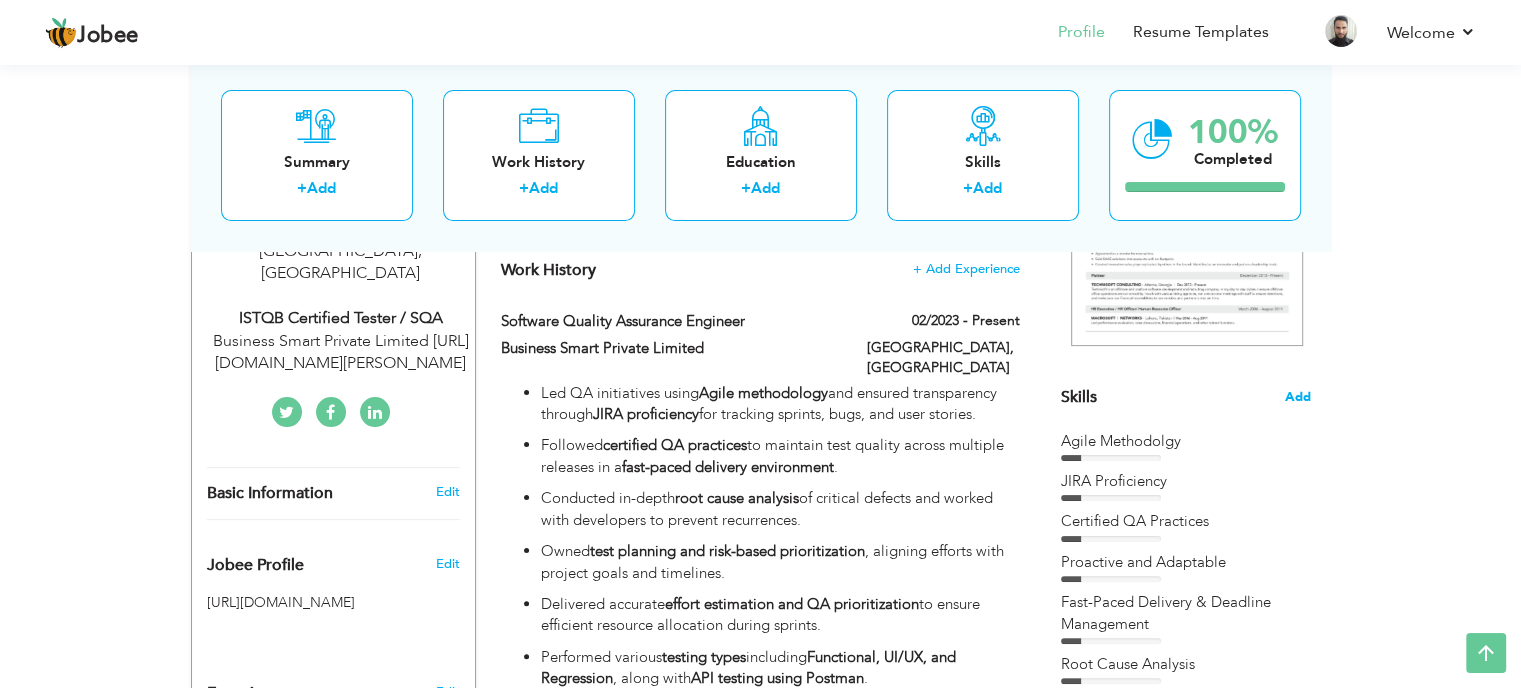 click on "Add" at bounding box center (1298, 397) 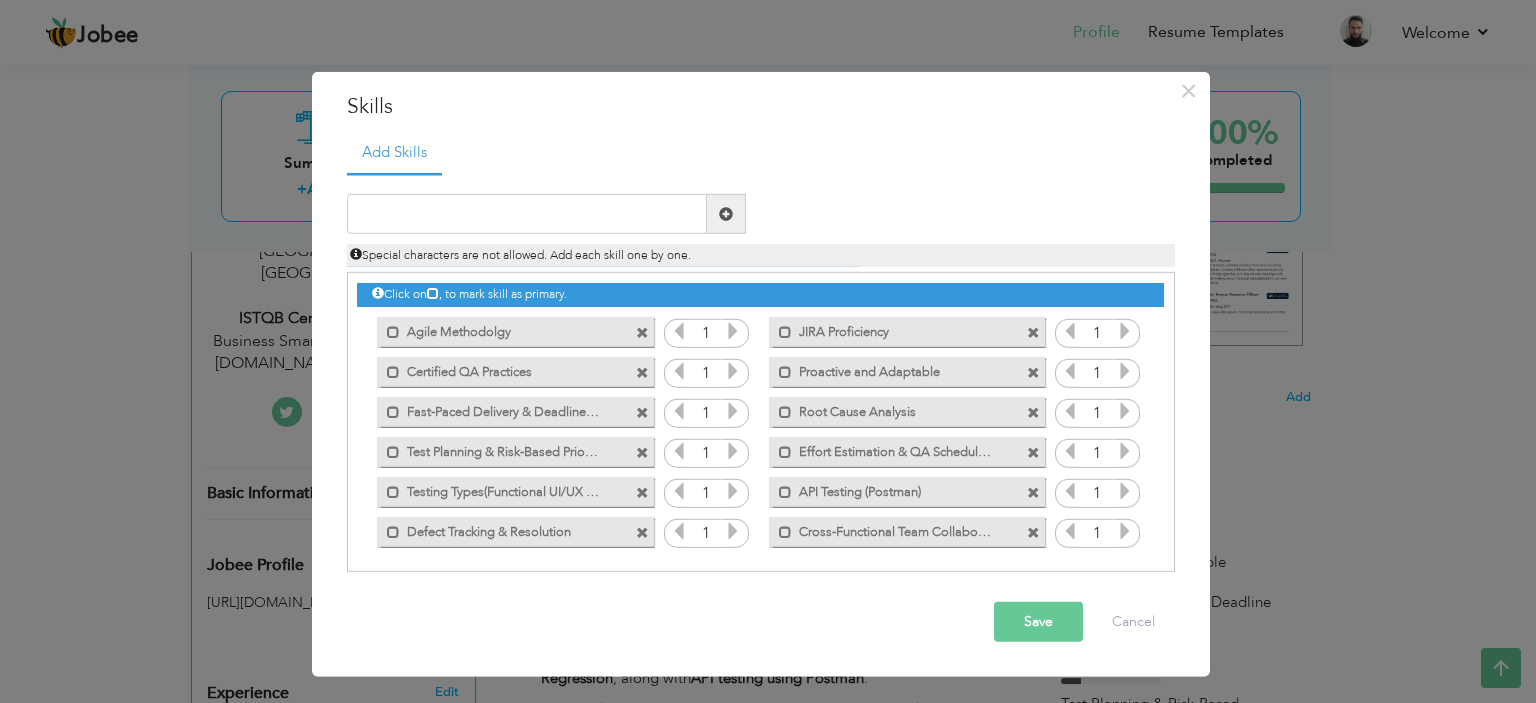 click at bounding box center (642, 452) 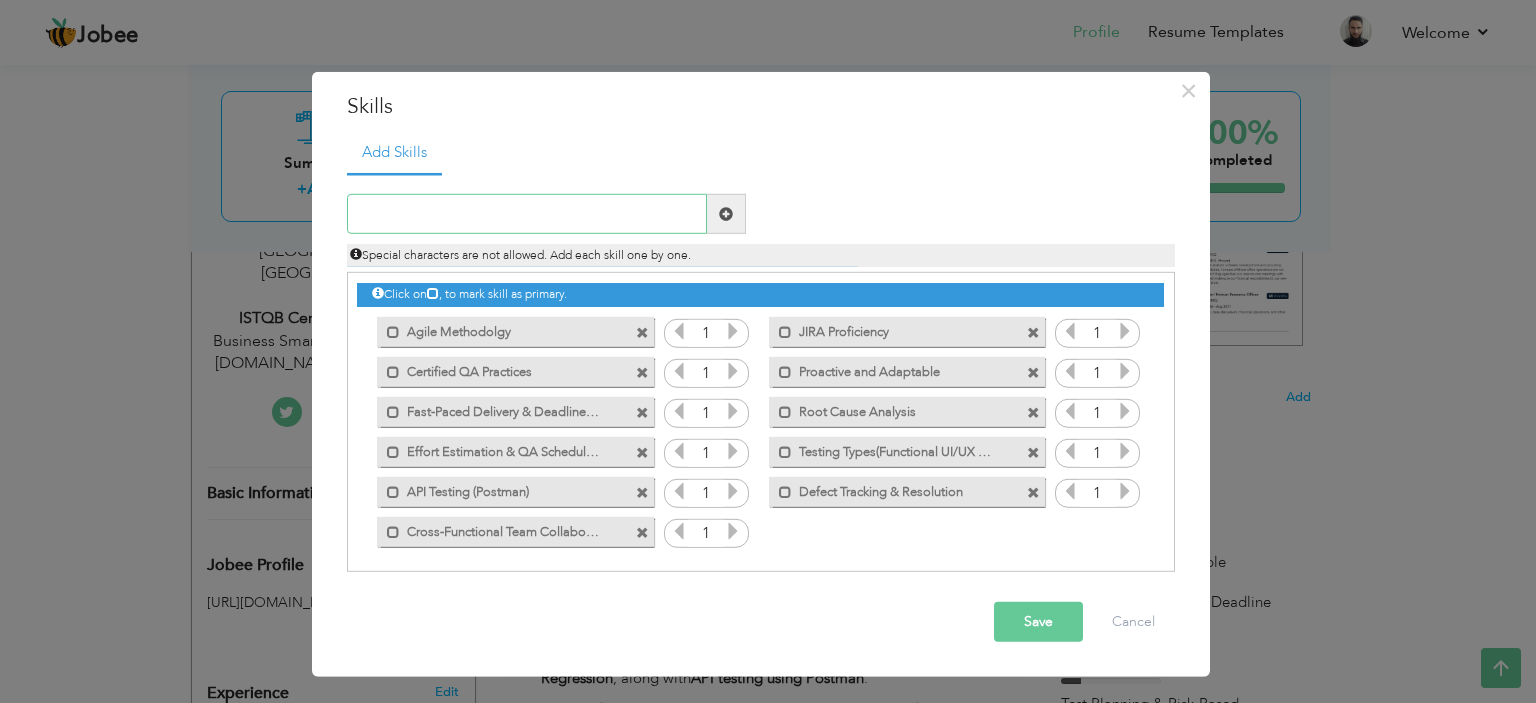 click at bounding box center (527, 214) 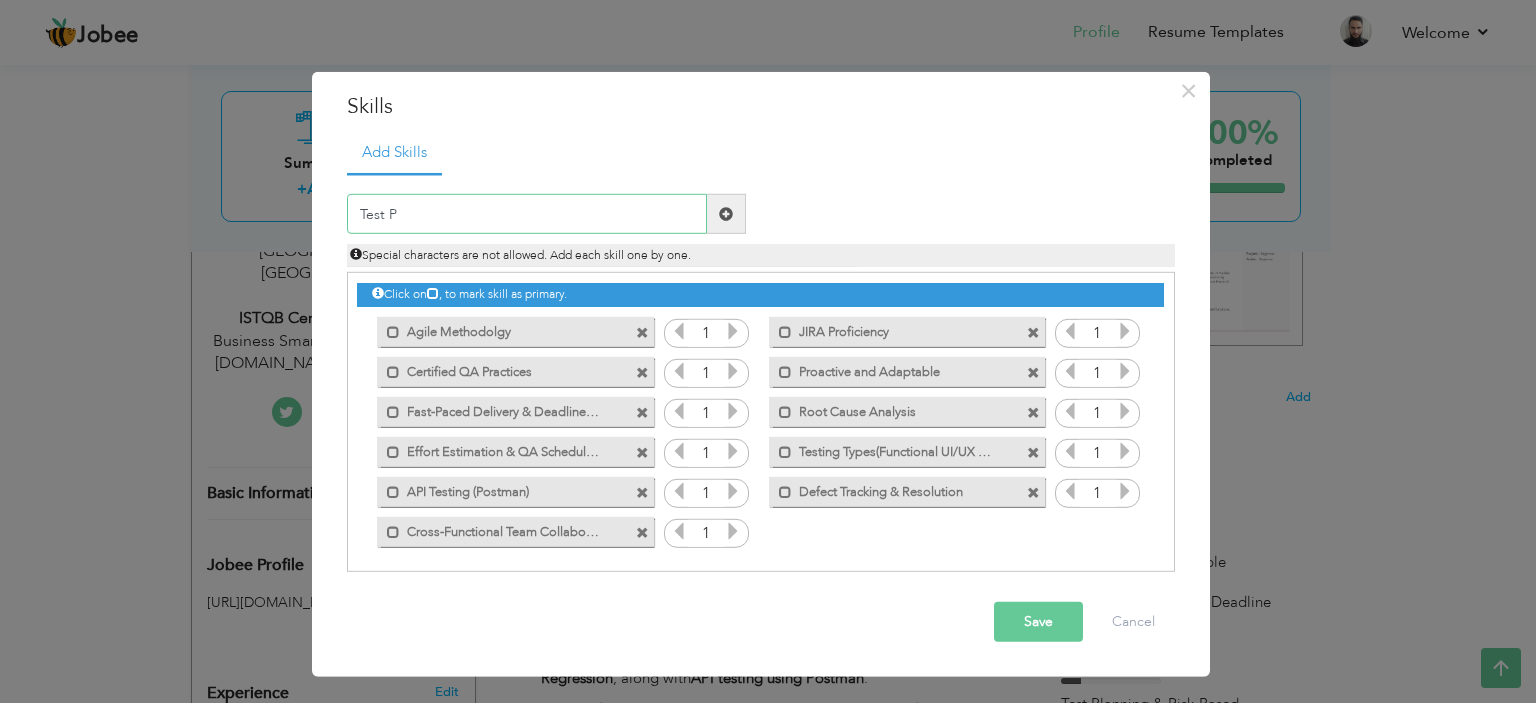 click on "Test P" at bounding box center [527, 214] 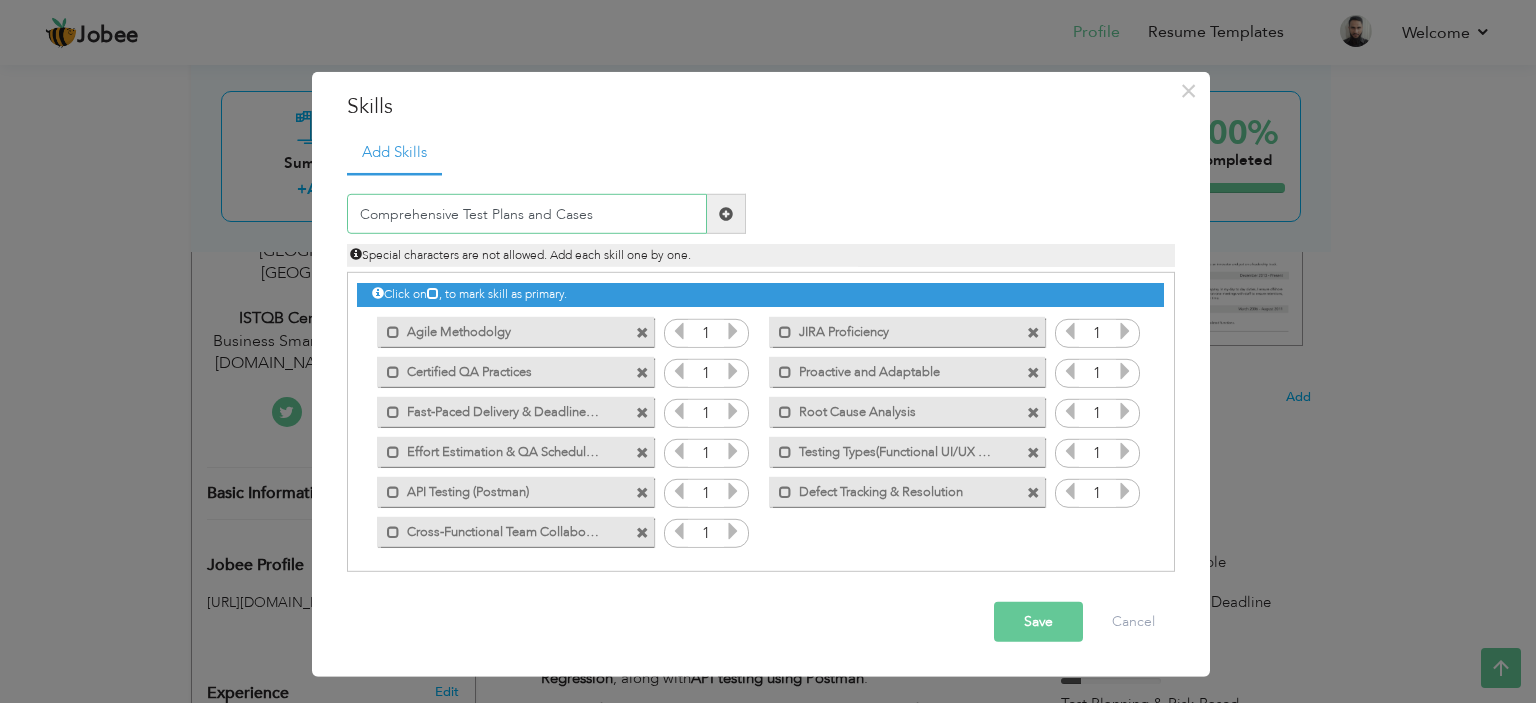 type on "Comprehensive Test Plans and Cases" 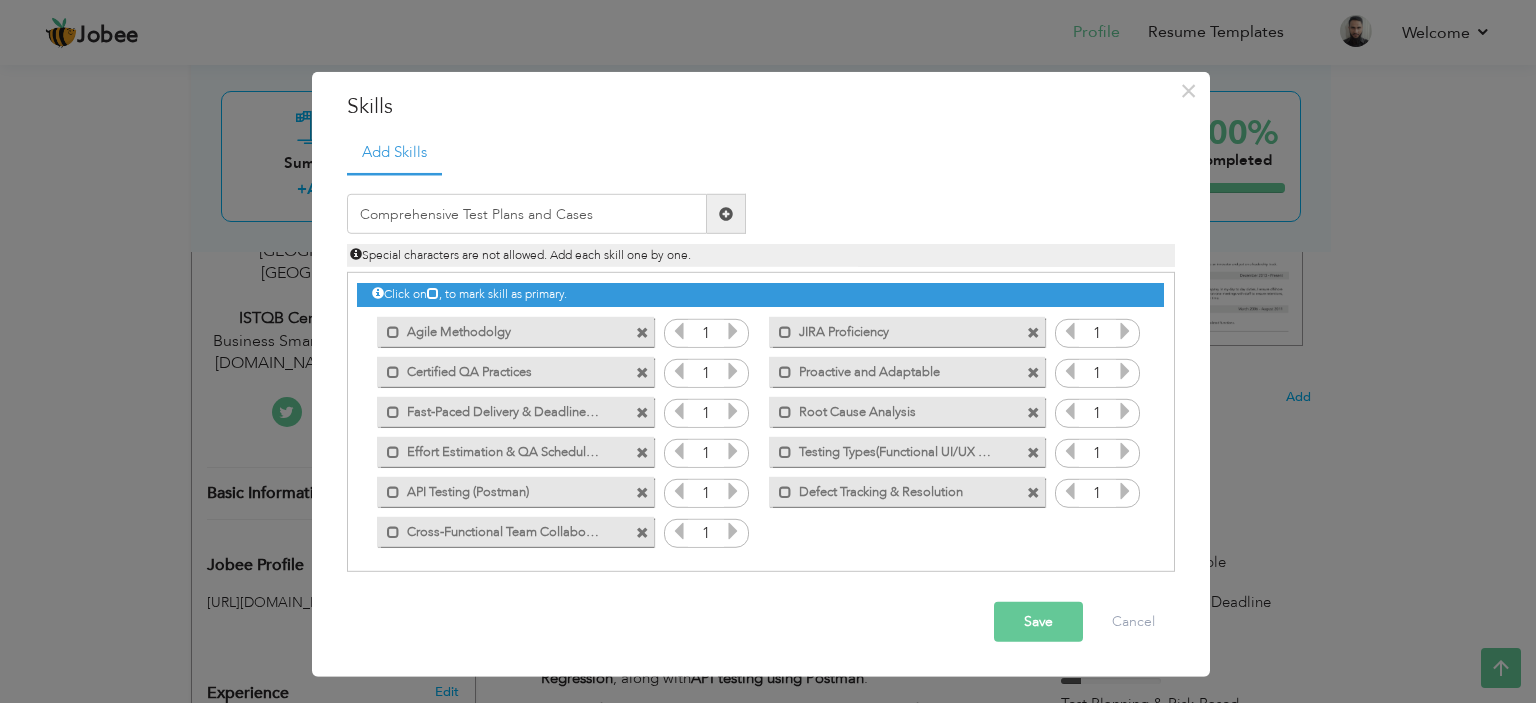 click at bounding box center (726, 214) 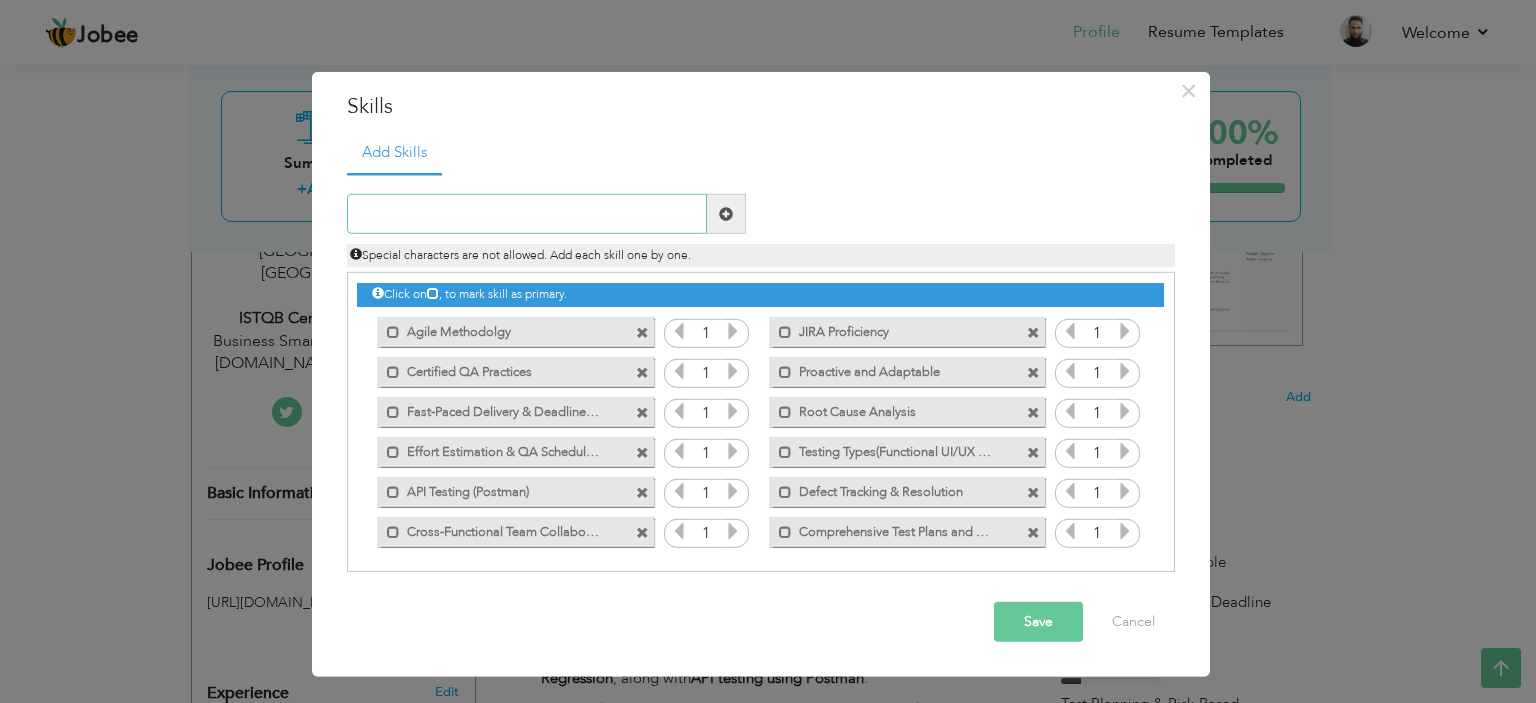 click at bounding box center (527, 214) 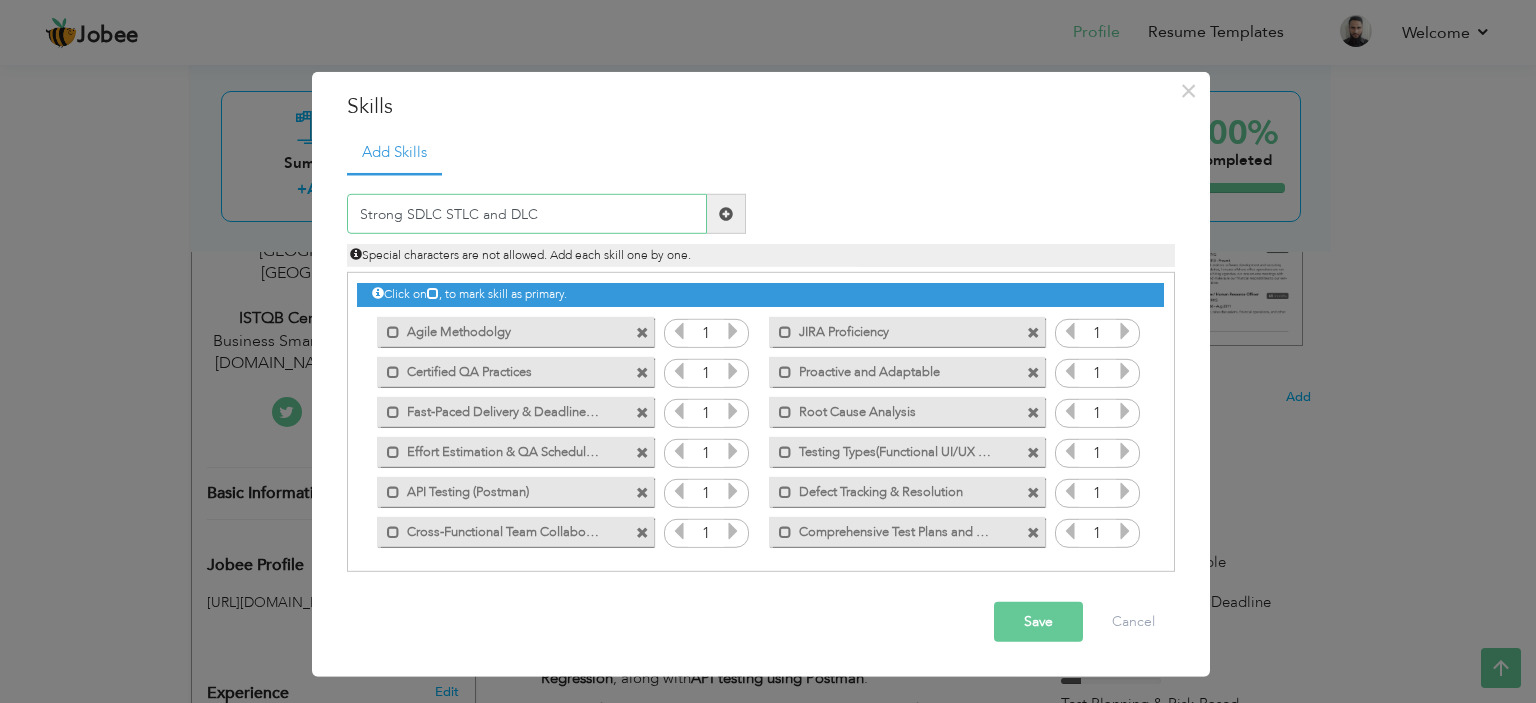 type on "Strong SDLC STLC and DLC" 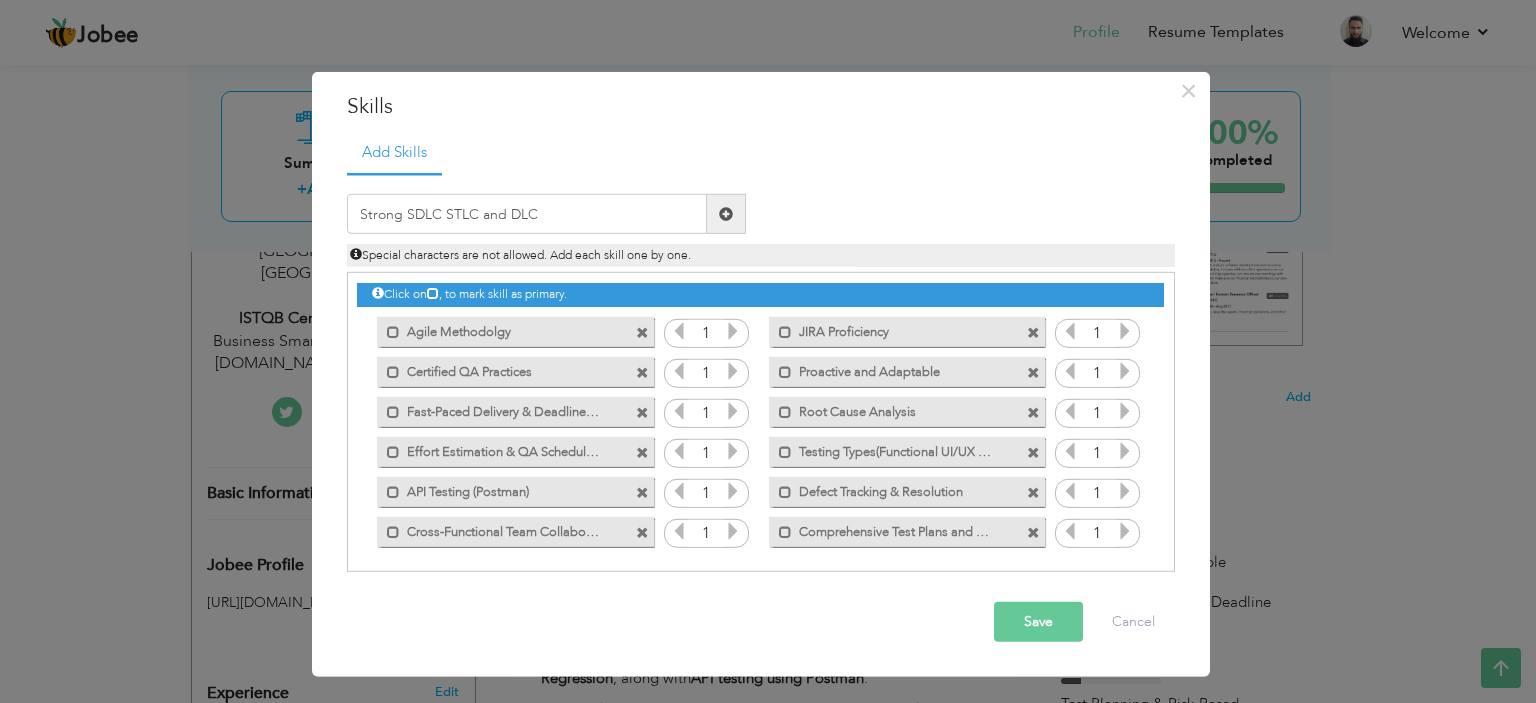 click at bounding box center (726, 214) 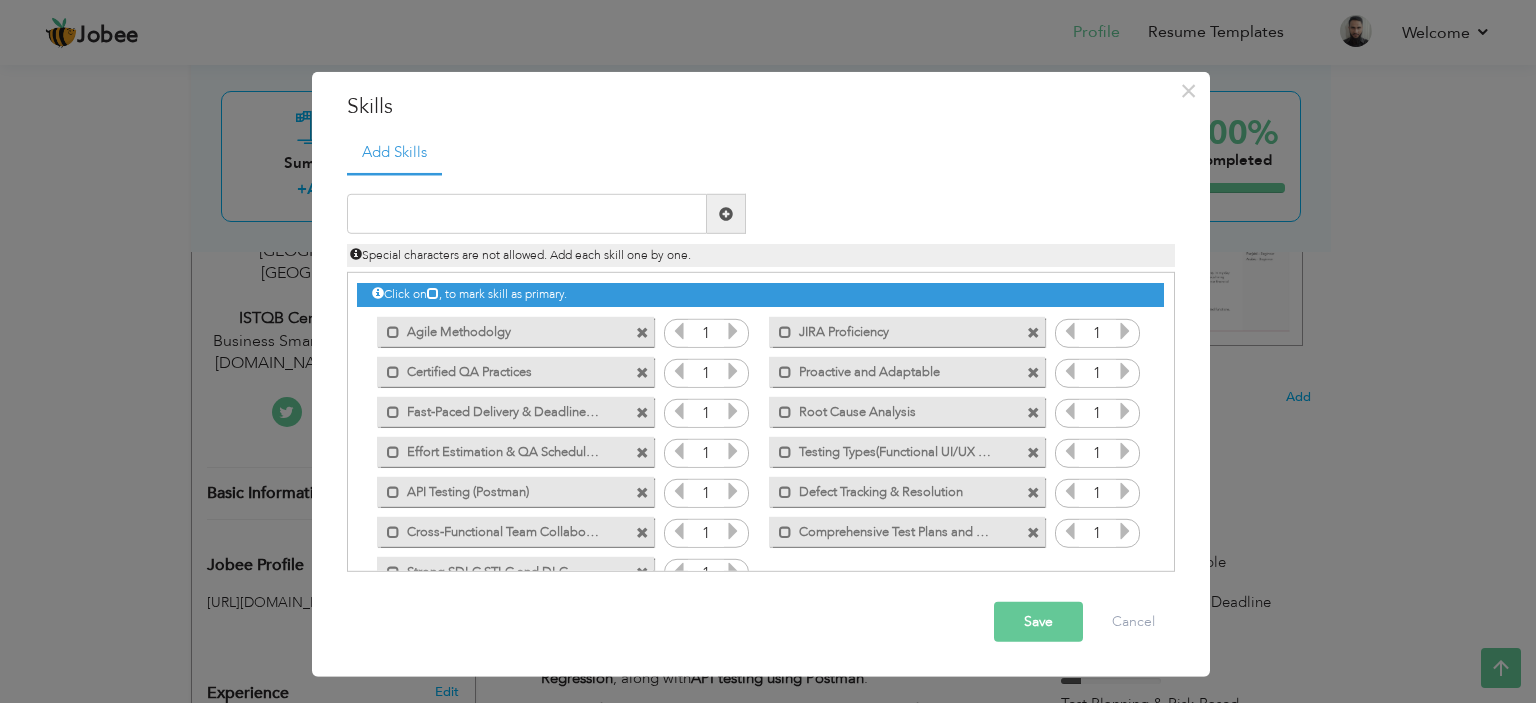 click at bounding box center (1033, 452) 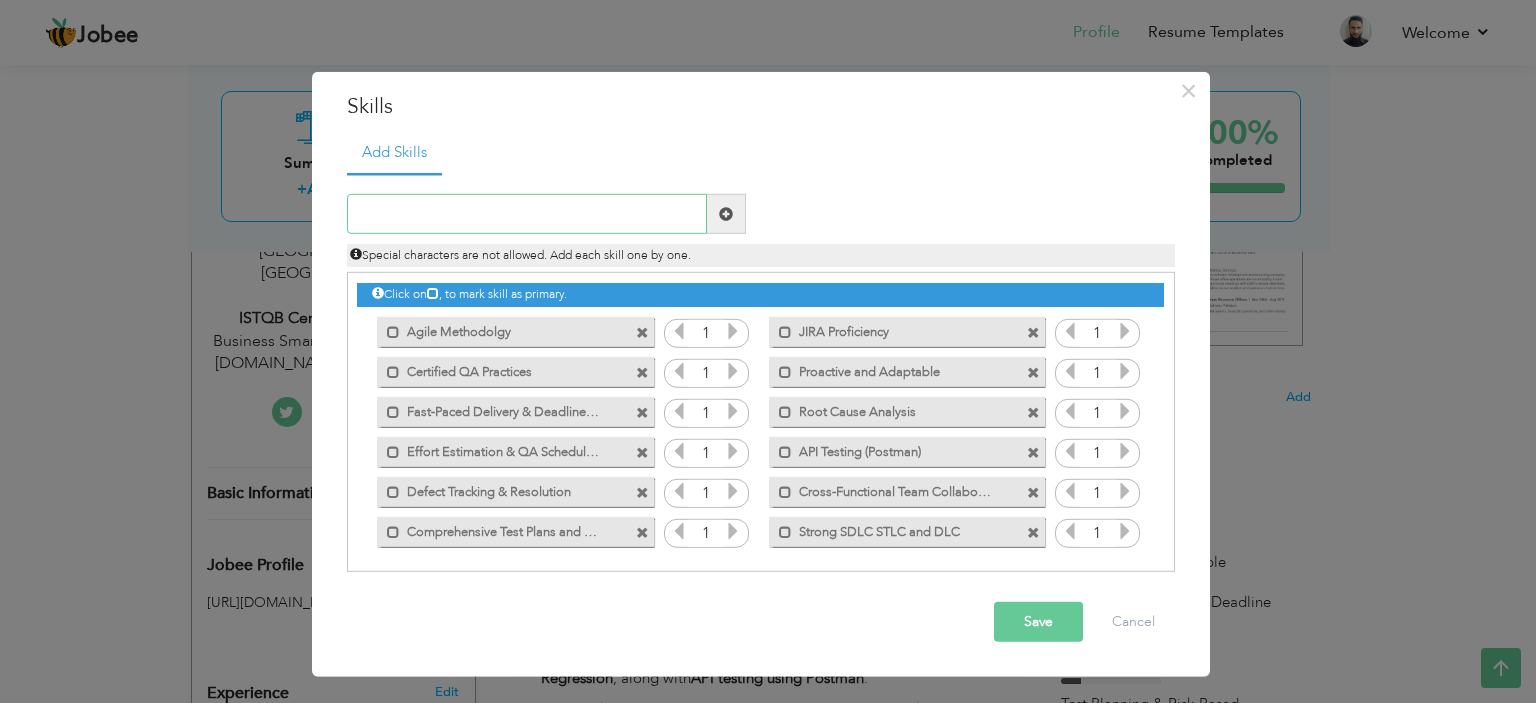 click at bounding box center (527, 214) 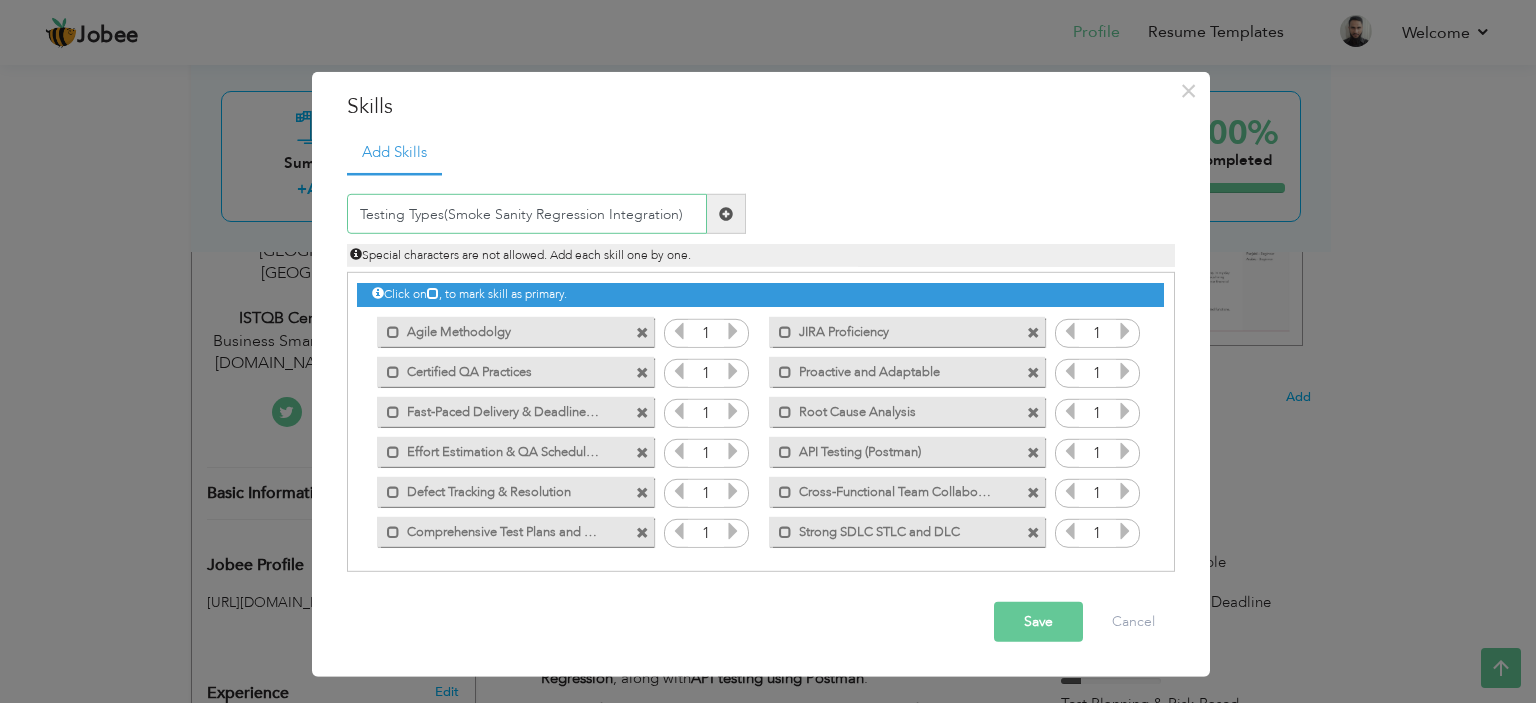 type on "Testing Types(Smoke Sanity Regression Integration)" 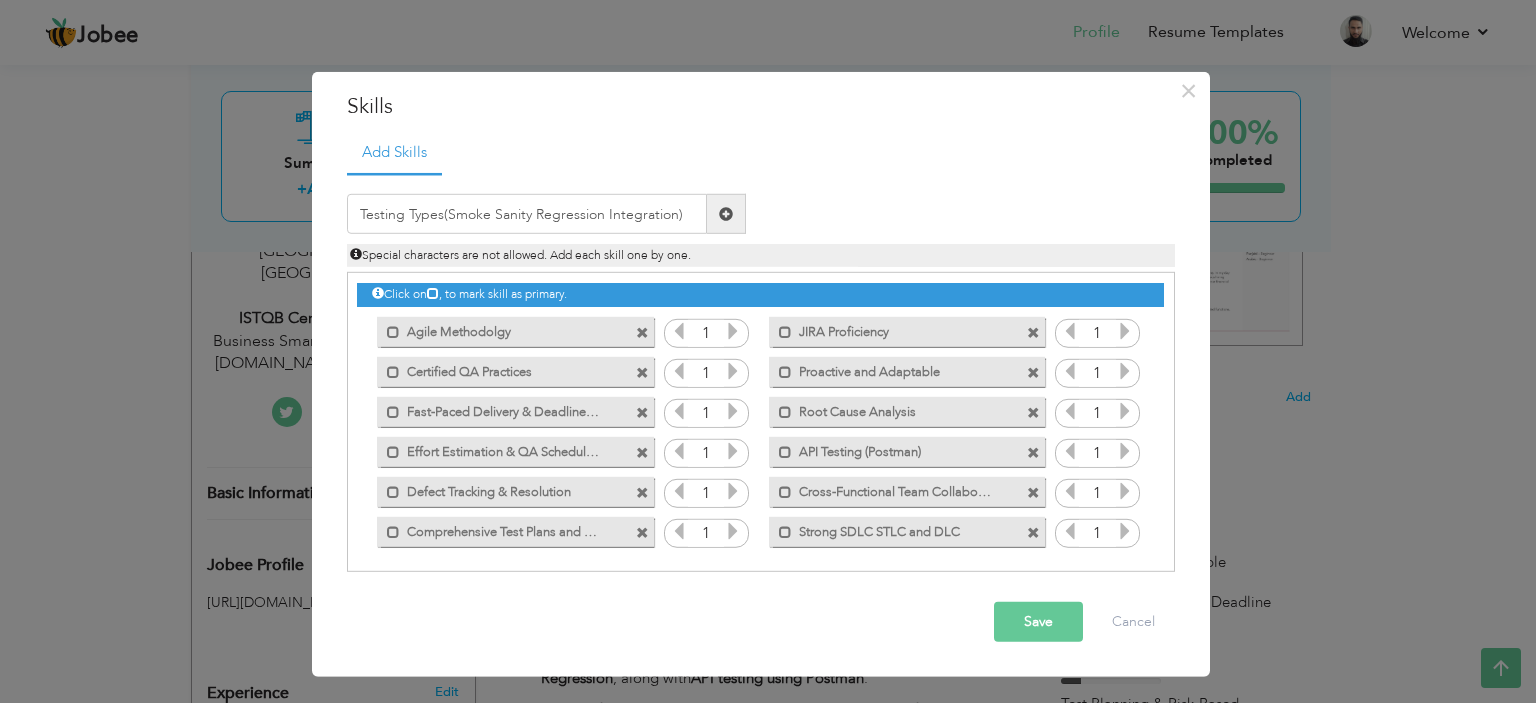click at bounding box center (726, 214) 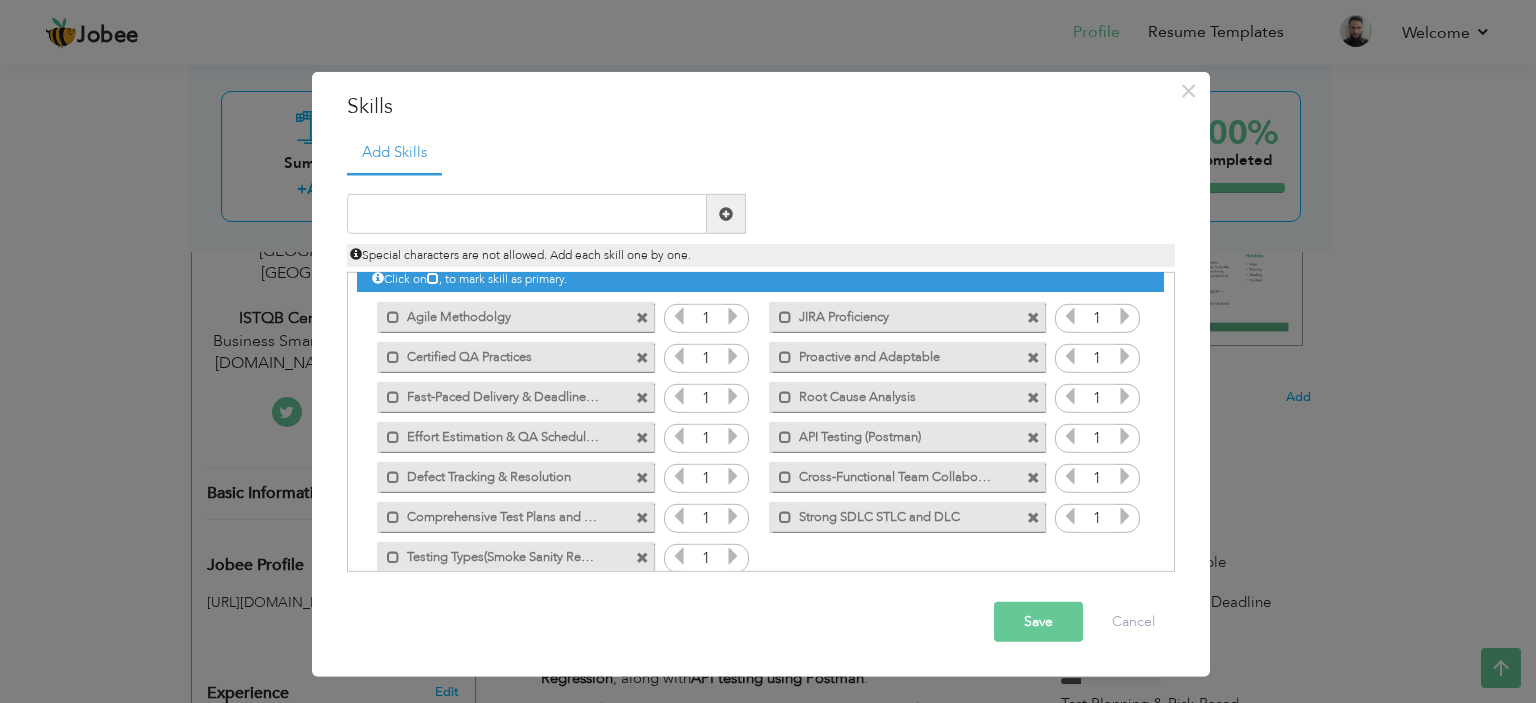scroll, scrollTop: 19, scrollLeft: 0, axis: vertical 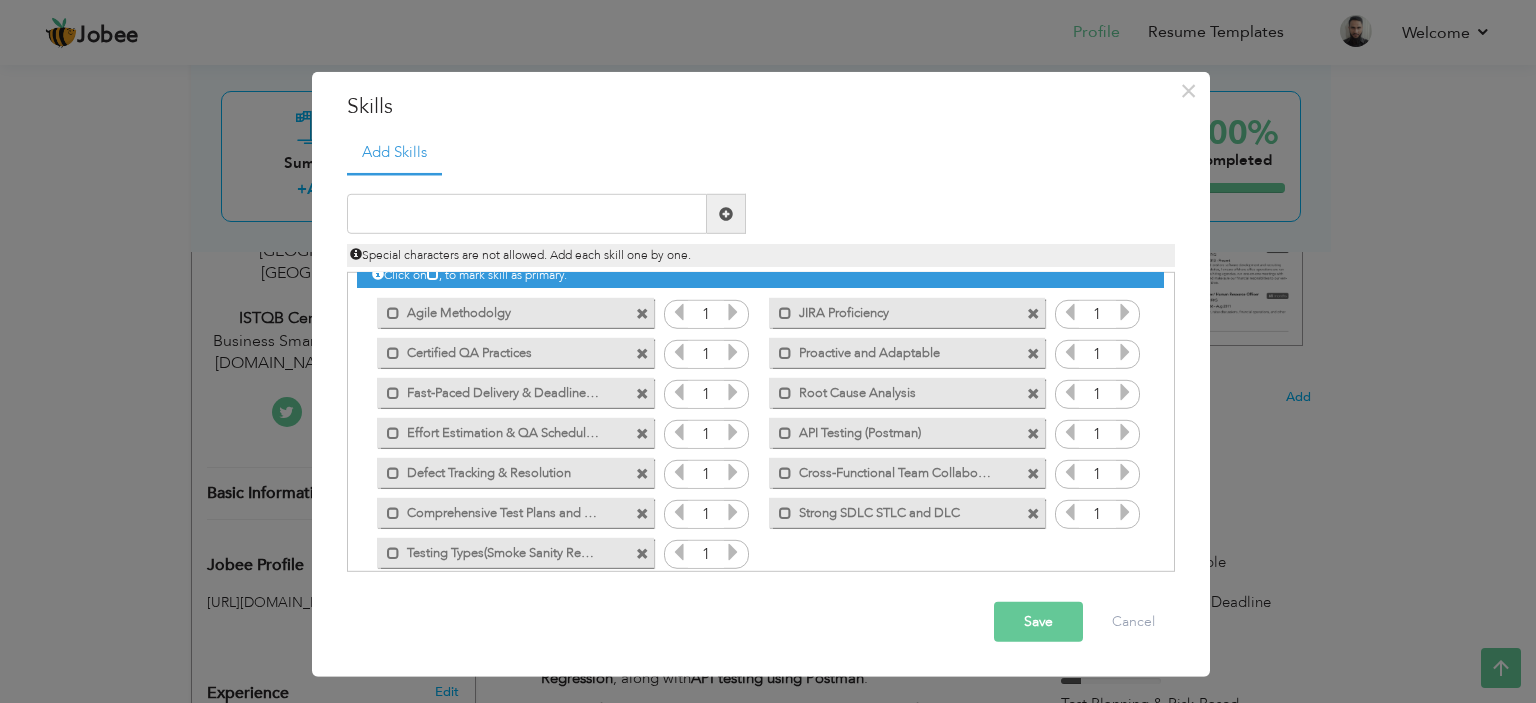 click at bounding box center [1033, 353] 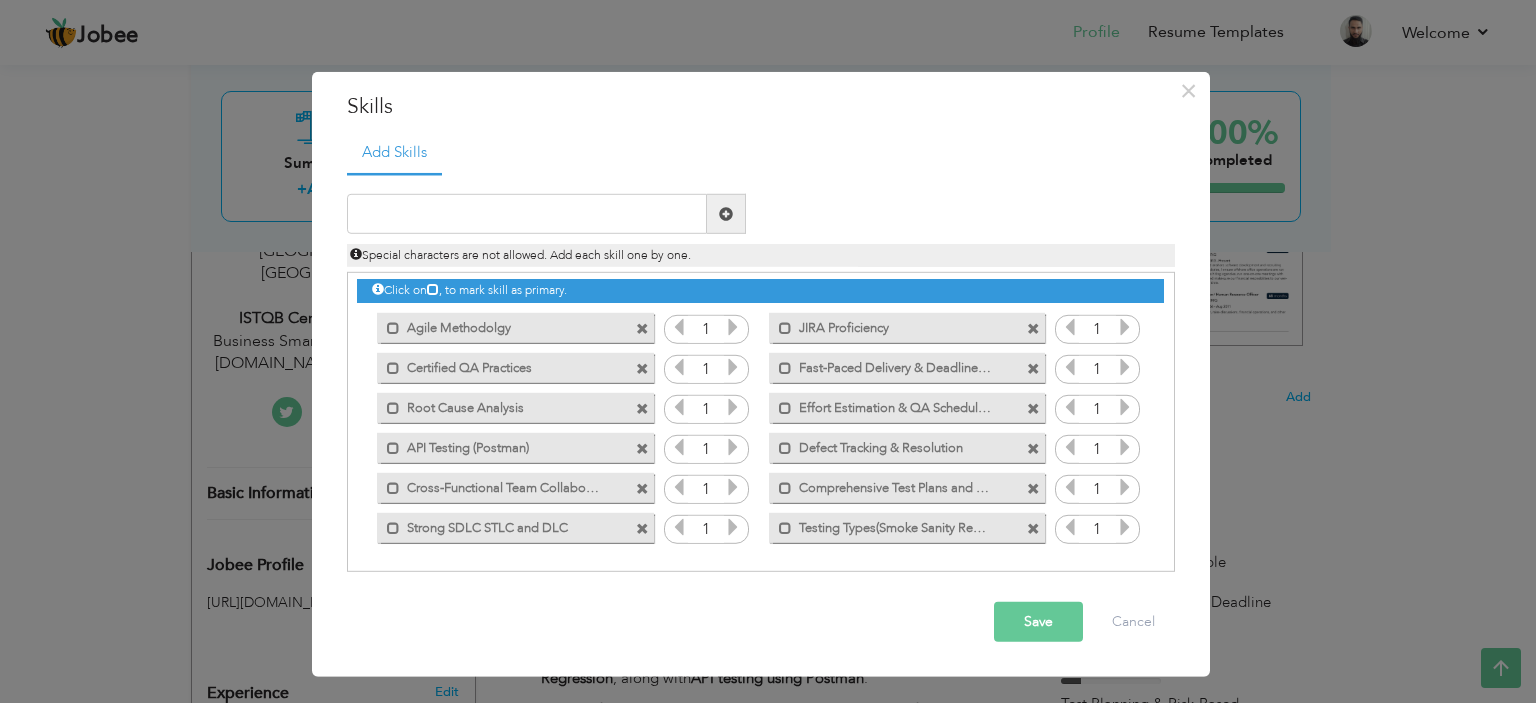 drag, startPoint x: 1166, startPoint y: 399, endPoint x: 1166, endPoint y: 413, distance: 14 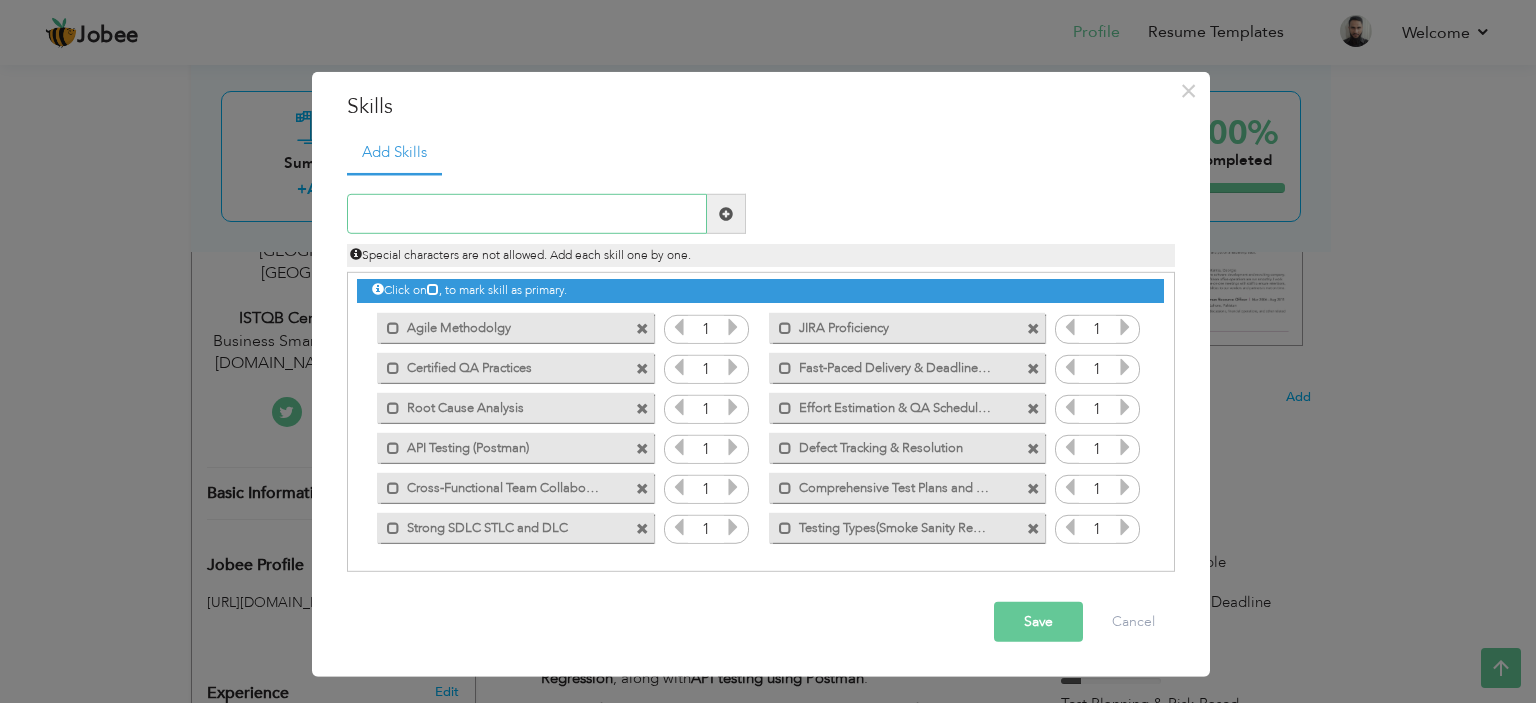 click at bounding box center [527, 214] 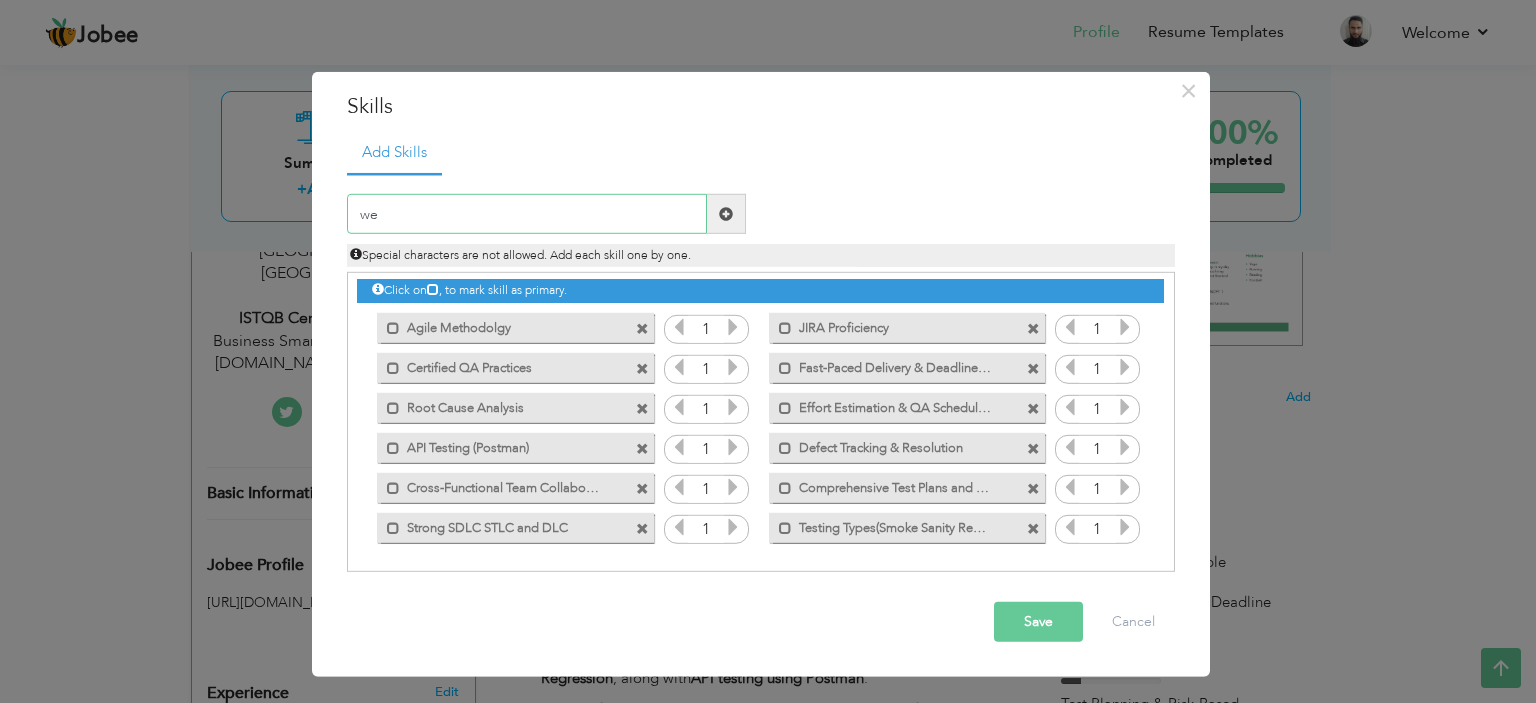 type on "w" 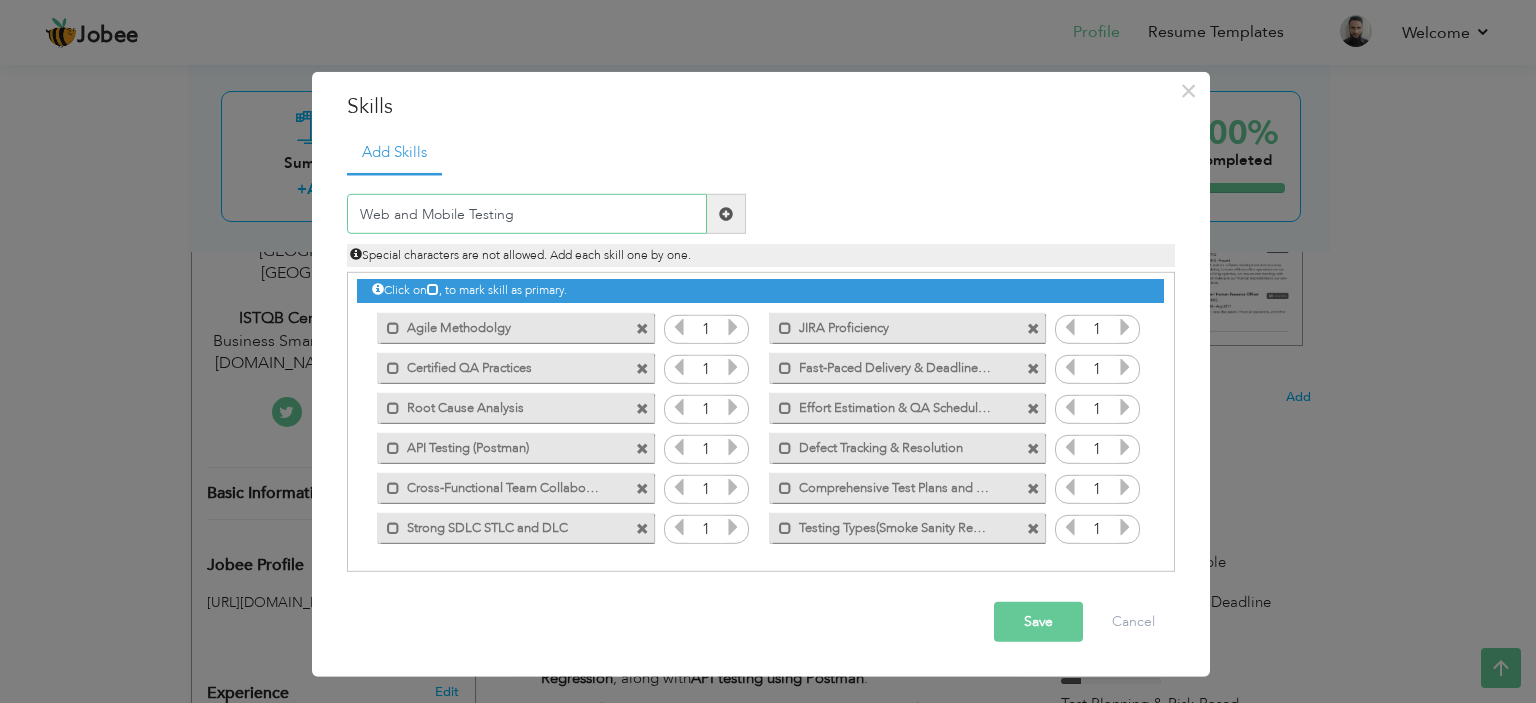 type on "Web and Mobile Testing" 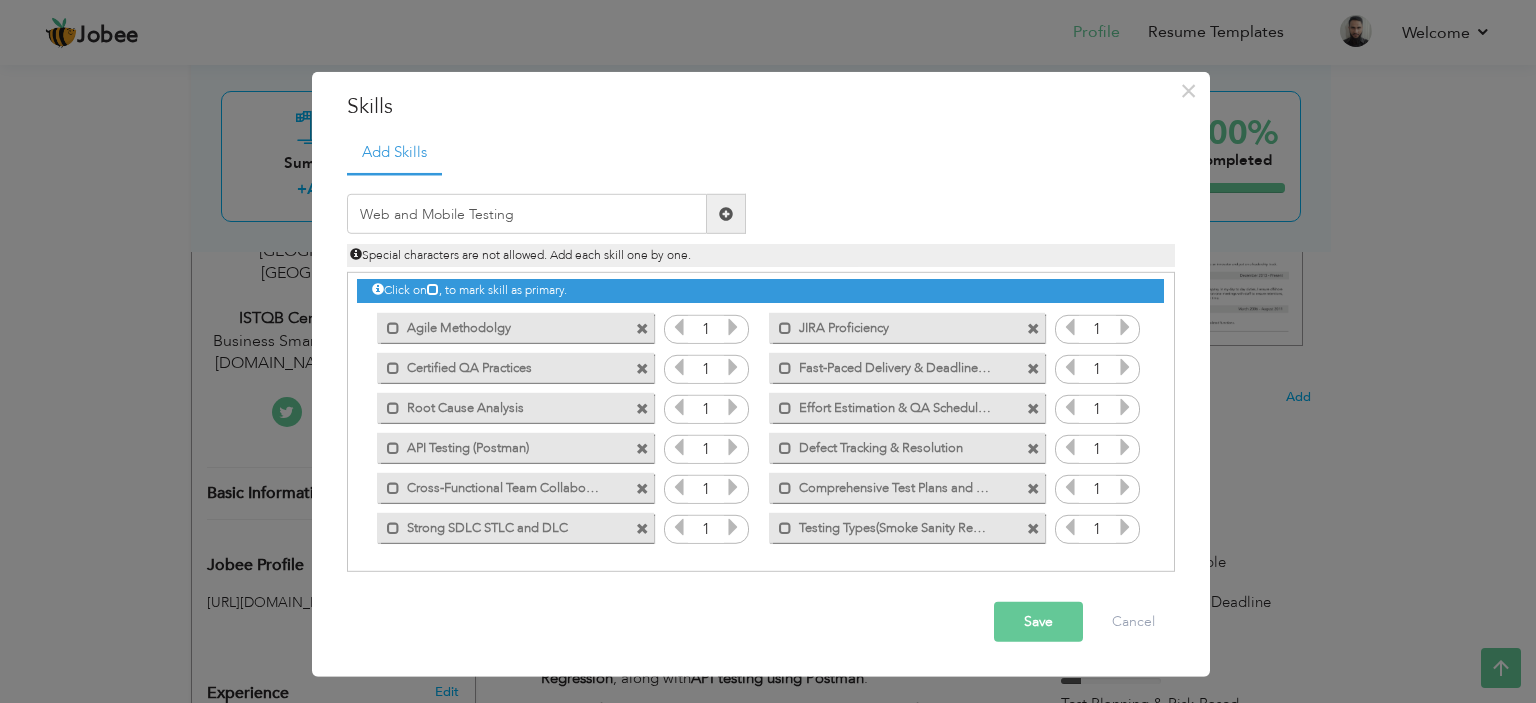 click at bounding box center [726, 214] 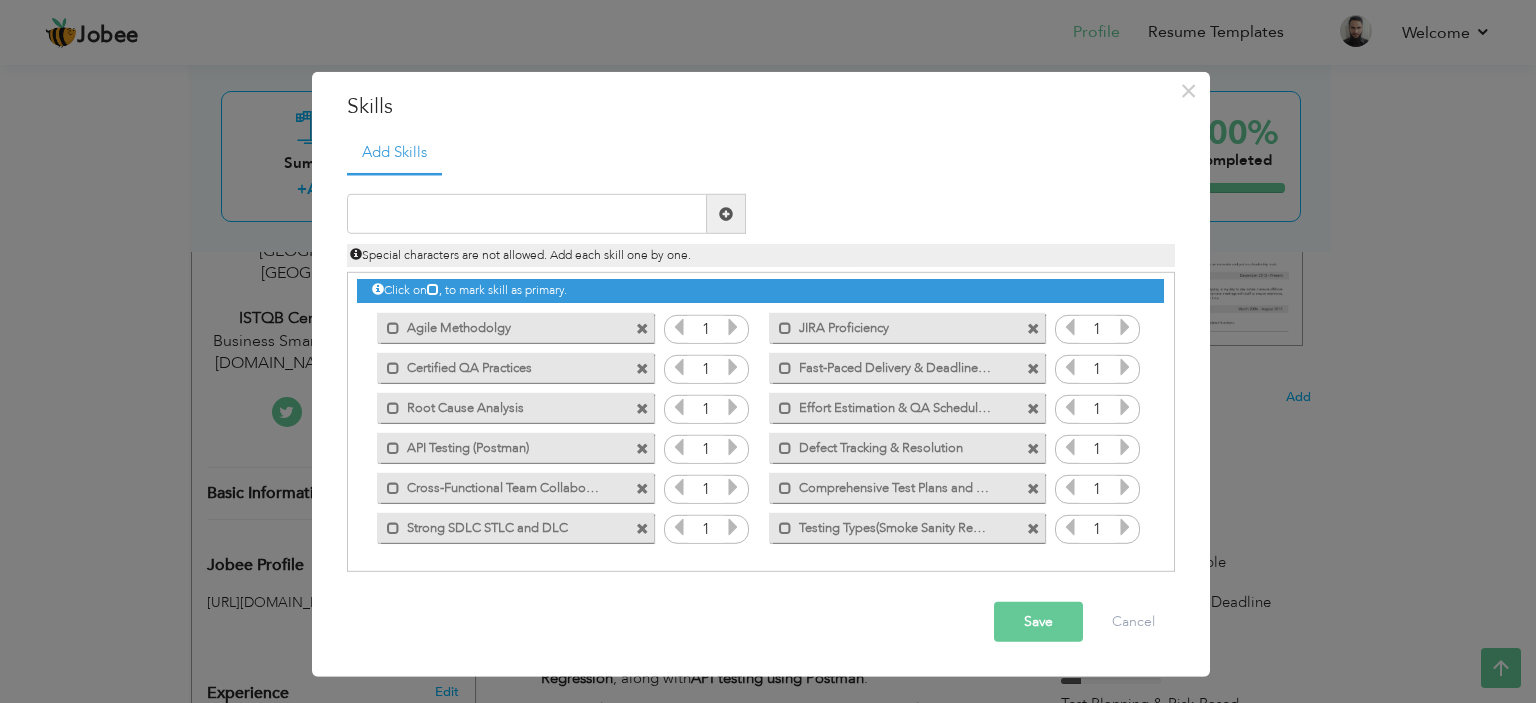 scroll, scrollTop: 19, scrollLeft: 0, axis: vertical 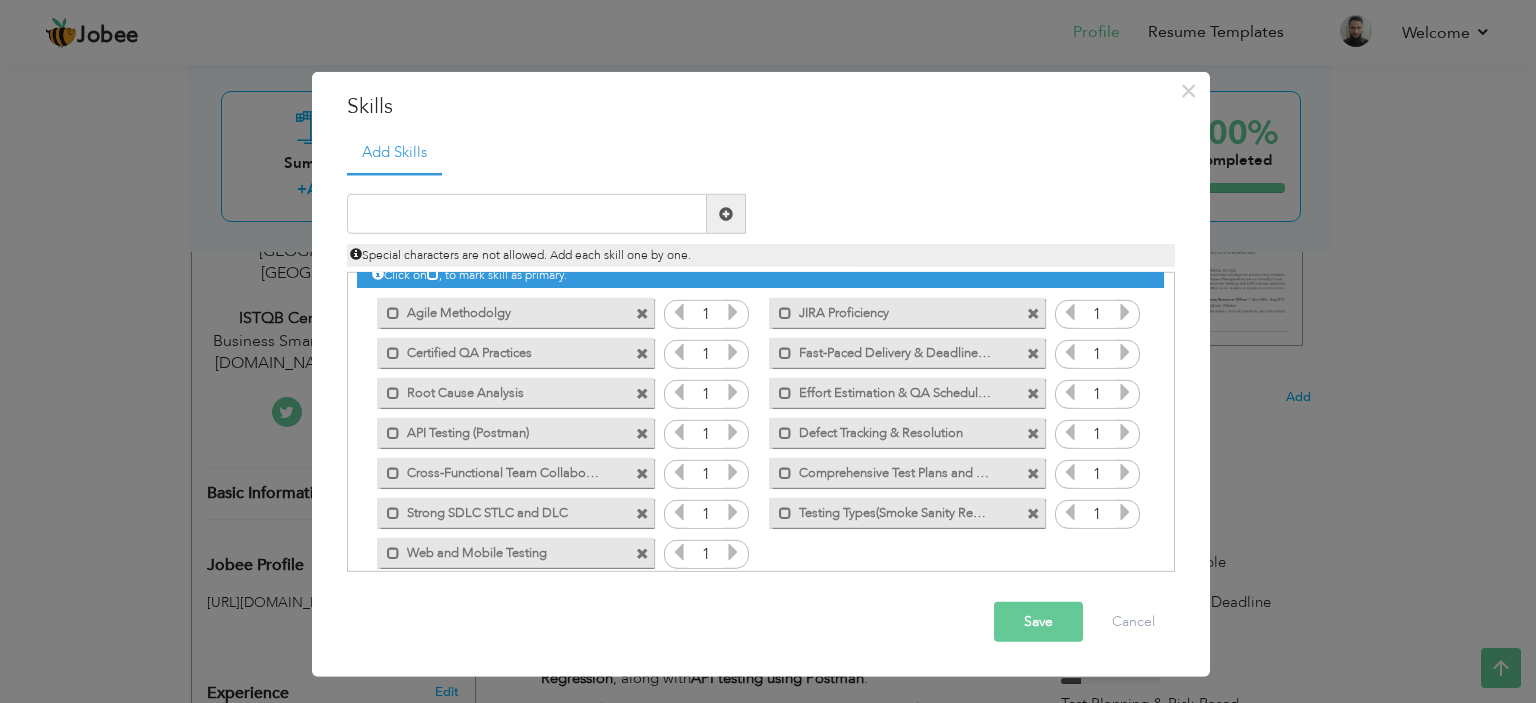 click on "Save" at bounding box center (1038, 622) 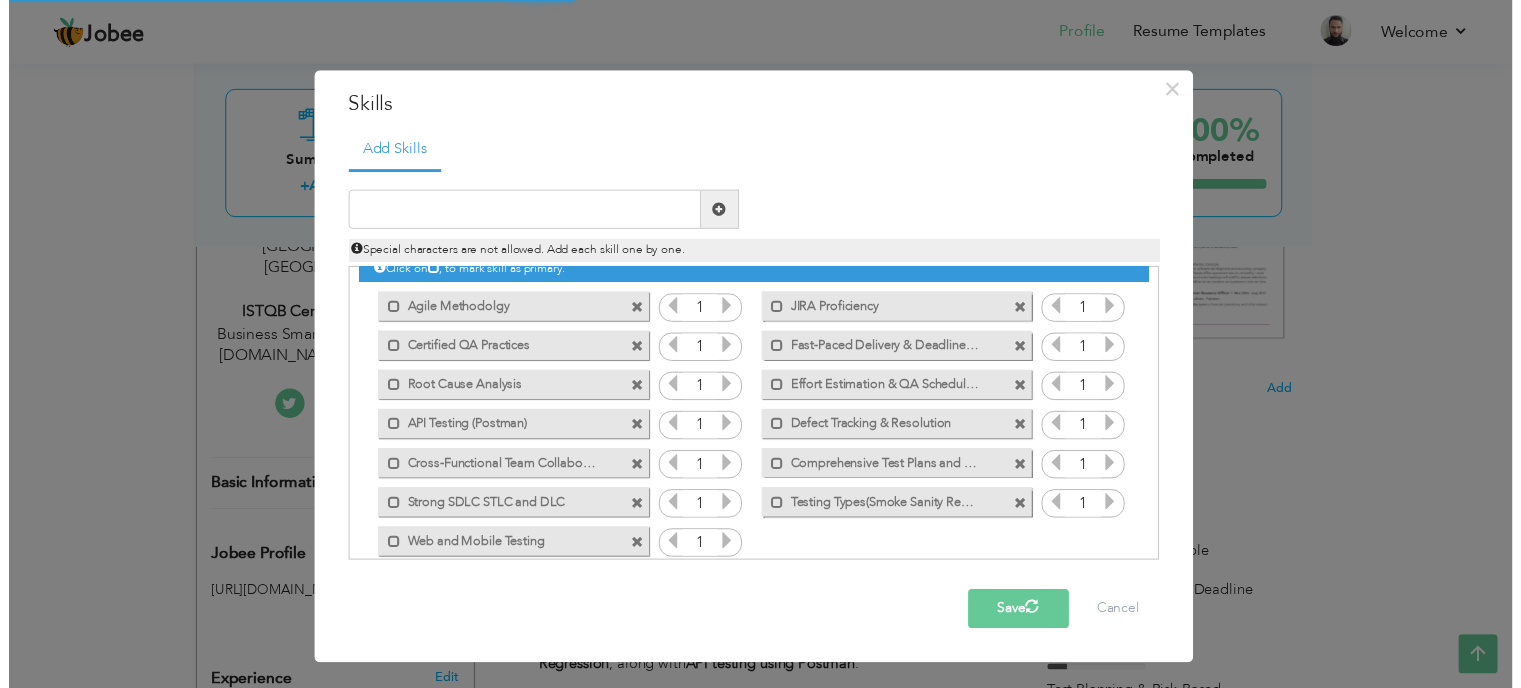 scroll, scrollTop: 0, scrollLeft: 0, axis: both 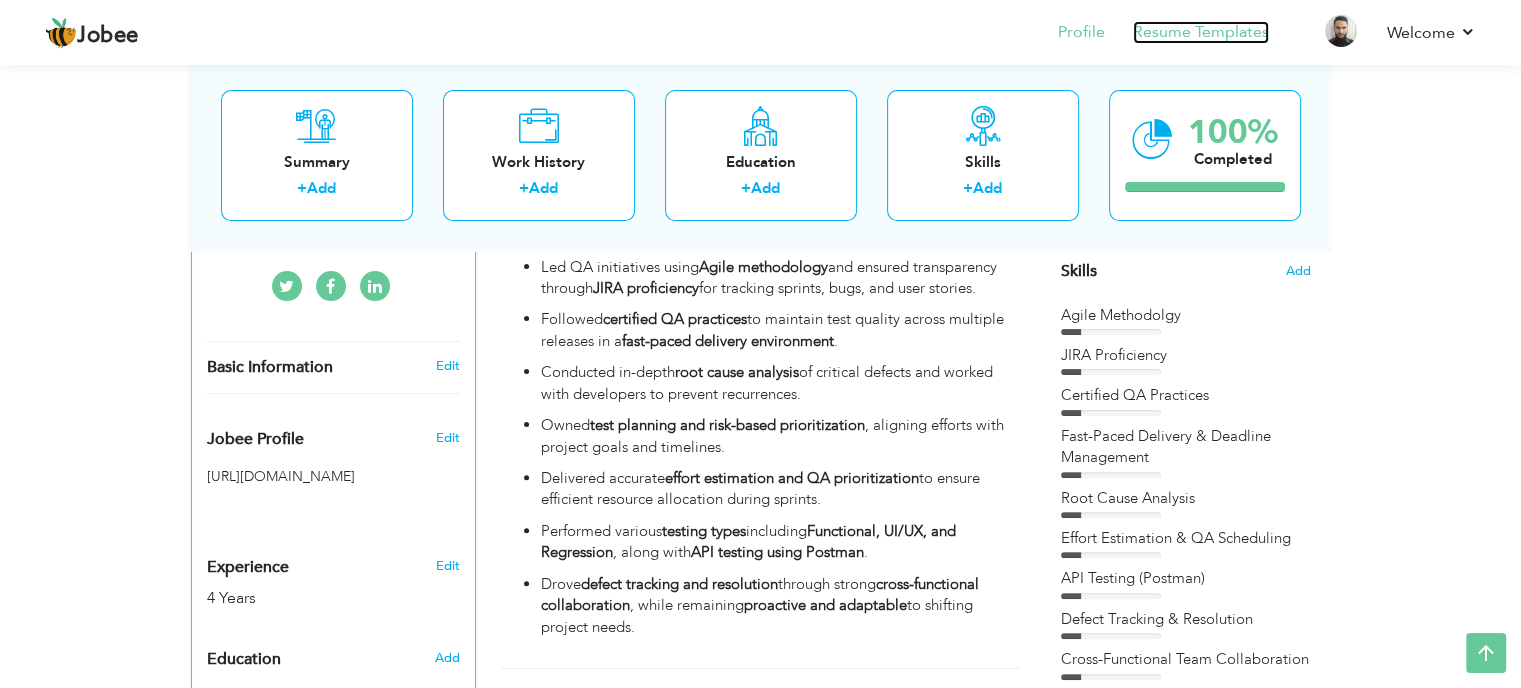click on "Resume Templates" at bounding box center [1201, 32] 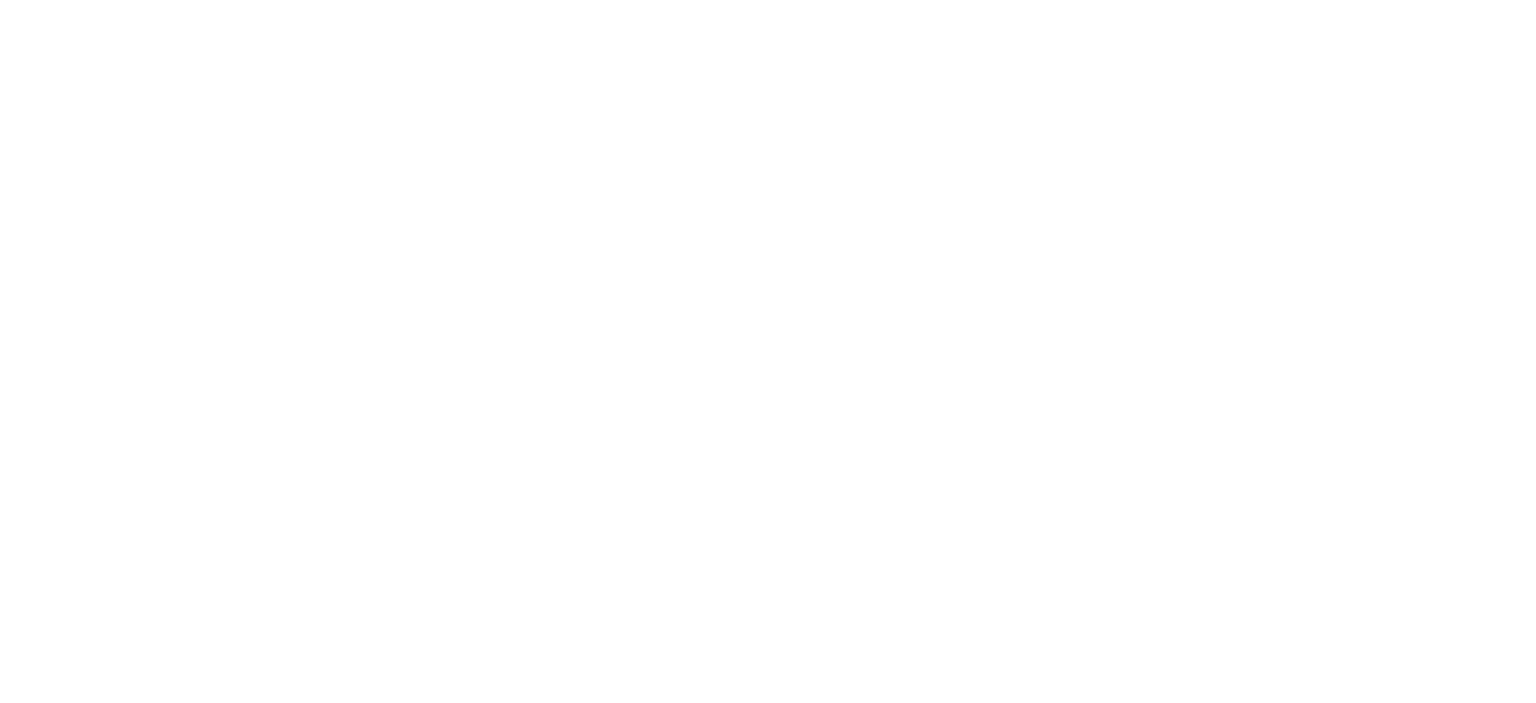 scroll, scrollTop: 0, scrollLeft: 0, axis: both 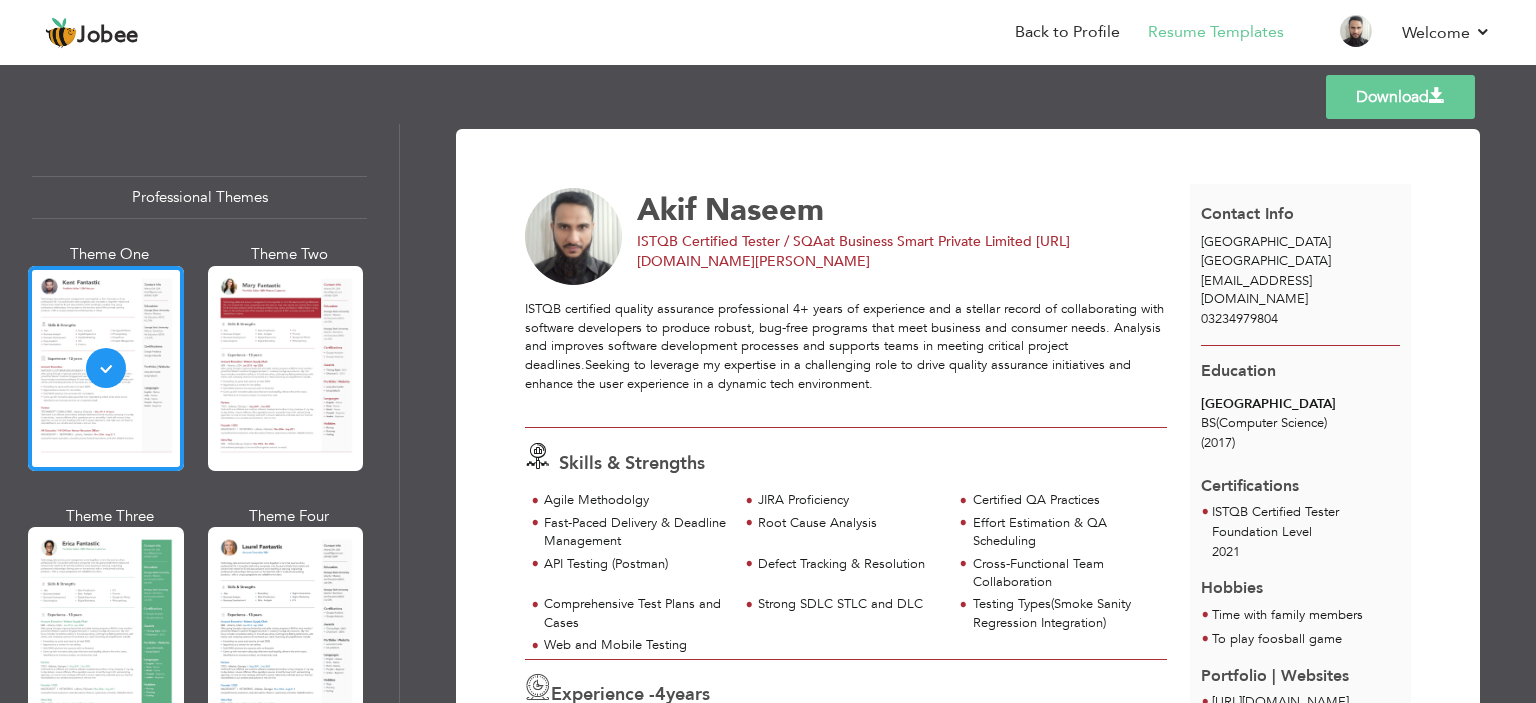 click at bounding box center (1437, 96) 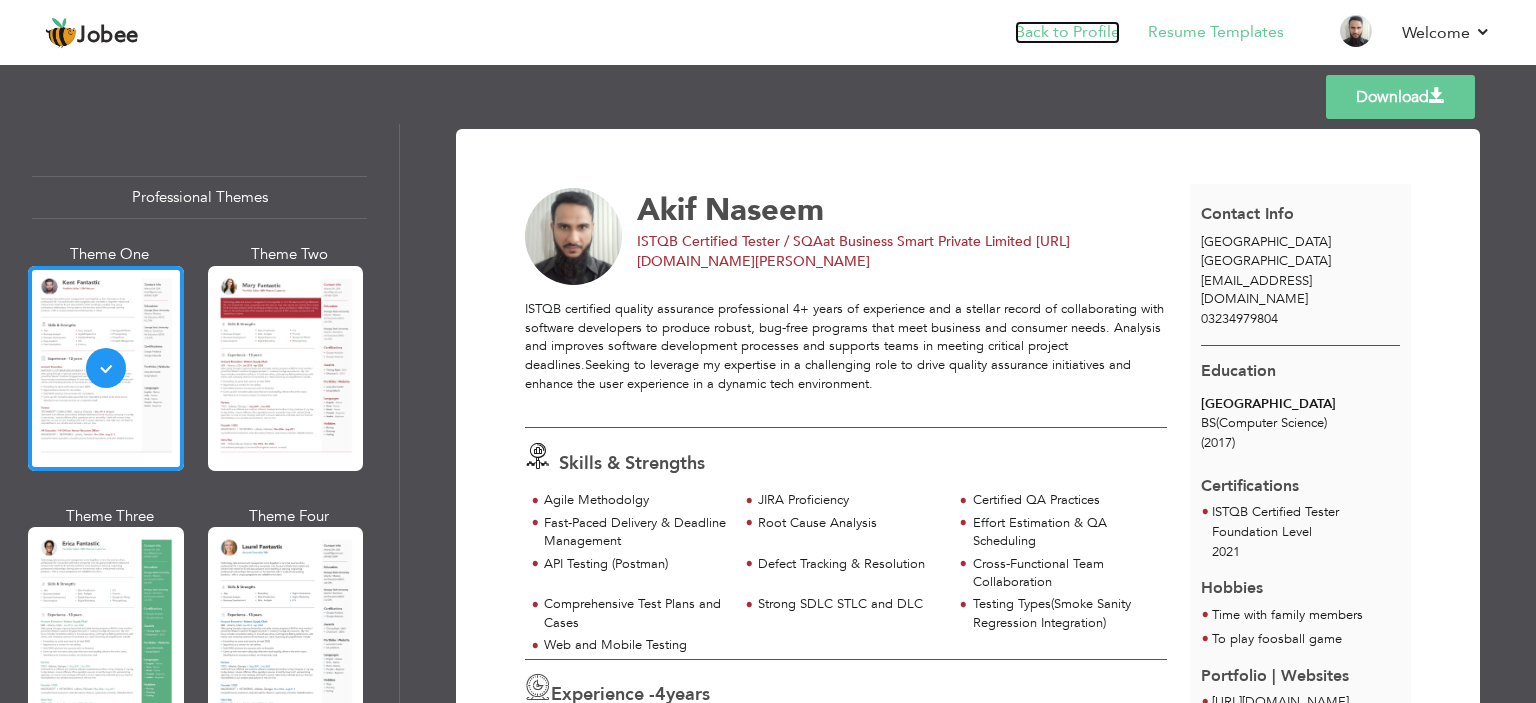 click on "Back to Profile" at bounding box center (1067, 32) 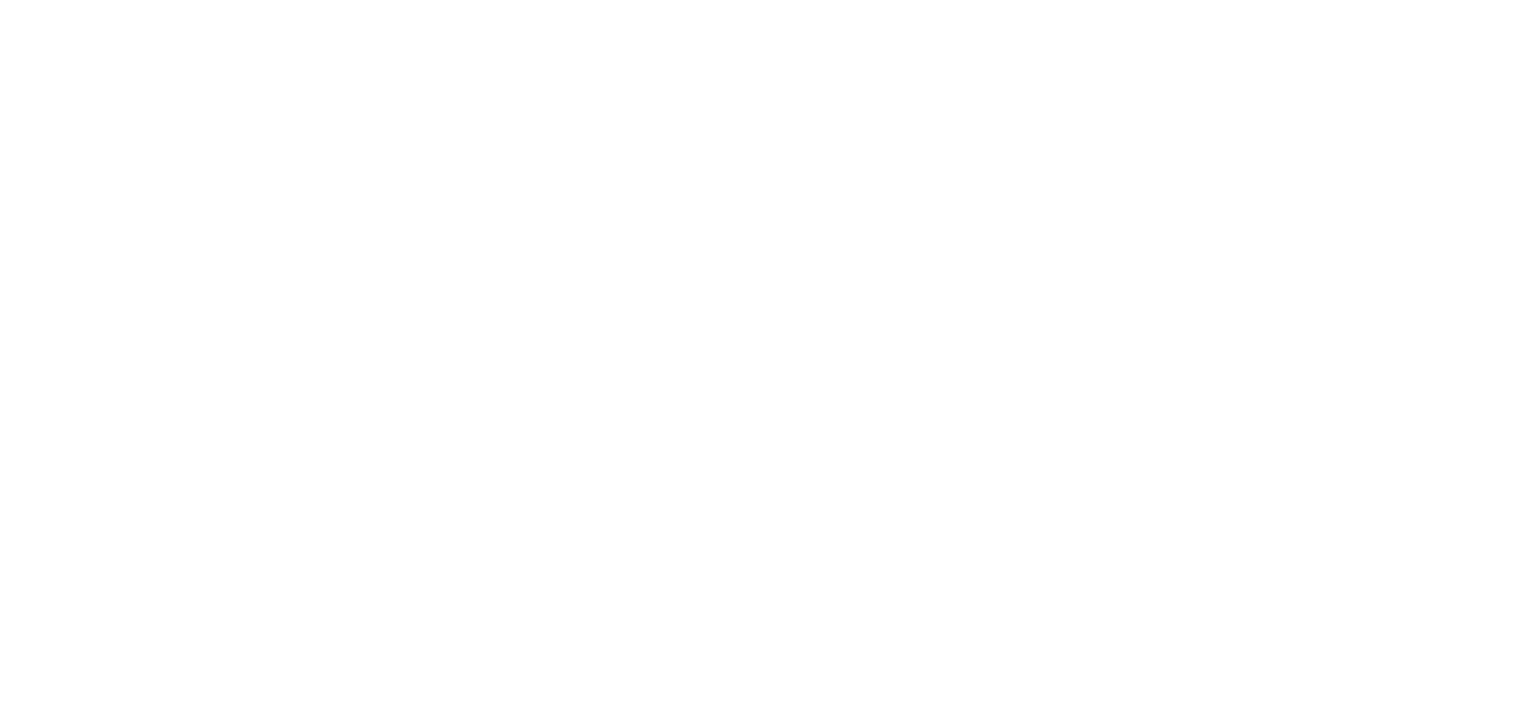 scroll, scrollTop: 0, scrollLeft: 0, axis: both 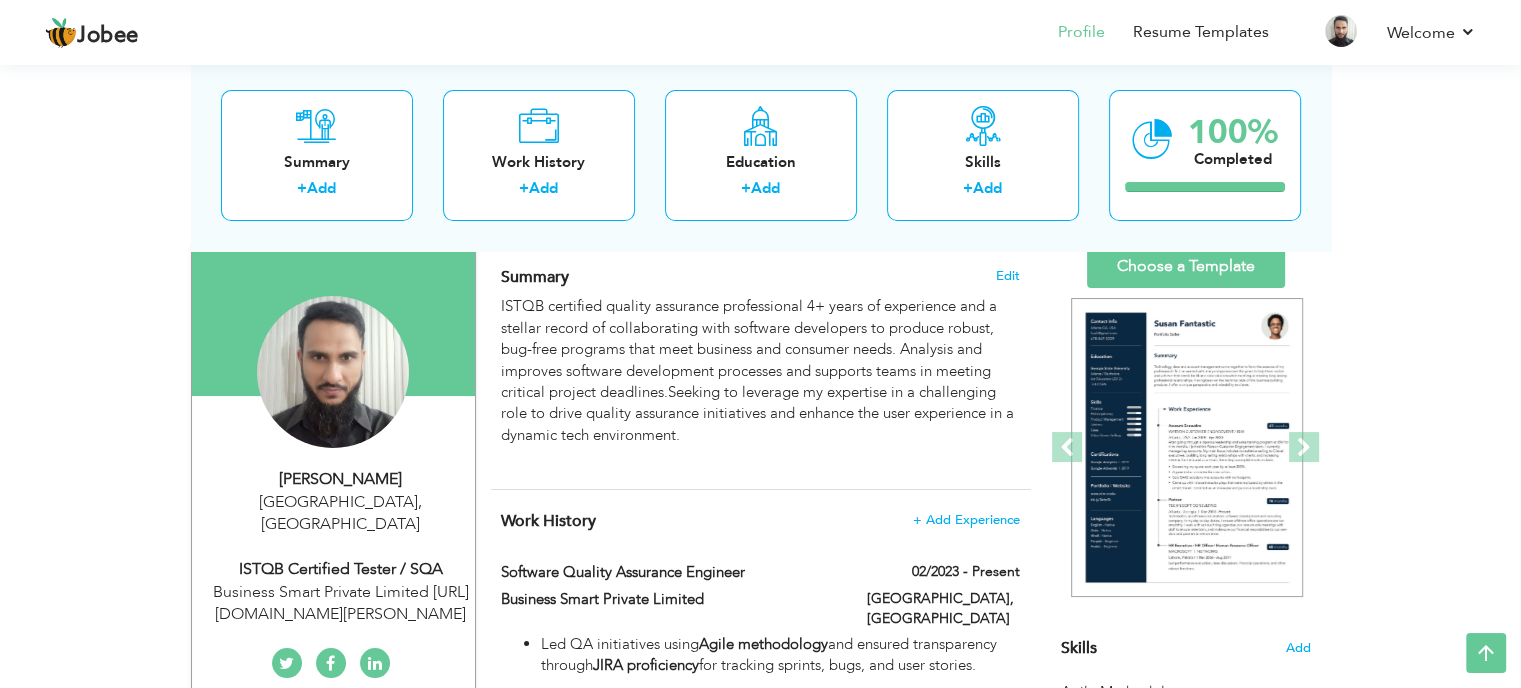 click on "[PERSON_NAME]
[GEOGRAPHIC_DATA] ,   [GEOGRAPHIC_DATA]
ISTQB Certified Tester / SQA
Business Smart Private Limited   [URL][DOMAIN_NAME][PERSON_NAME]" at bounding box center [333, 547] 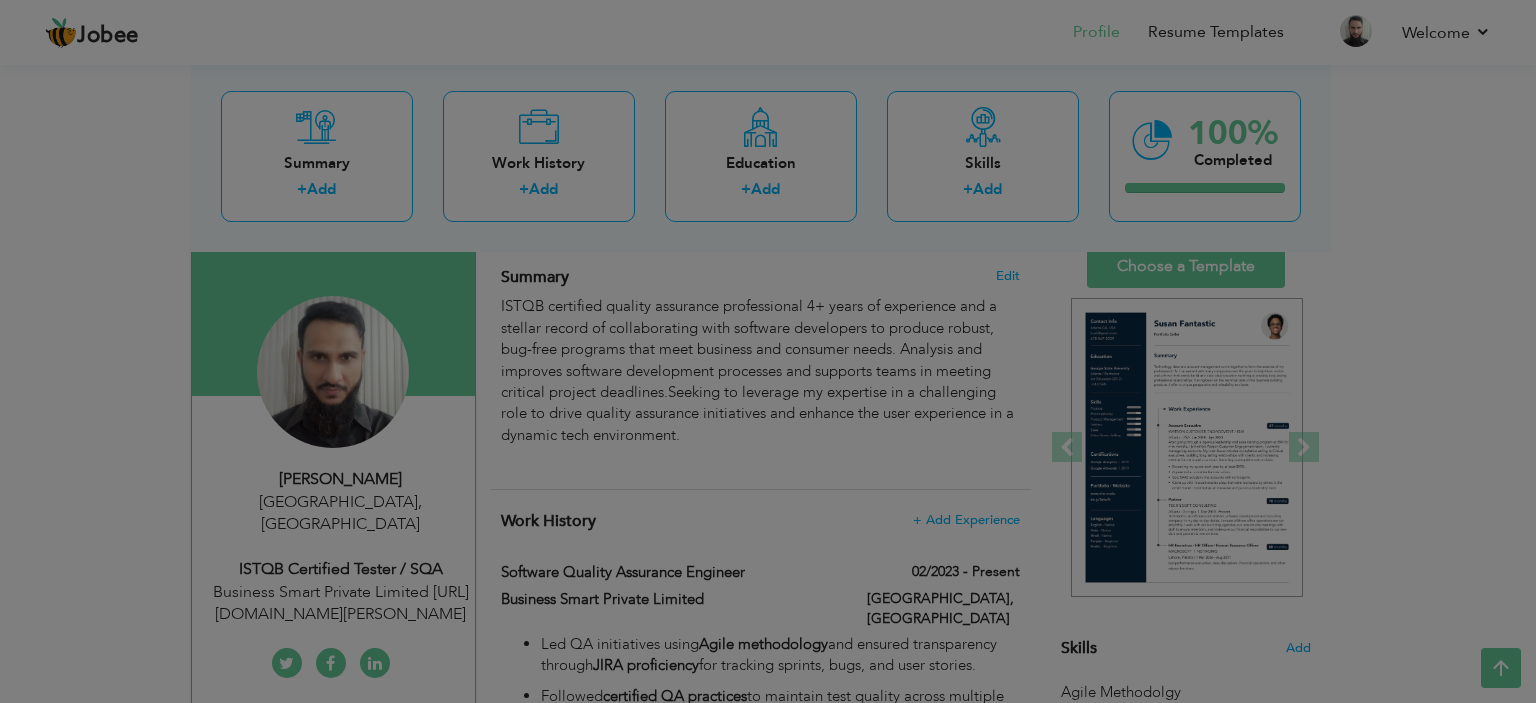 click on "Jobee
Profile
Resume Templates
Resume Templates
Cover Letters
About
My Resume
Welcome
Settings
Log off
Welcome" at bounding box center (768, 1318) 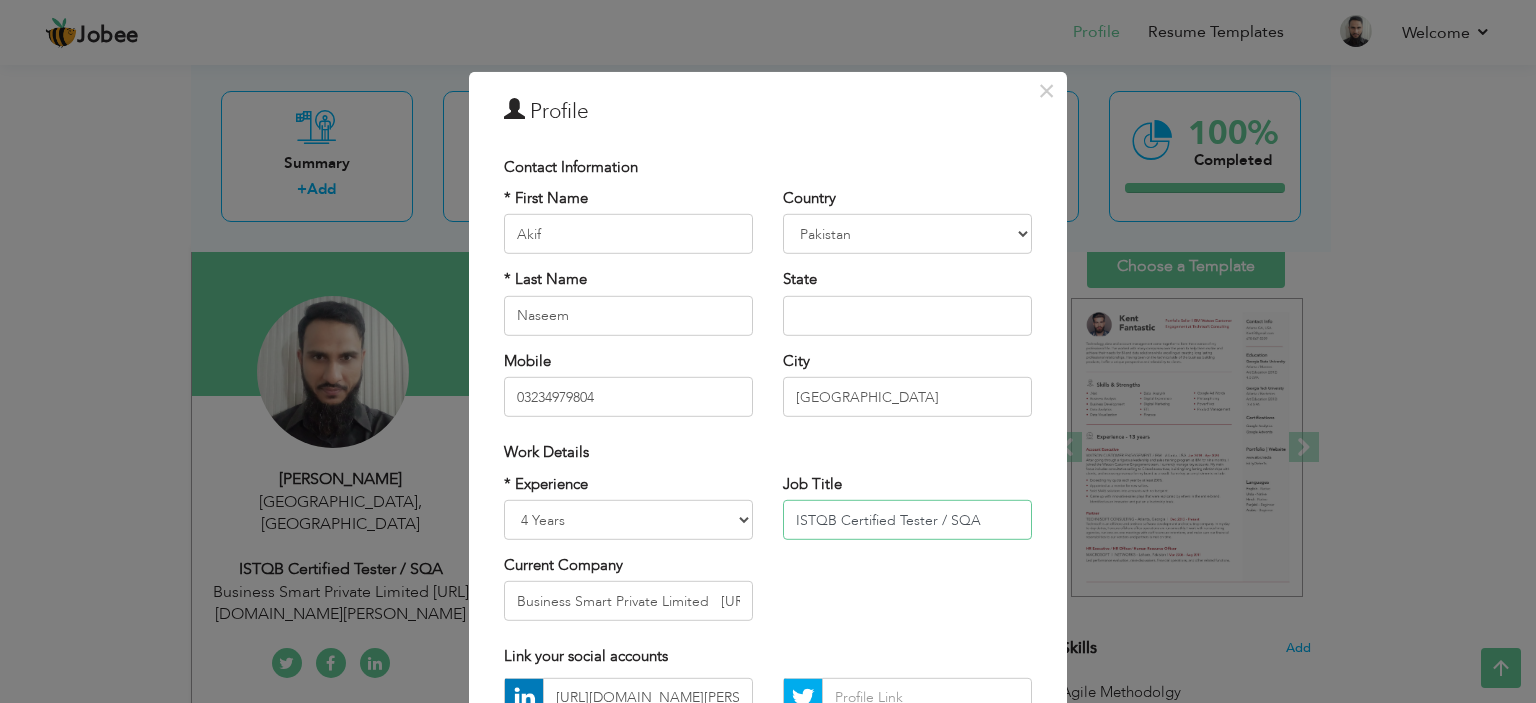 click on "ISTQB Certified Tester / SQA" at bounding box center [907, 520] 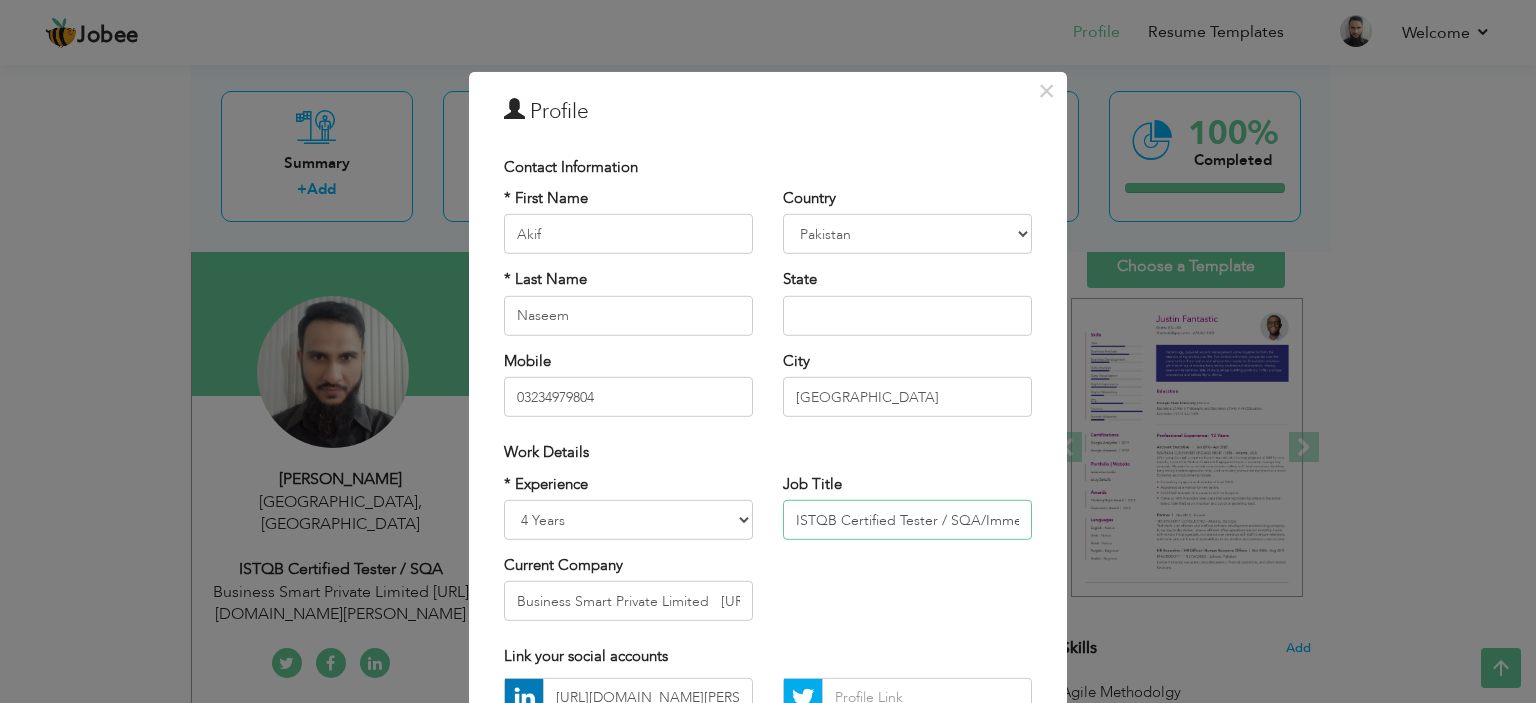 scroll, scrollTop: 0, scrollLeft: 5, axis: horizontal 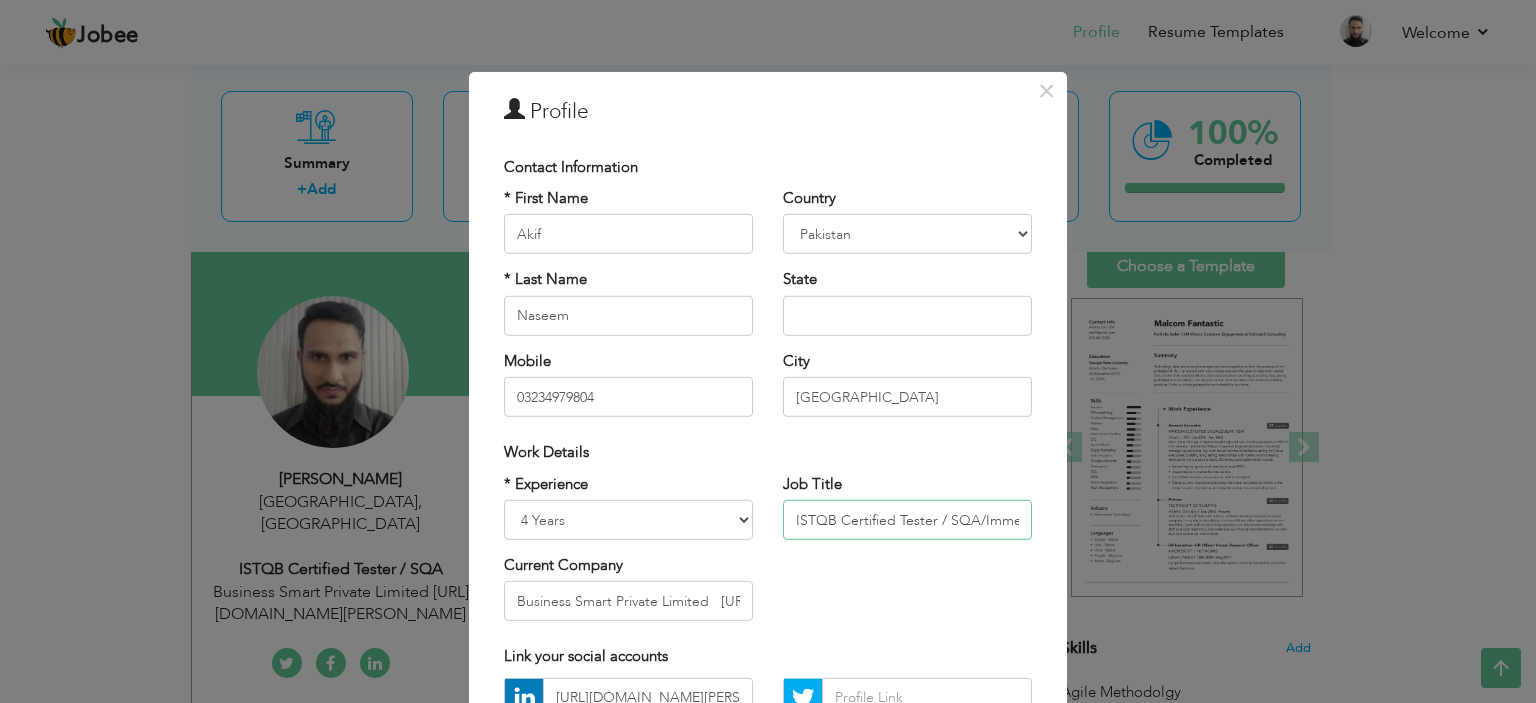 click on "ISTQB Certified Tester / SQA/Immed" at bounding box center [907, 520] 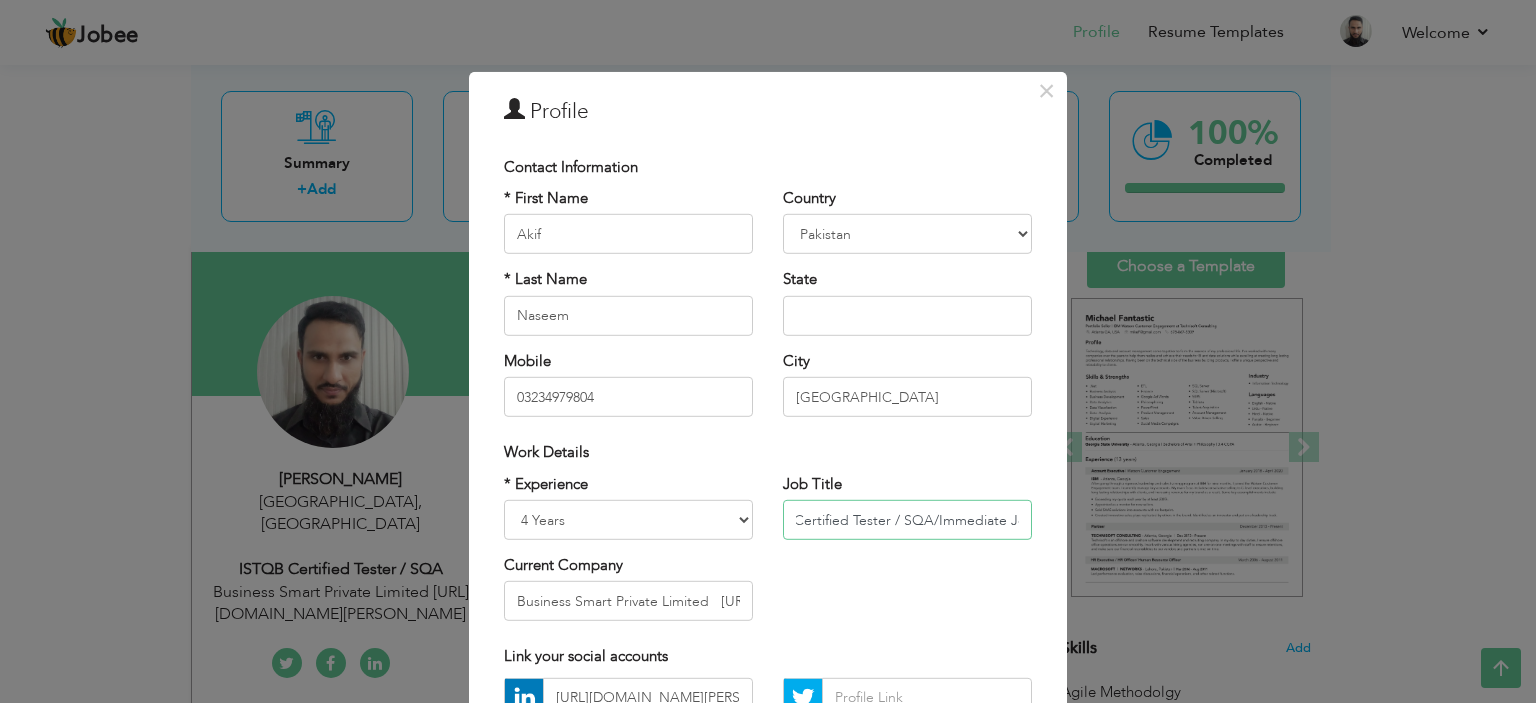 scroll, scrollTop: 0, scrollLeft: 58, axis: horizontal 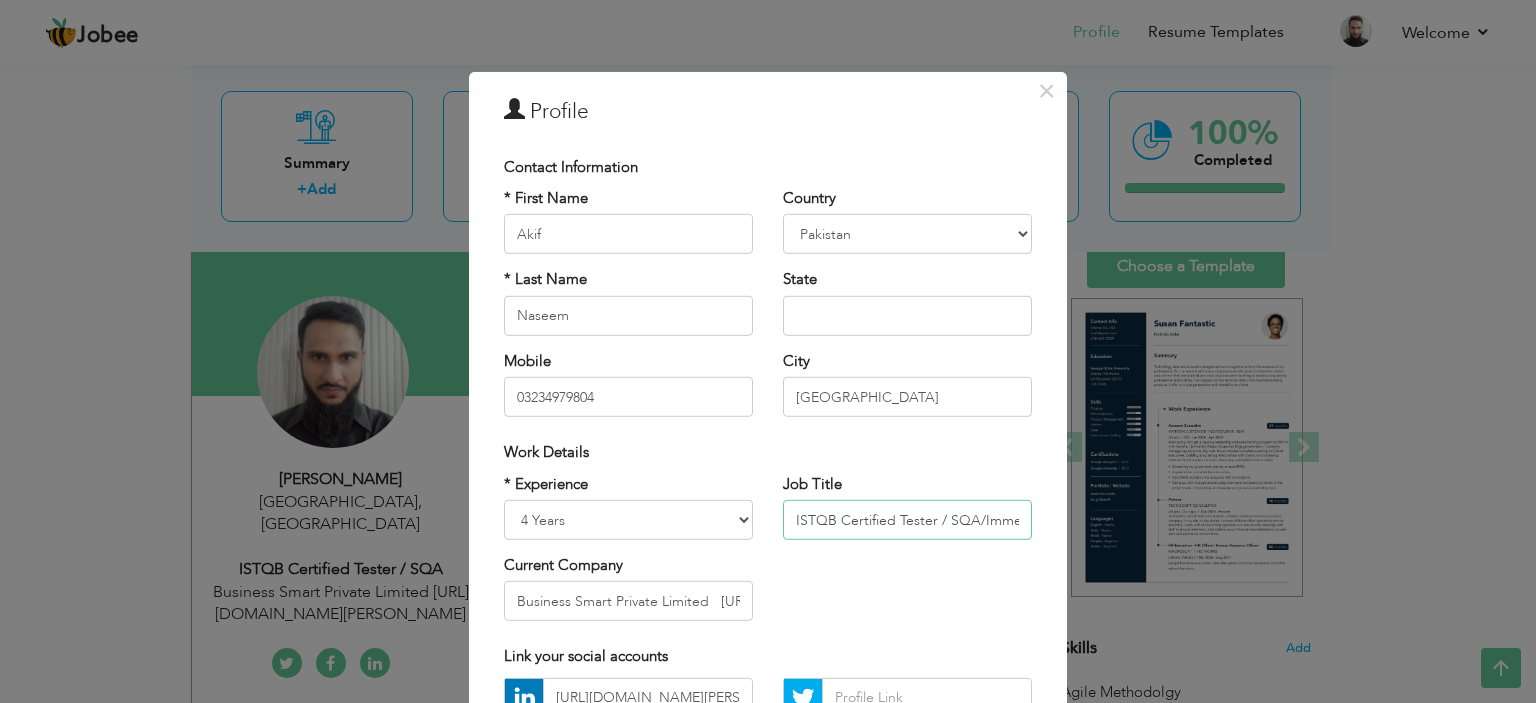 click on "ISTQB Certified Tester / SQA/Immediate Join" at bounding box center [907, 520] 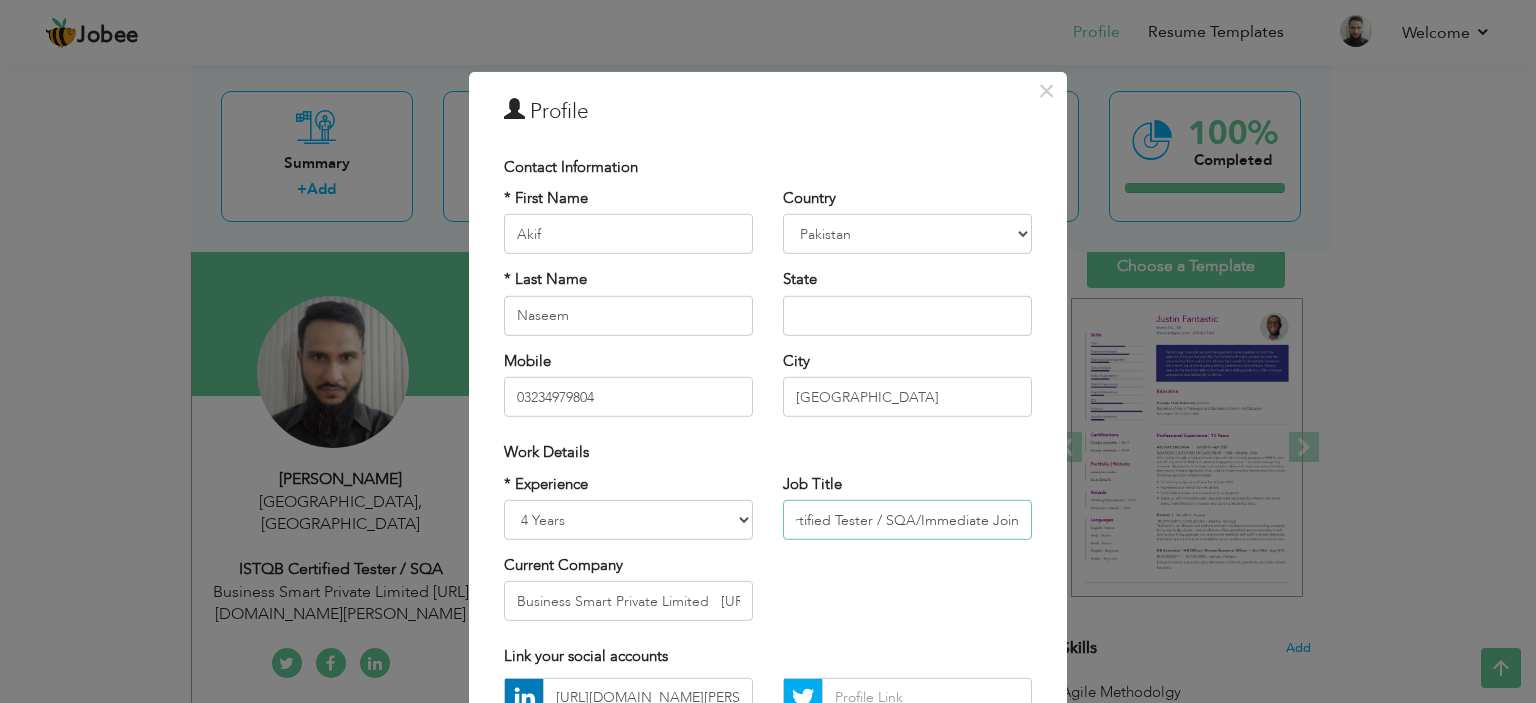 scroll, scrollTop: 0, scrollLeft: 58, axis: horizontal 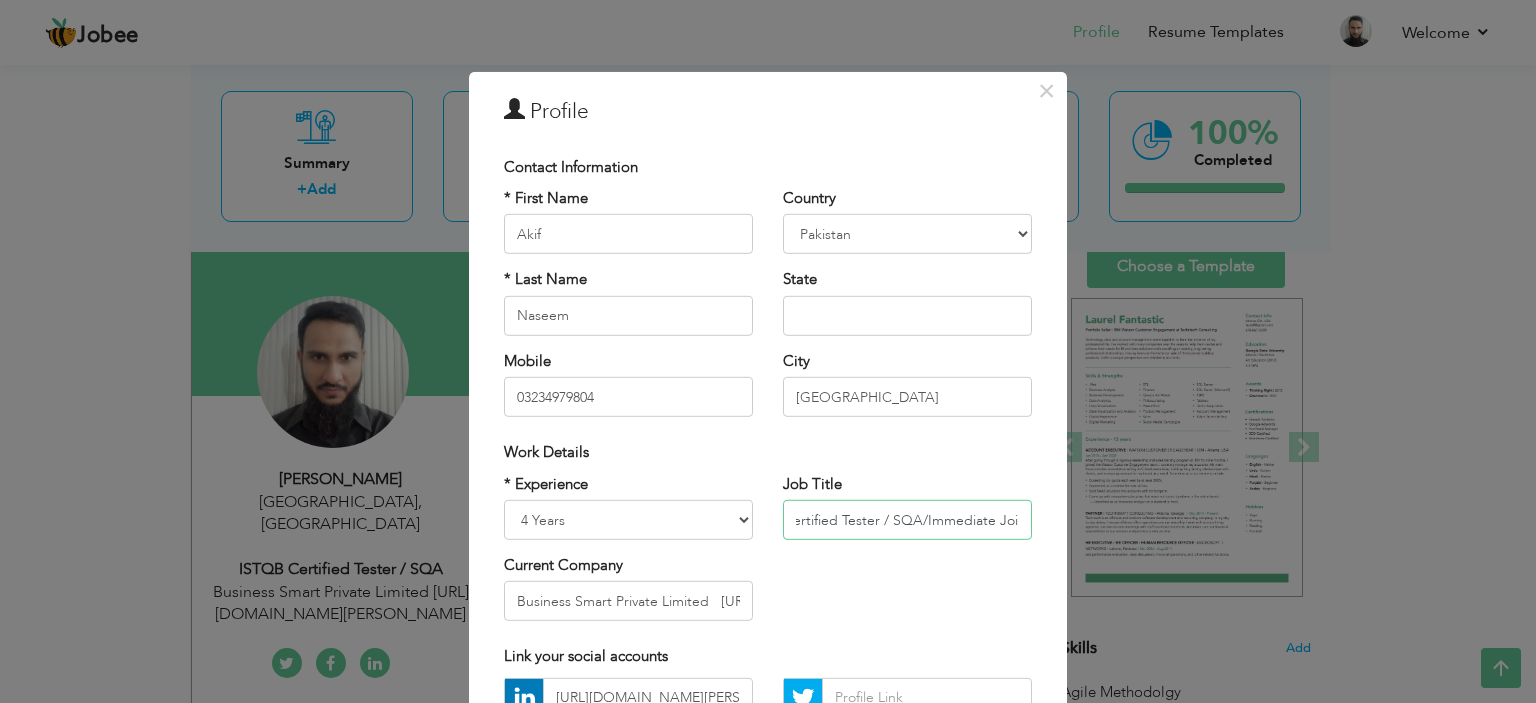 click on "ISTQB Certified Tester / SQA/Immediate Join" at bounding box center (907, 520) 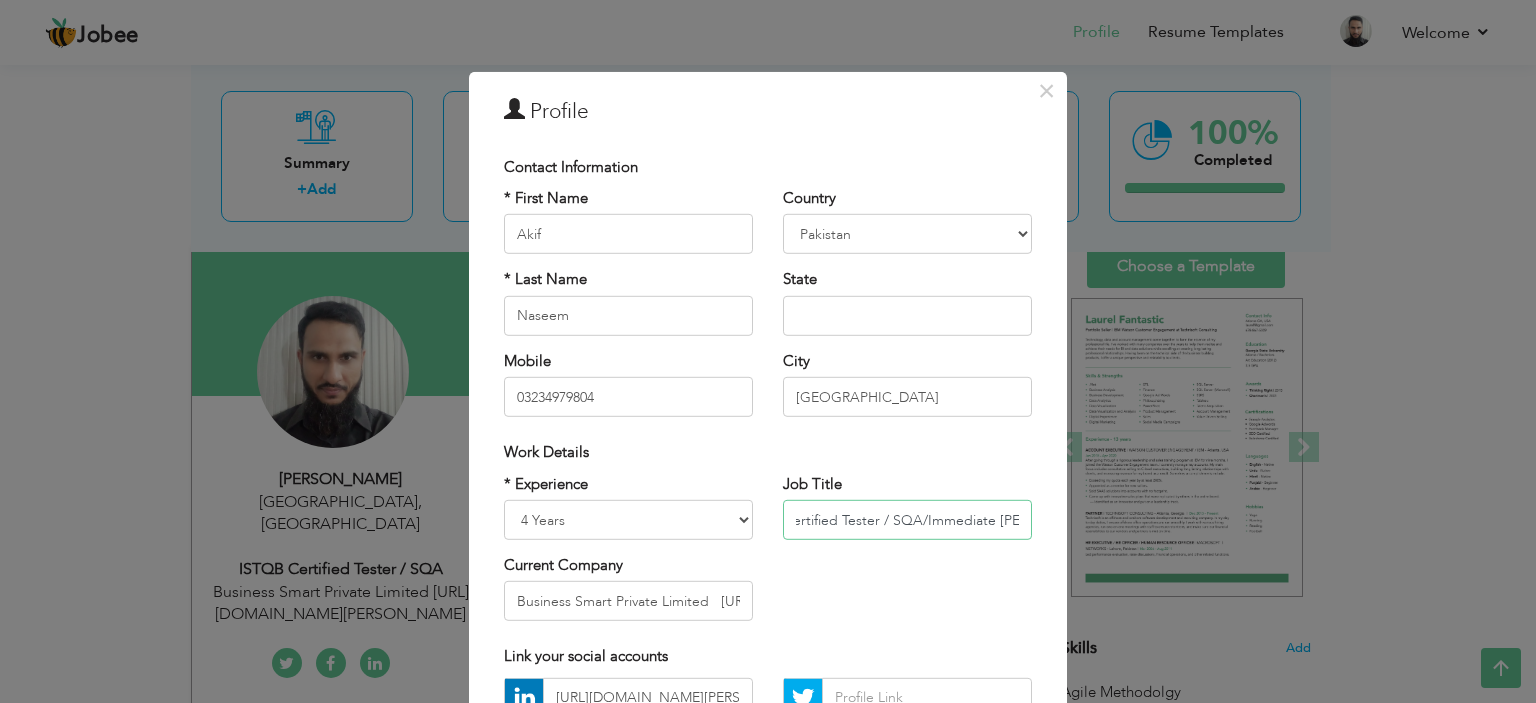 scroll, scrollTop: 0, scrollLeft: 70, axis: horizontal 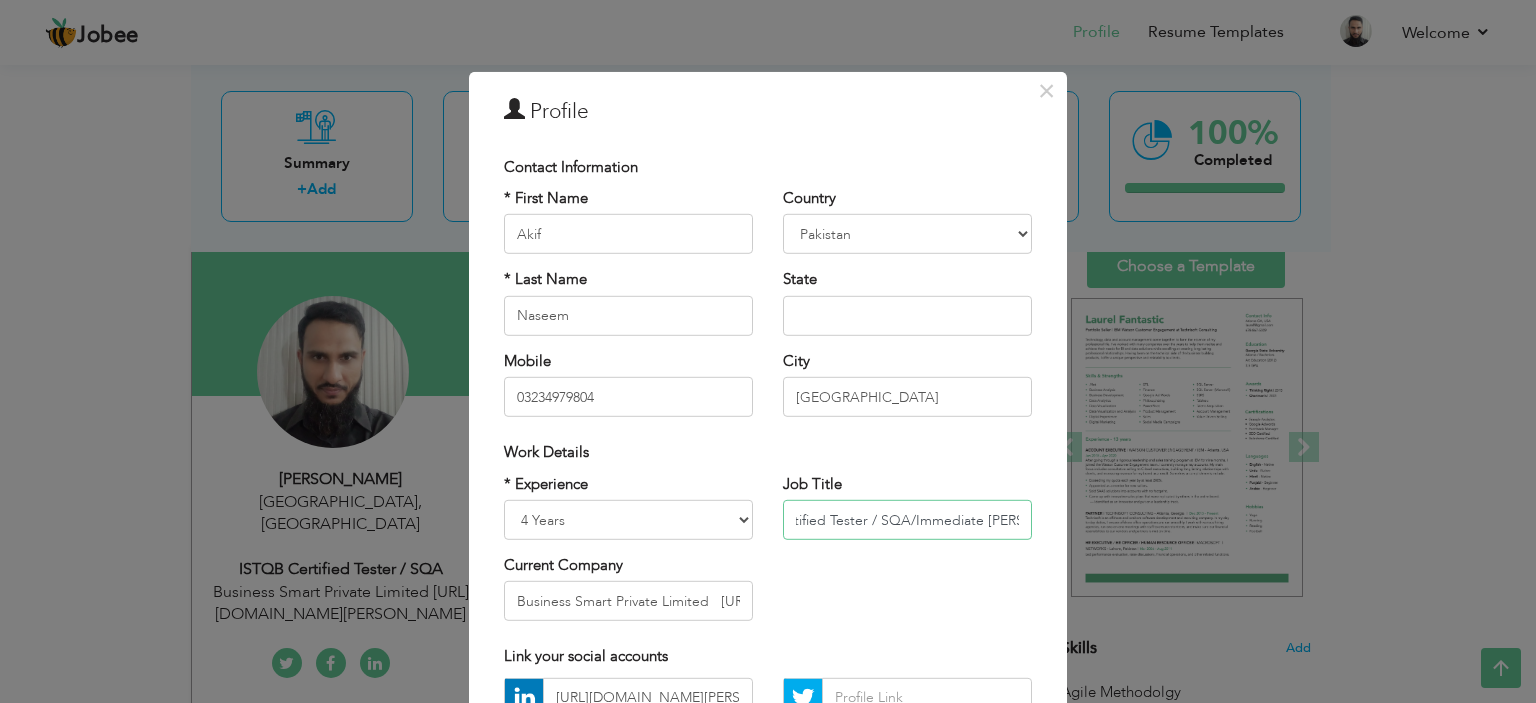 type on "ISTQB Certified Tester / SQA/Immediate [PERSON_NAME]" 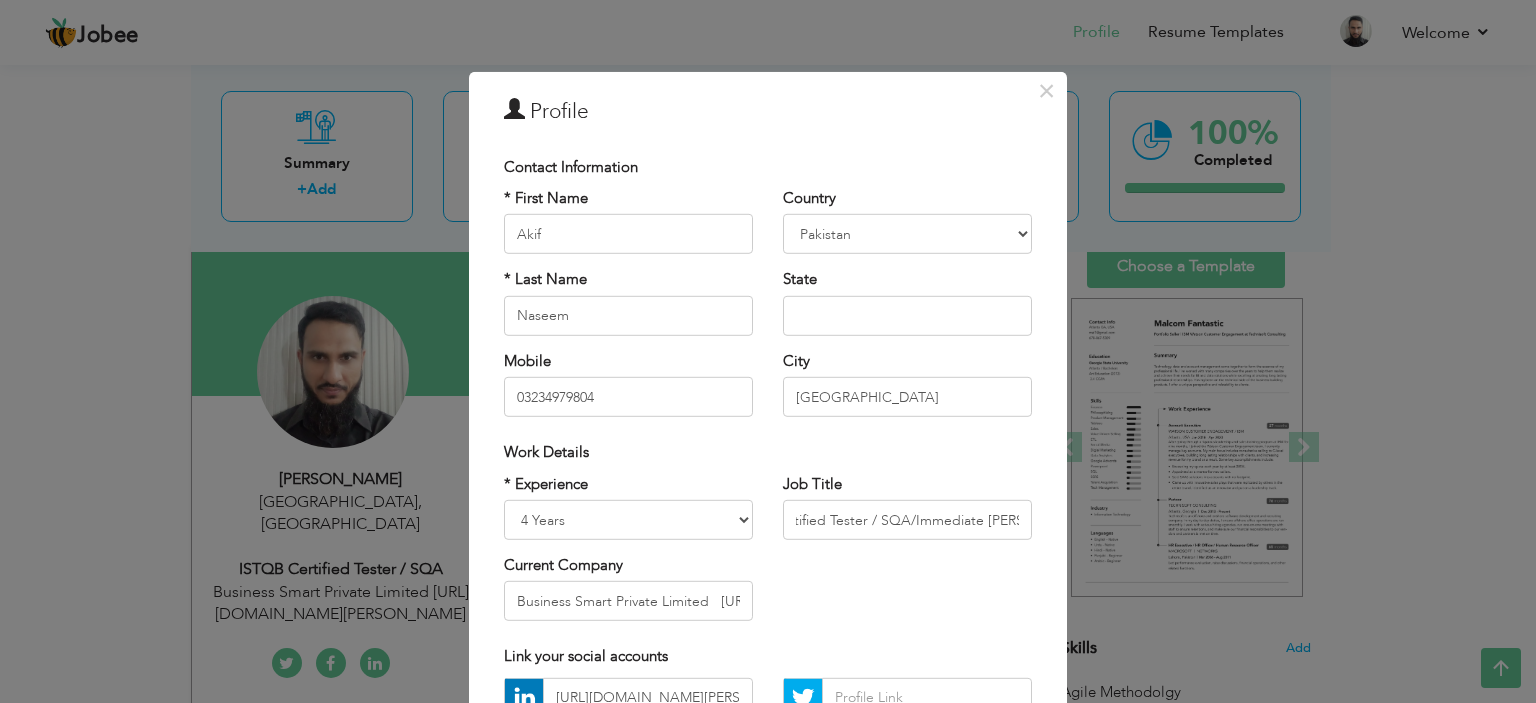 scroll, scrollTop: 0, scrollLeft: 0, axis: both 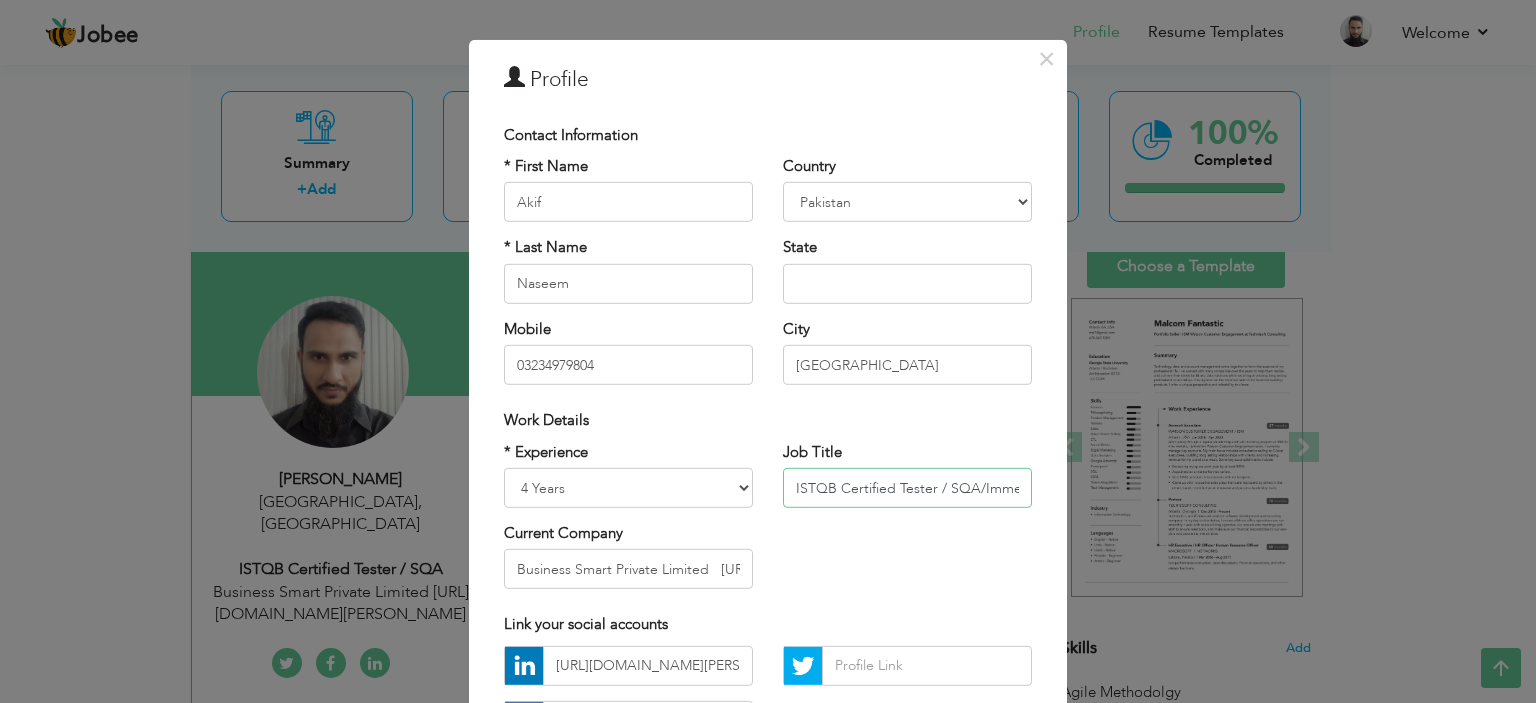 click on "ISTQB Certified Tester / SQA/Immediate [PERSON_NAME]" at bounding box center [907, 488] 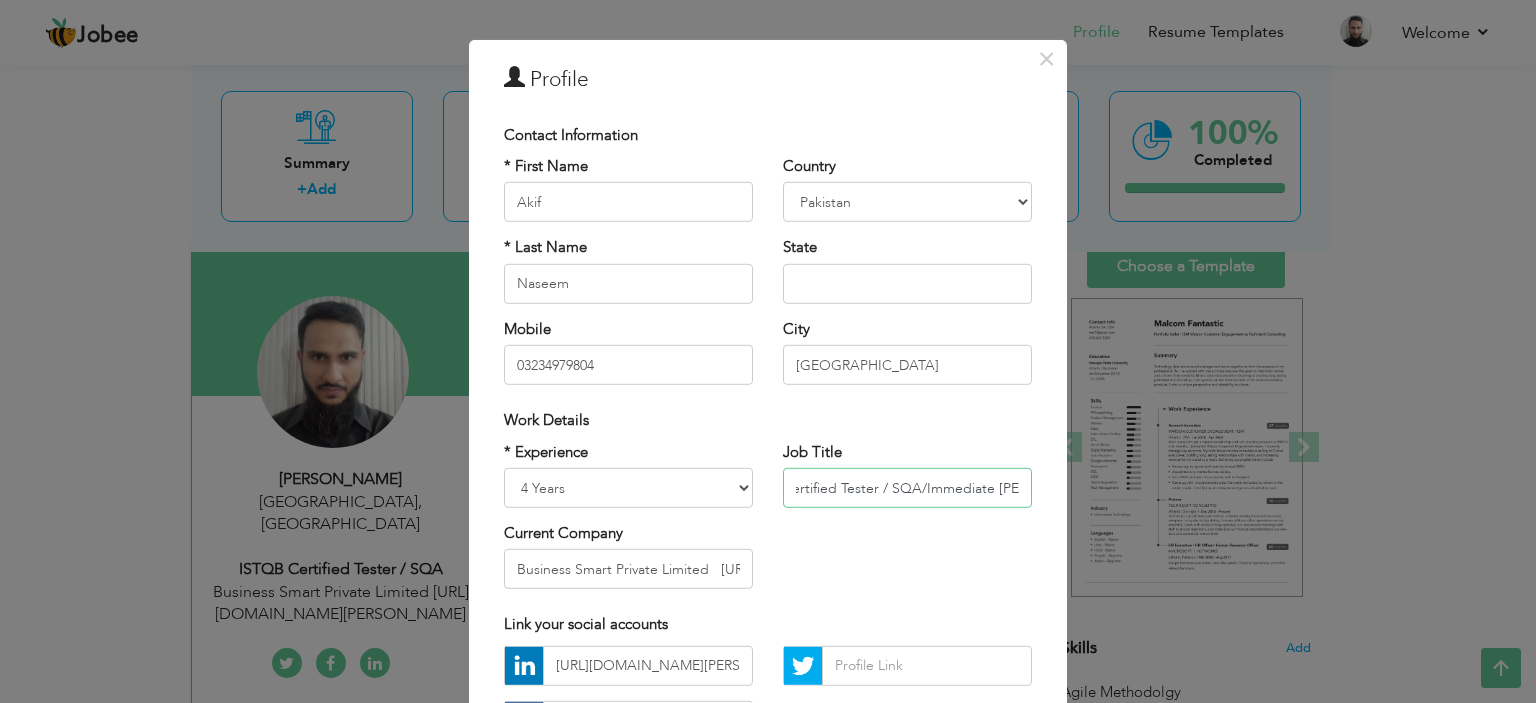 scroll, scrollTop: 0, scrollLeft: 70, axis: horizontal 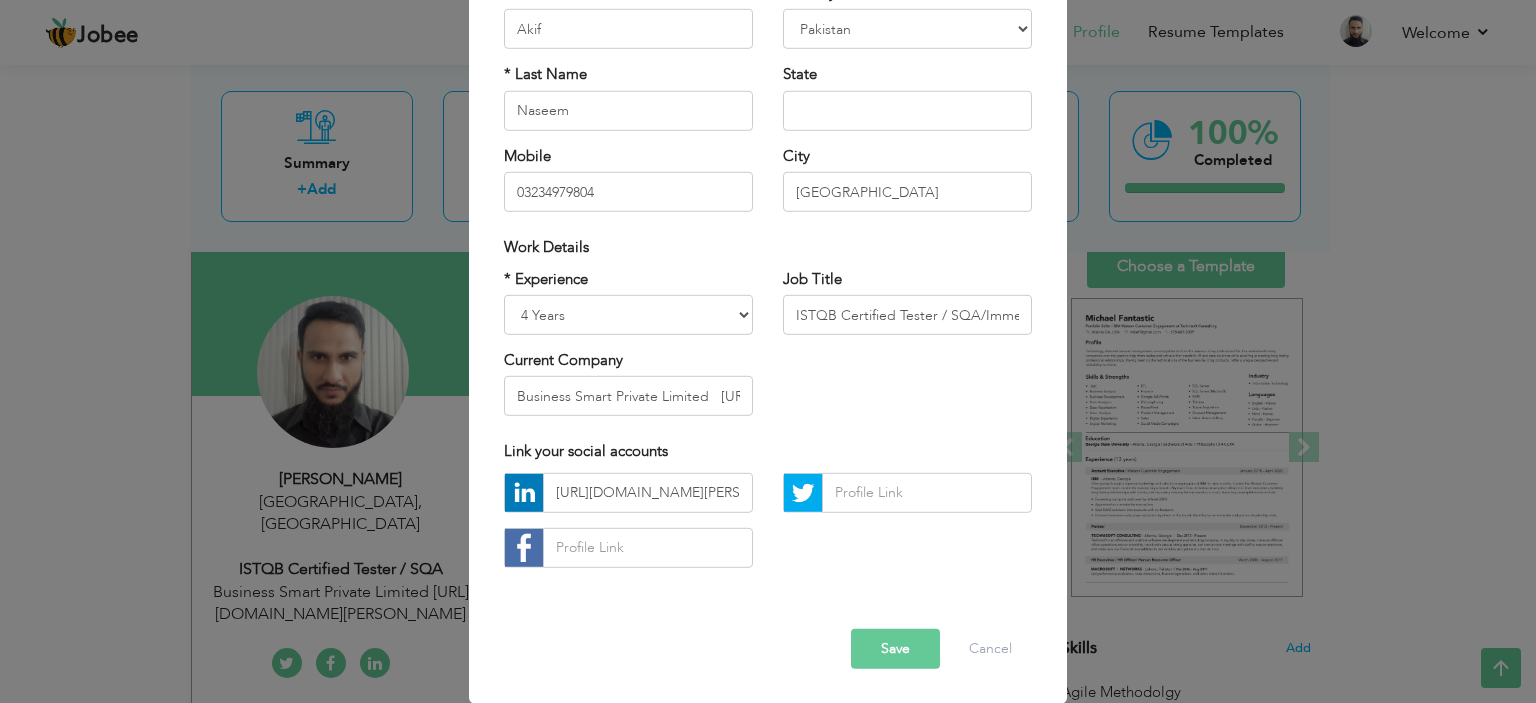 click on "Save" at bounding box center (895, 649) 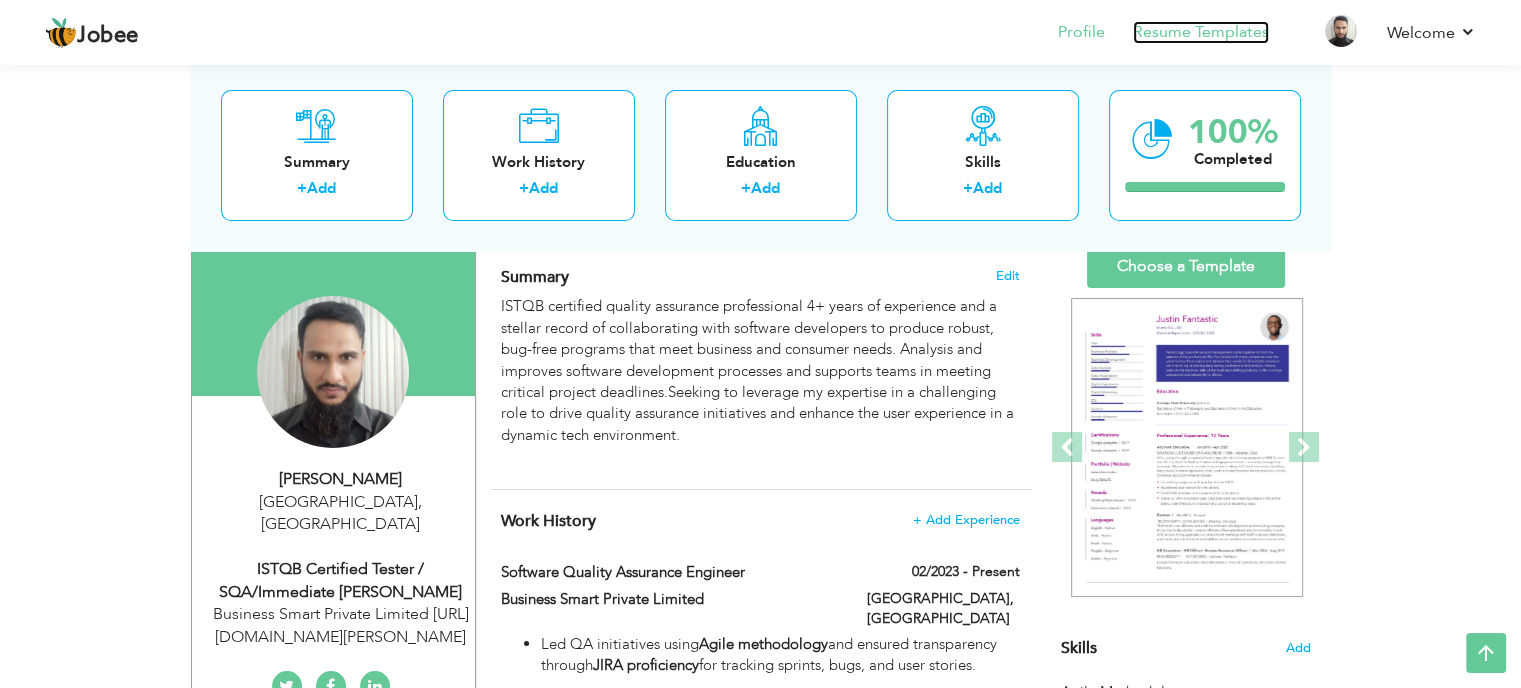 click on "Resume Templates" at bounding box center [1201, 32] 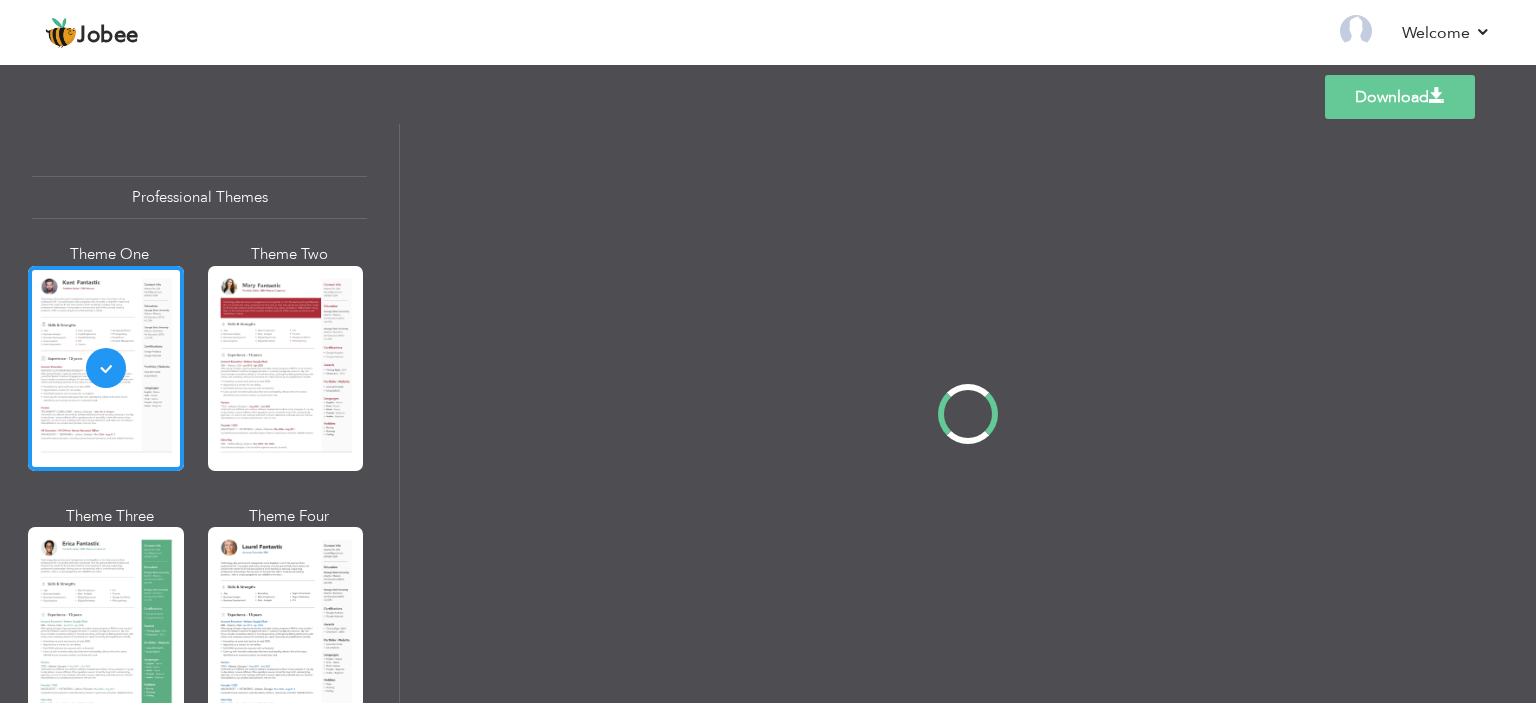 scroll, scrollTop: 0, scrollLeft: 0, axis: both 